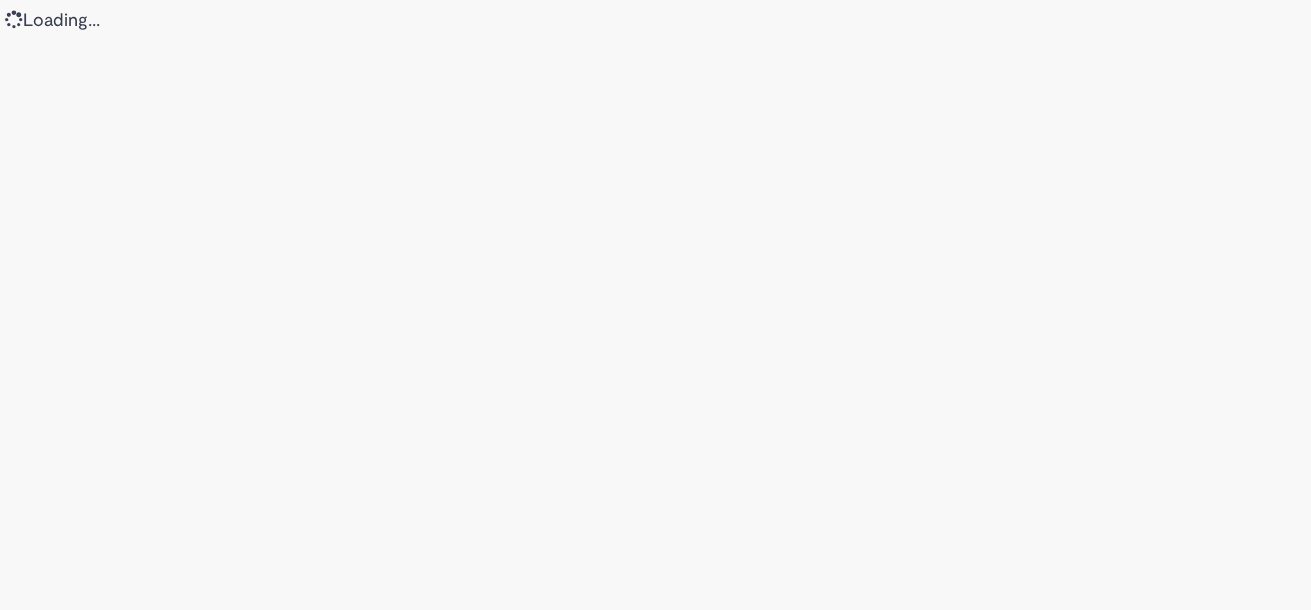 scroll, scrollTop: 0, scrollLeft: 0, axis: both 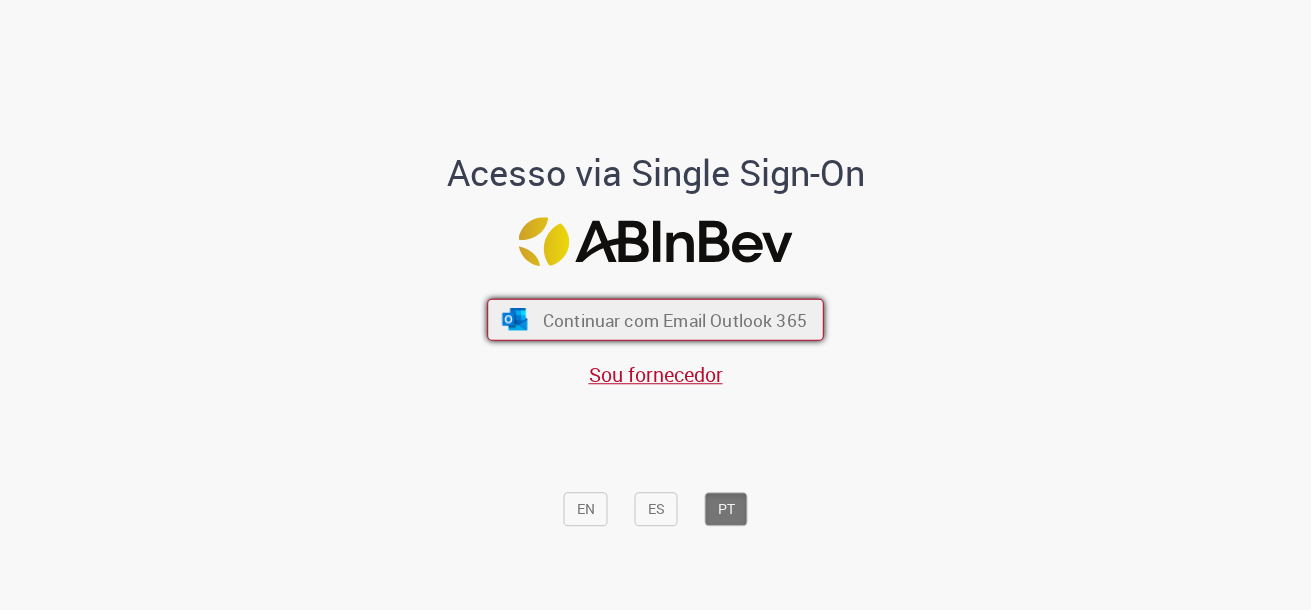 click on "Continuar com Email Outlook 365" at bounding box center (675, 319) 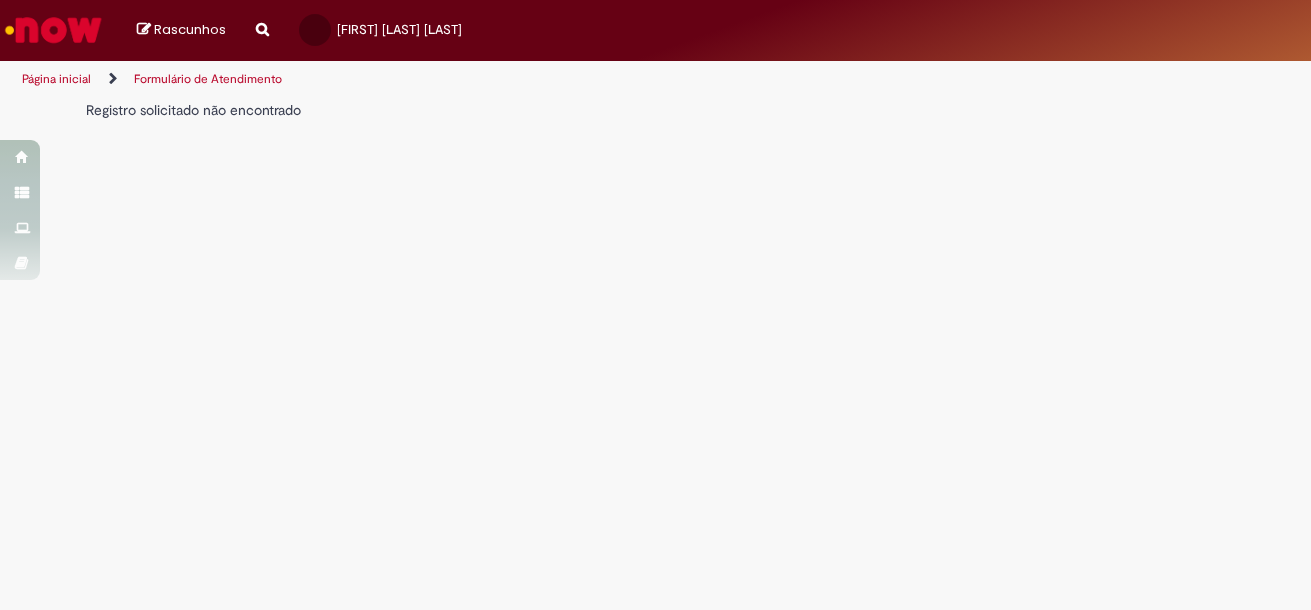 scroll, scrollTop: 0, scrollLeft: 0, axis: both 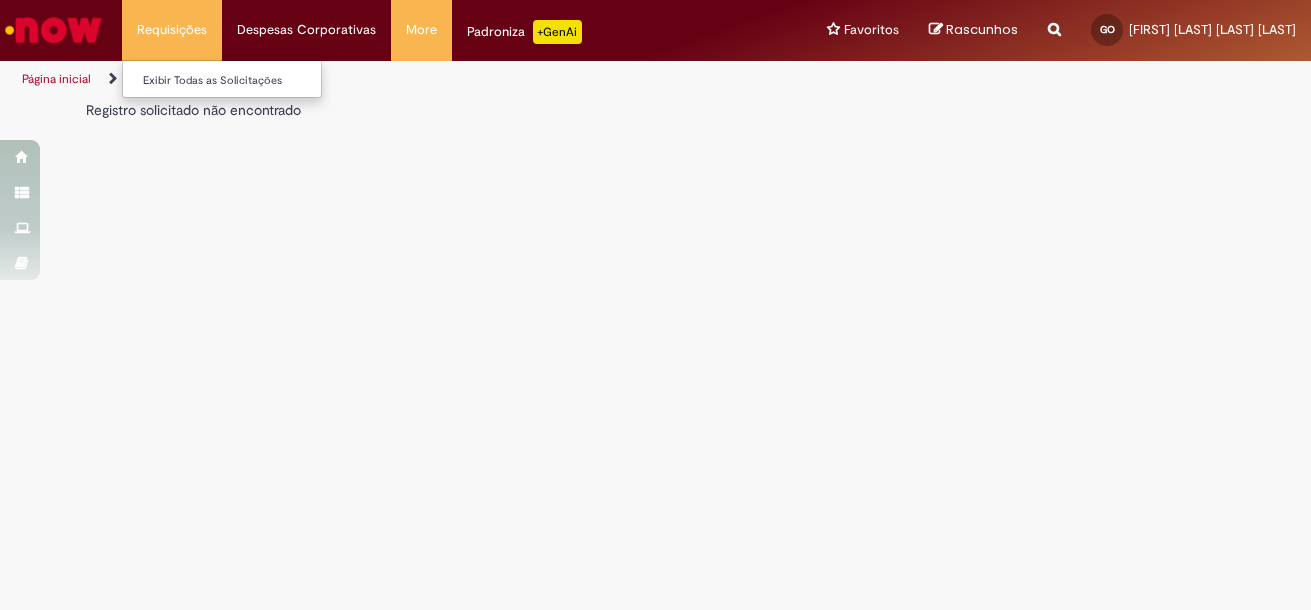 click on "Exibir Todas as Solicitações" at bounding box center [233, 79] 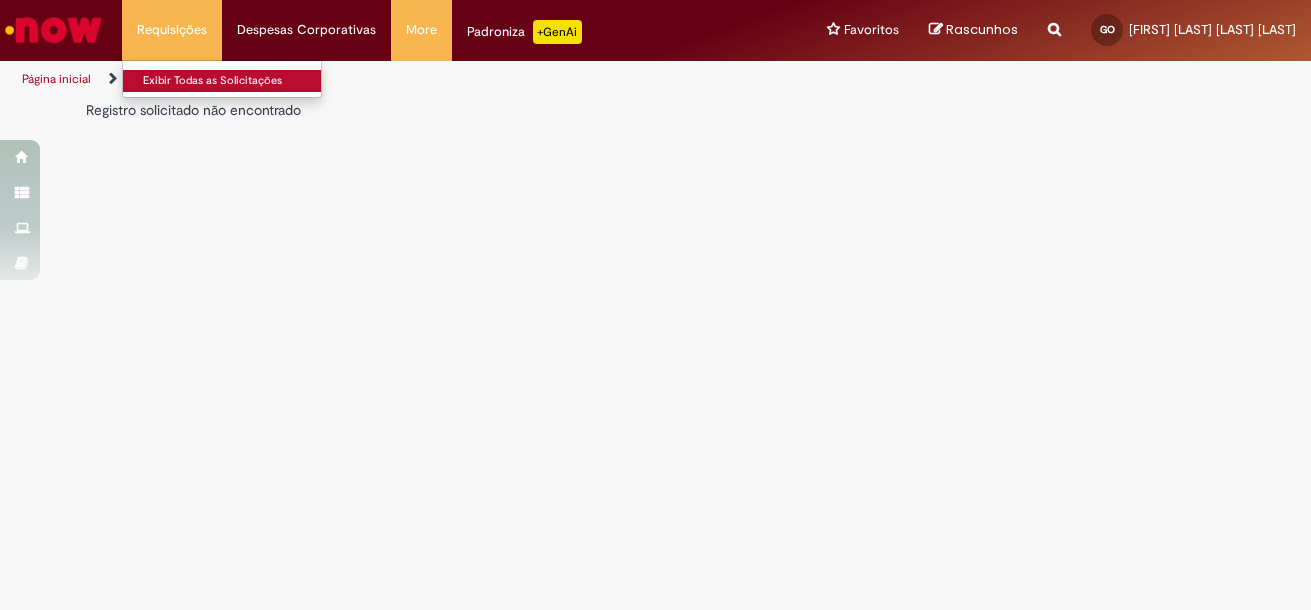 click on "Exibir Todas as Solicitações" at bounding box center (233, 81) 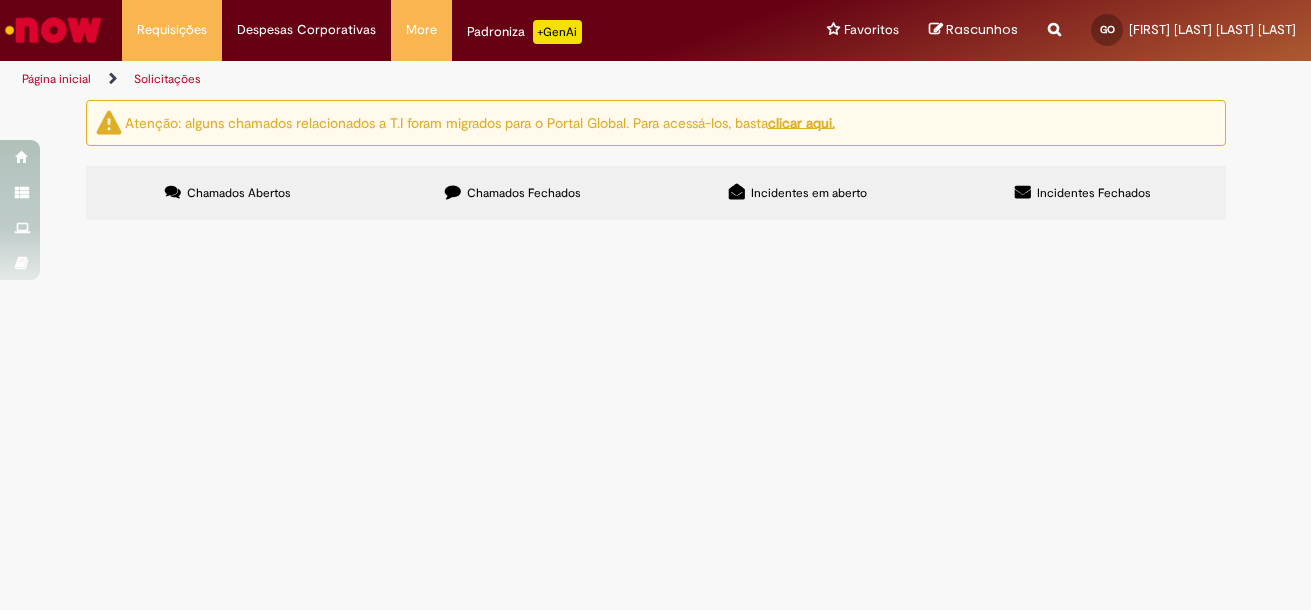 drag, startPoint x: 810, startPoint y: 118, endPoint x: 794, endPoint y: 126, distance: 17.888544 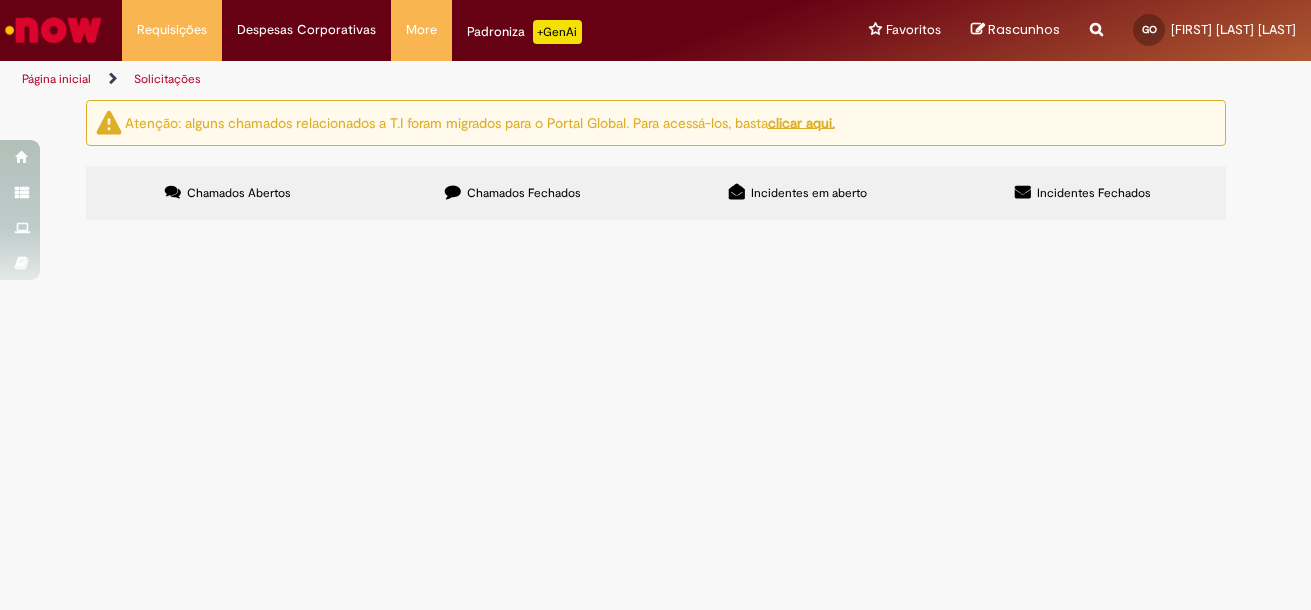 scroll, scrollTop: 0, scrollLeft: 0, axis: both 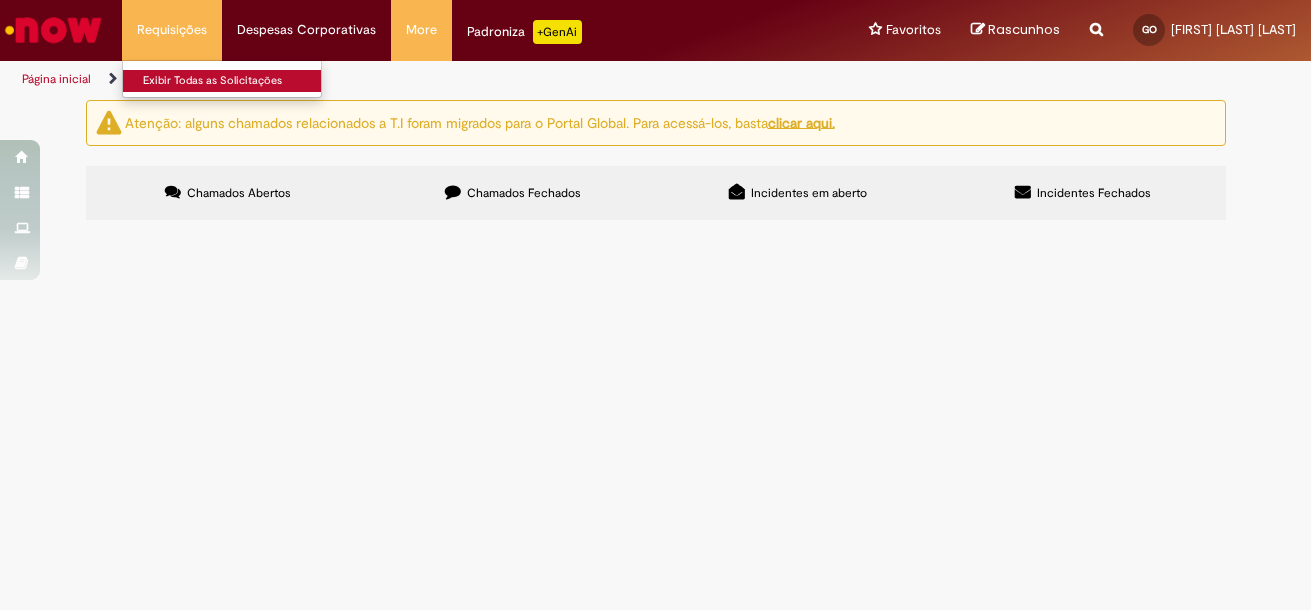 click on "Exibir Todas as Solicitações" at bounding box center [233, 81] 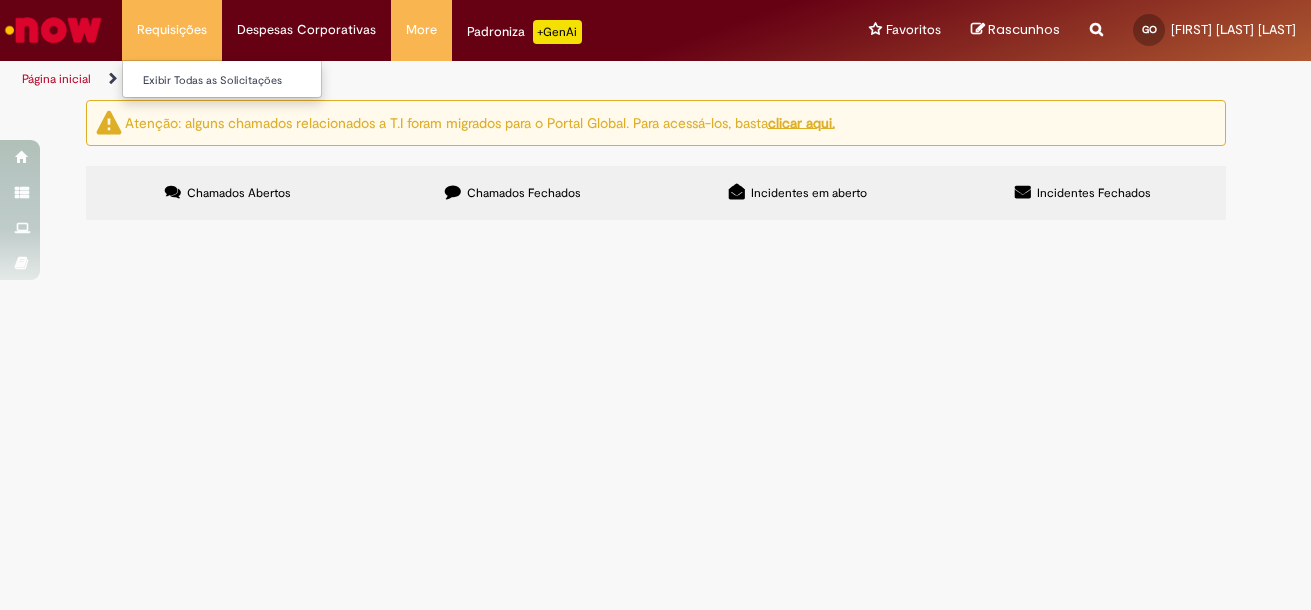click on "Requisições
Exibir Todas as Solicitações" at bounding box center [172, 30] 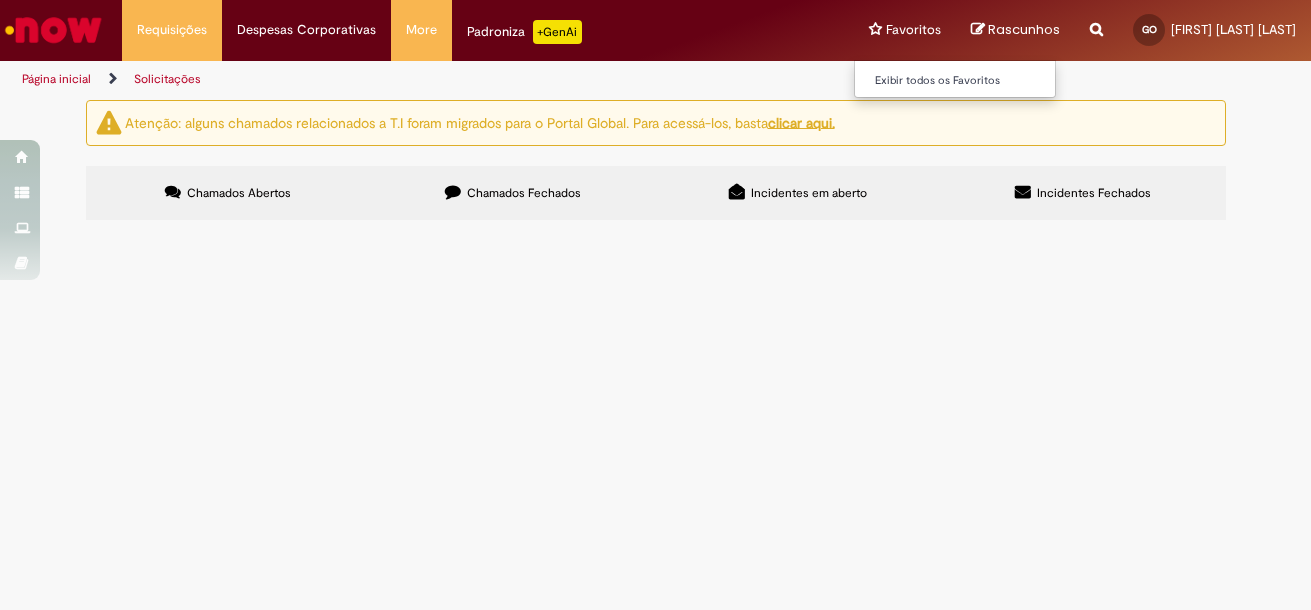 click on "Favoritos
Exibir todos os Favoritos" at bounding box center [905, 30] 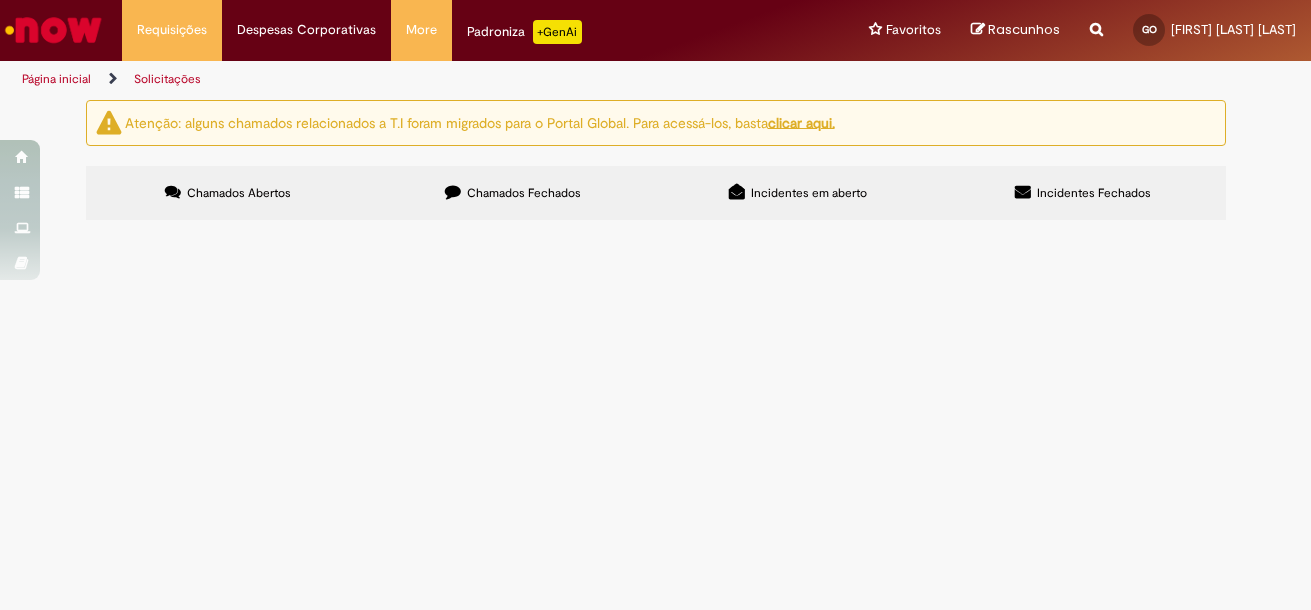 click at bounding box center (53, 30) 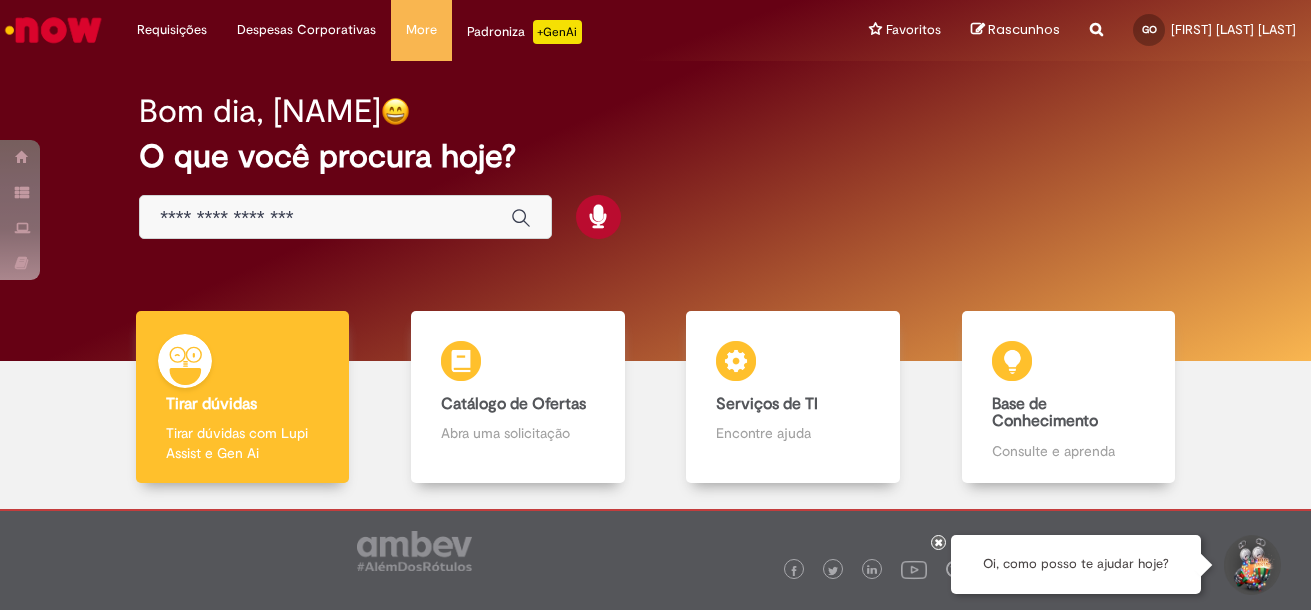 scroll, scrollTop: 0, scrollLeft: 0, axis: both 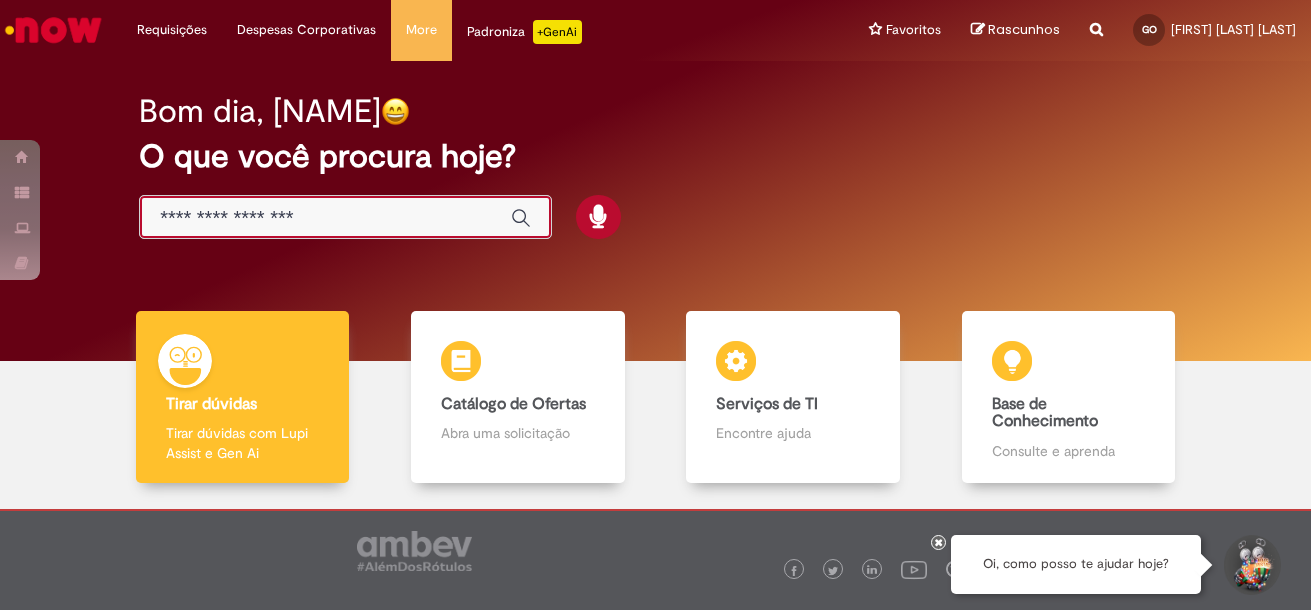 click at bounding box center [325, 218] 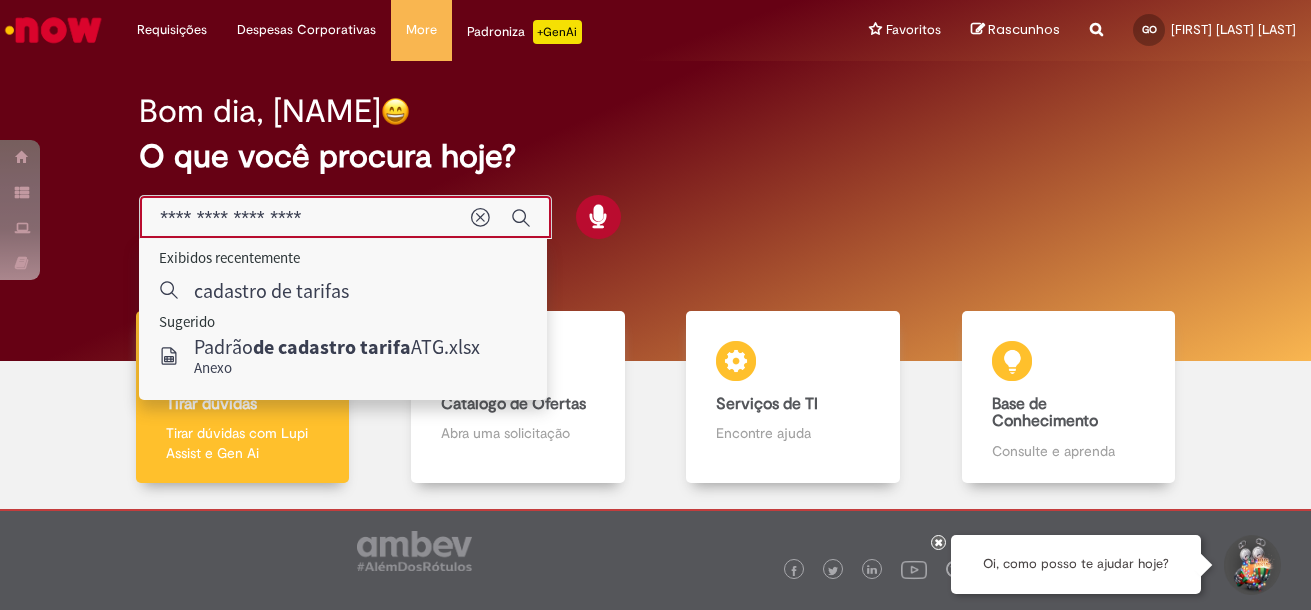 type on "**********" 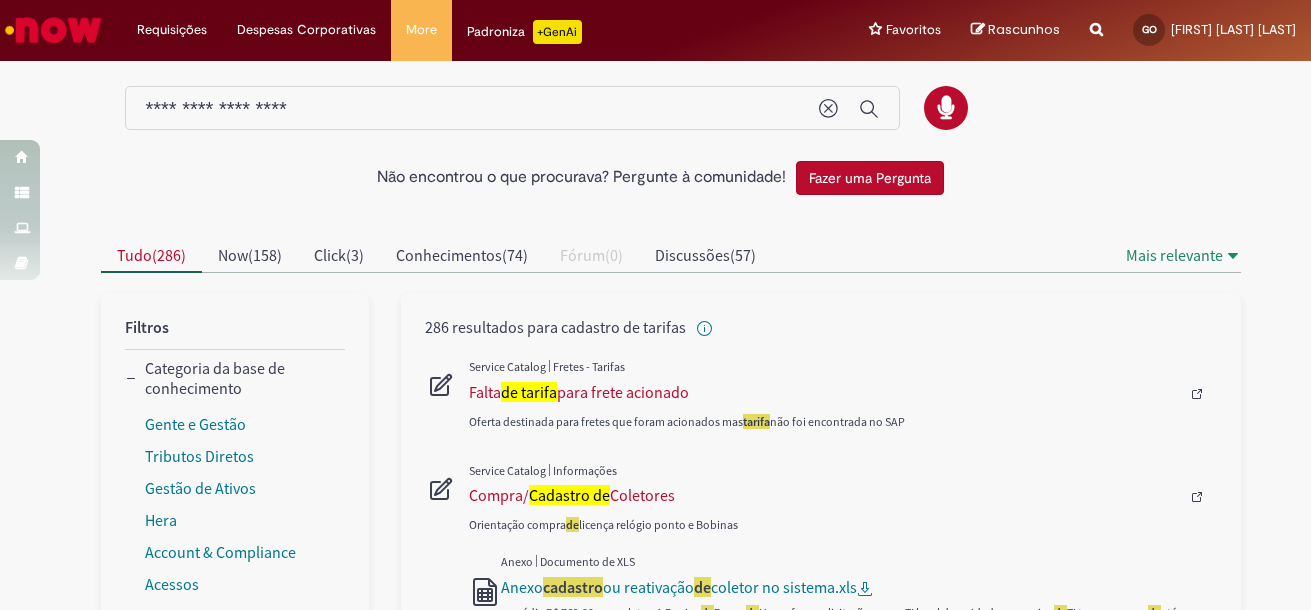 scroll, scrollTop: 0, scrollLeft: 0, axis: both 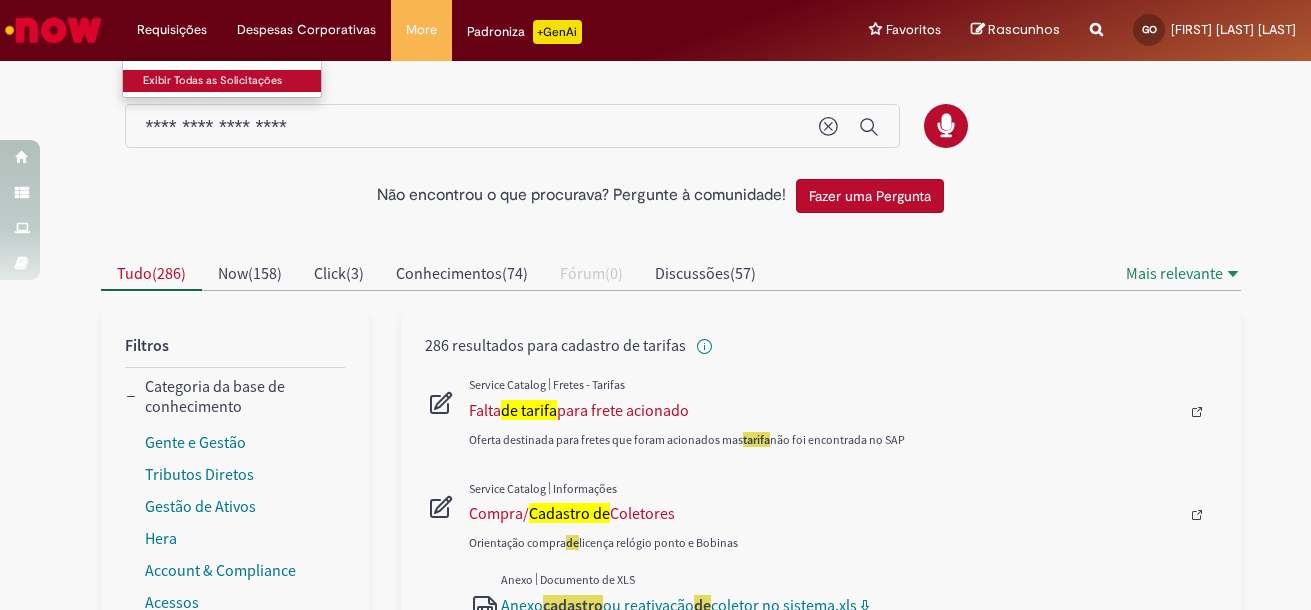 click on "Exibir Todas as Solicitações" at bounding box center [233, 81] 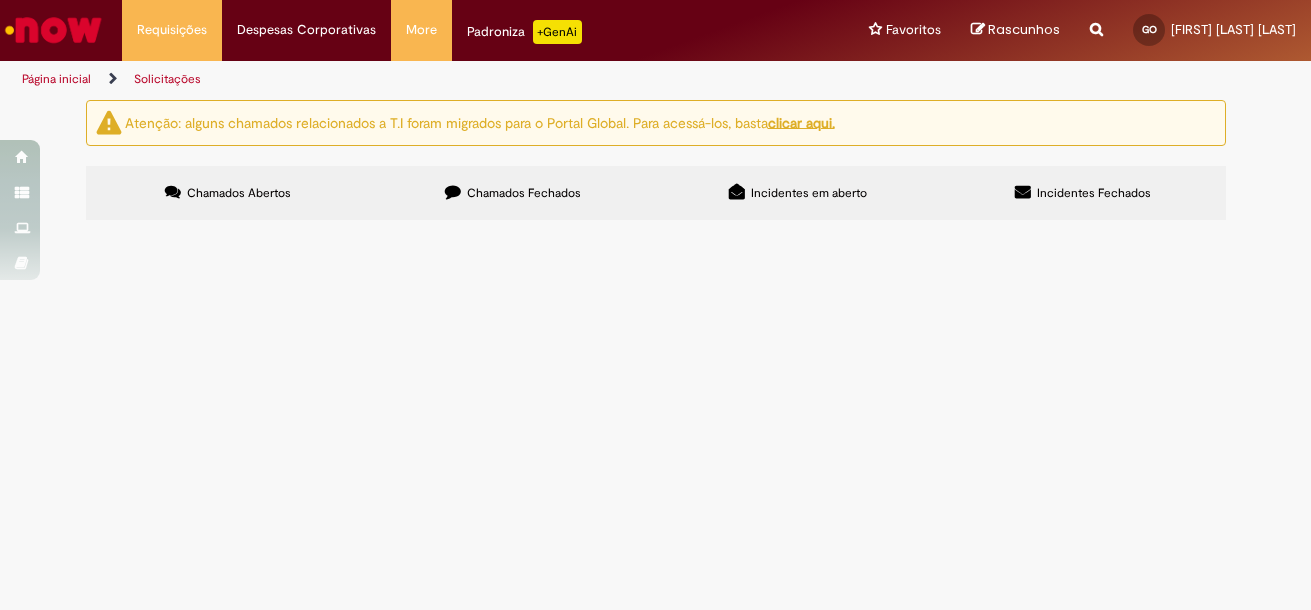 click on "Chamados Fechados" at bounding box center (513, 193) 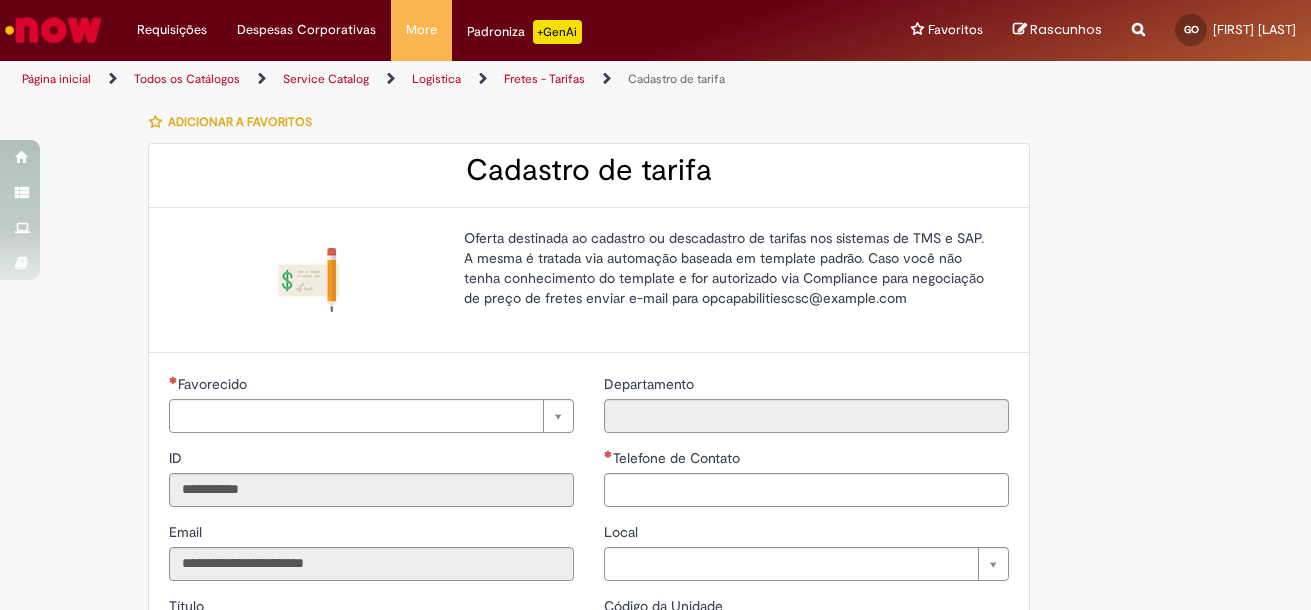 type on "**********" 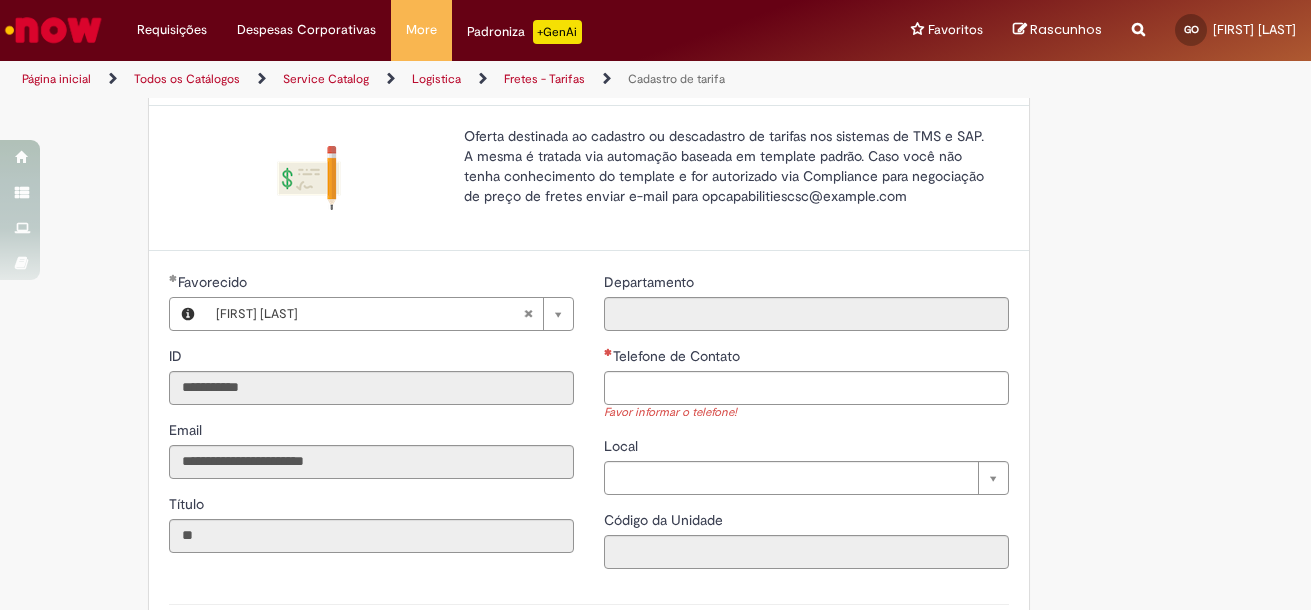 scroll, scrollTop: 0, scrollLeft: 0, axis: both 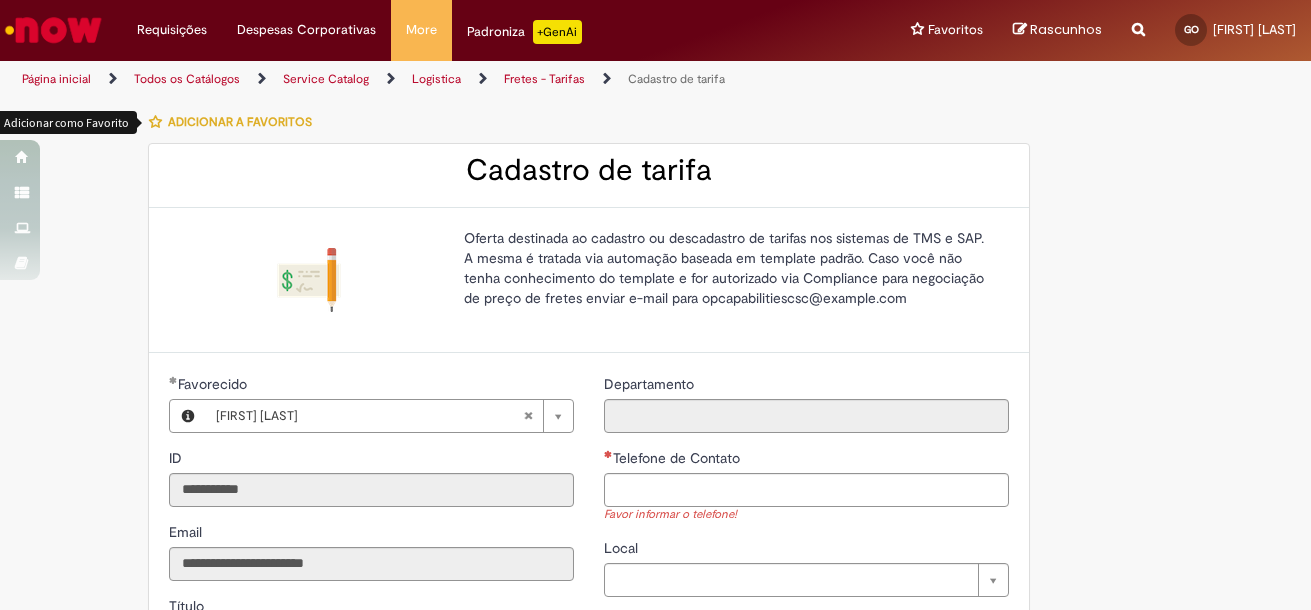 click at bounding box center (155, 122) 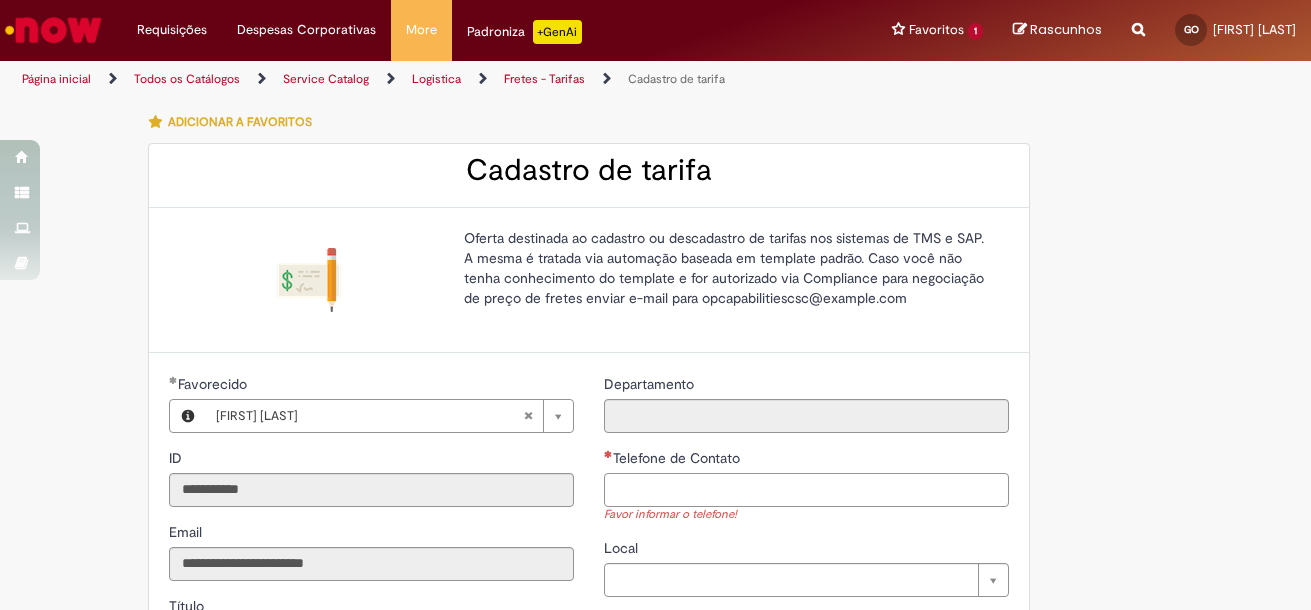 click on "Telefone de Contato" at bounding box center [806, 490] 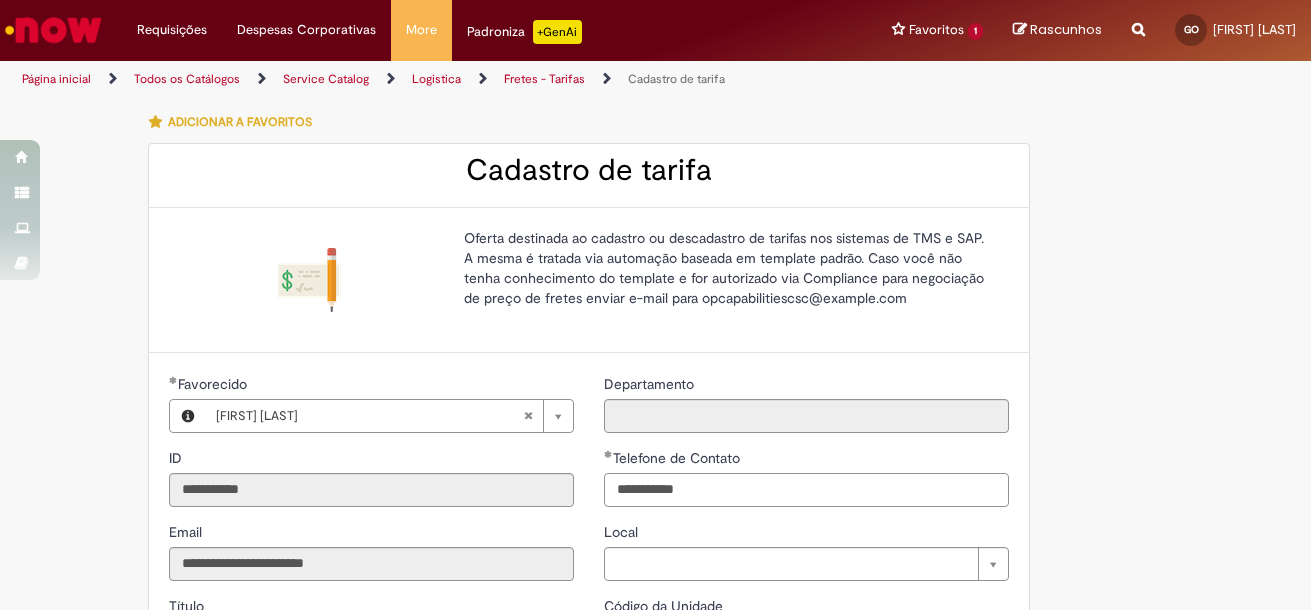 type on "**********" 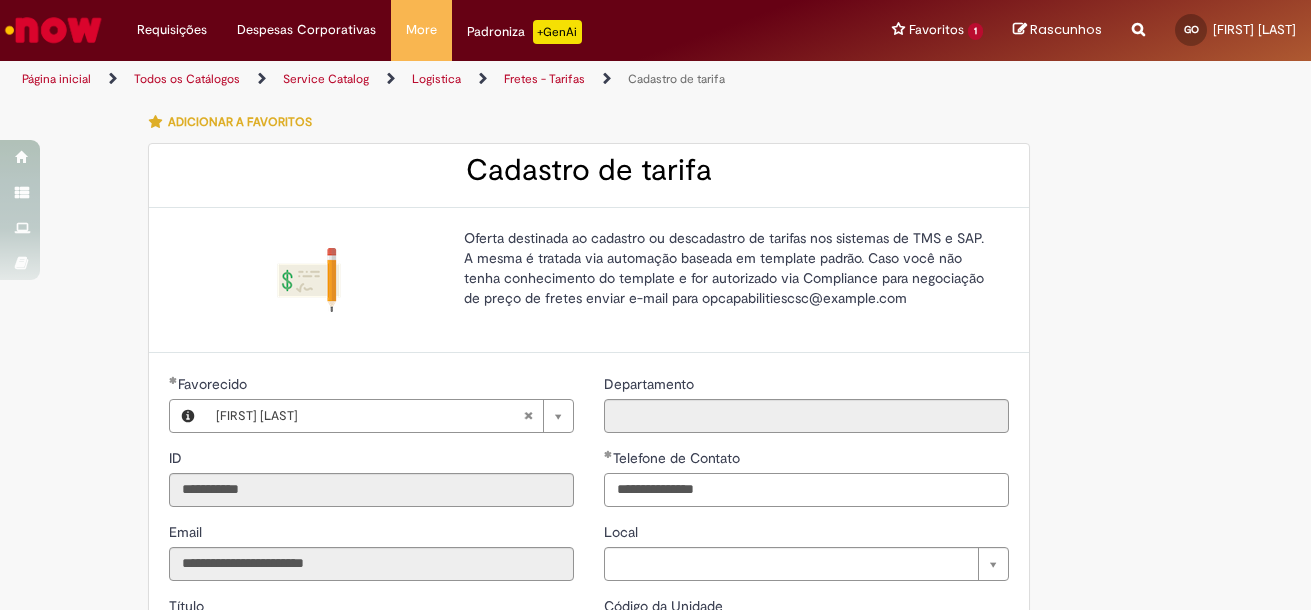scroll, scrollTop: 500, scrollLeft: 0, axis: vertical 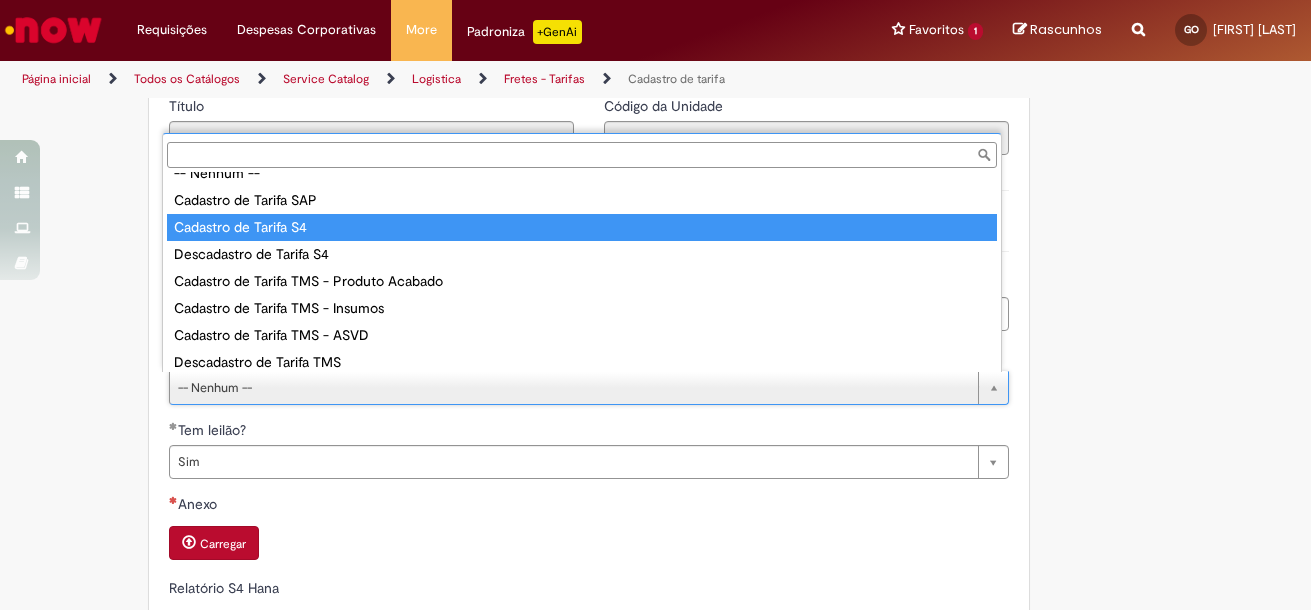 type on "**********" 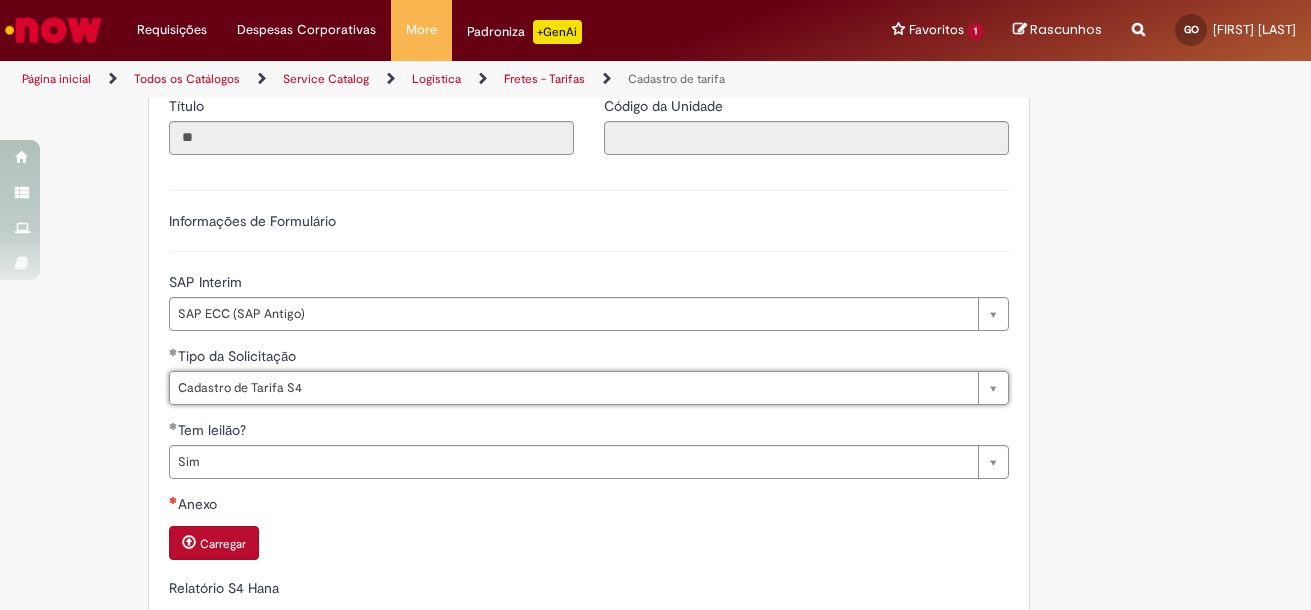 scroll, scrollTop: 500, scrollLeft: 0, axis: vertical 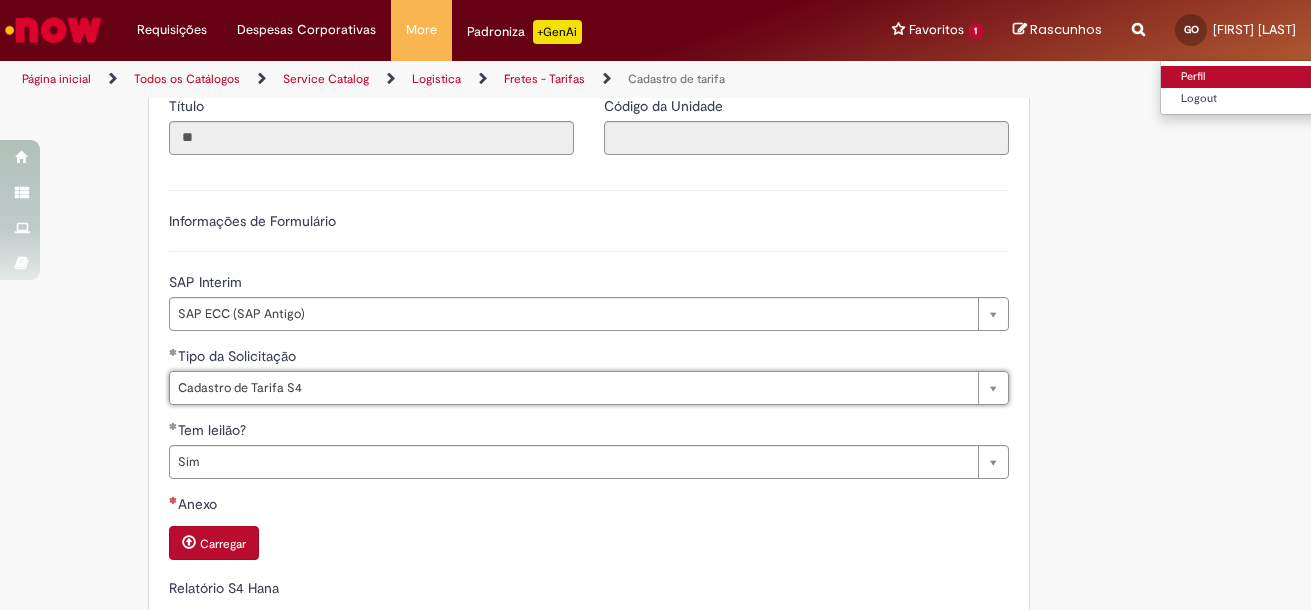click on "Perfil" at bounding box center (1240, 77) 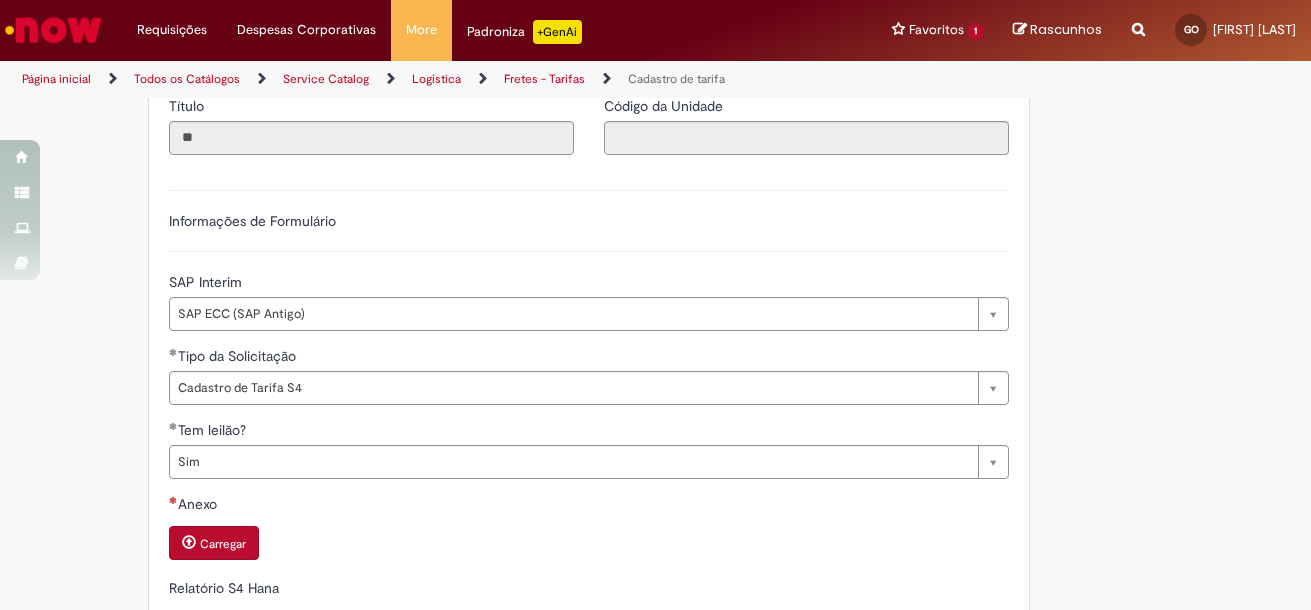 click on "Carregar" at bounding box center (214, 543) 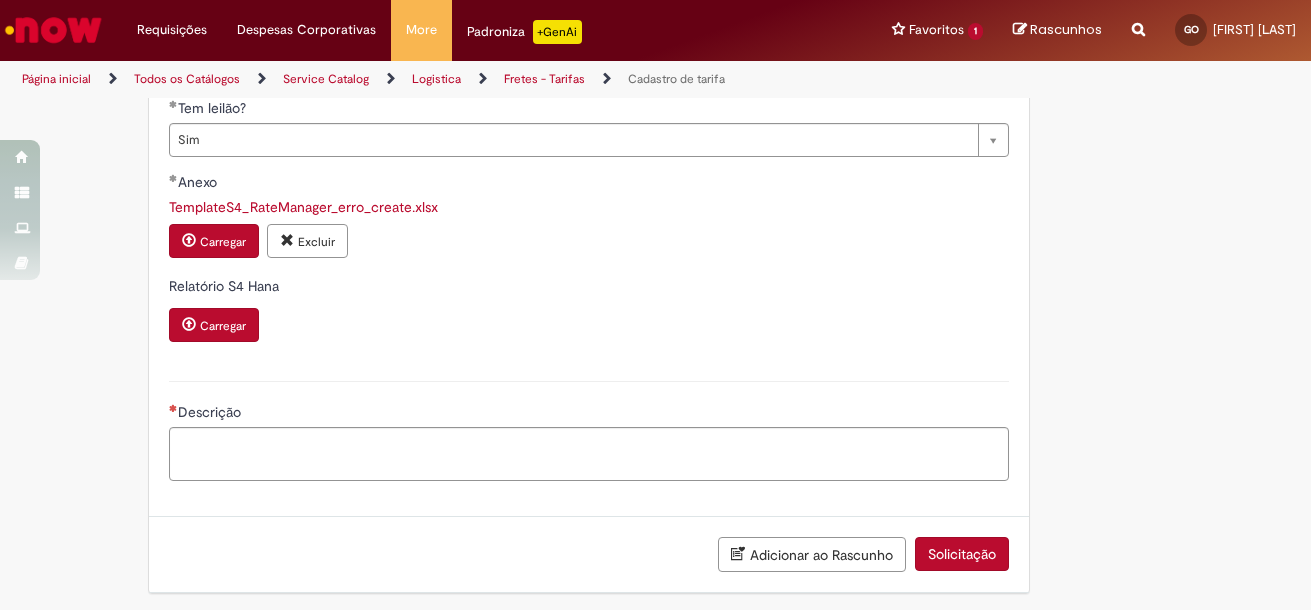 scroll, scrollTop: 828, scrollLeft: 0, axis: vertical 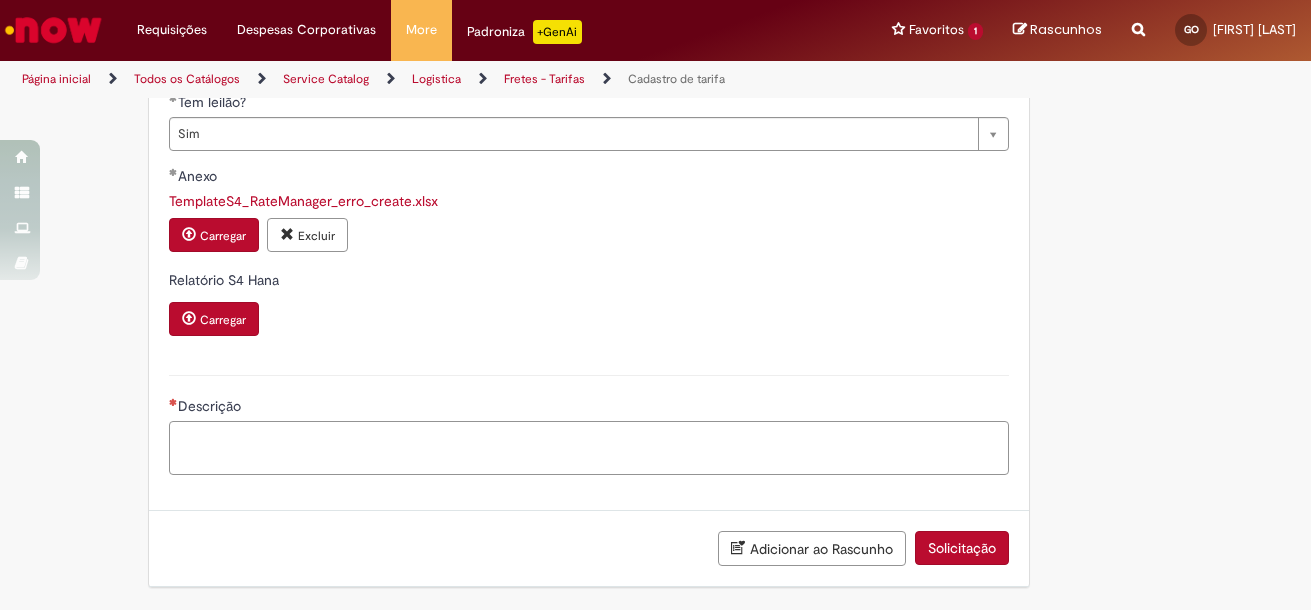 click on "Descrição" at bounding box center [589, 448] 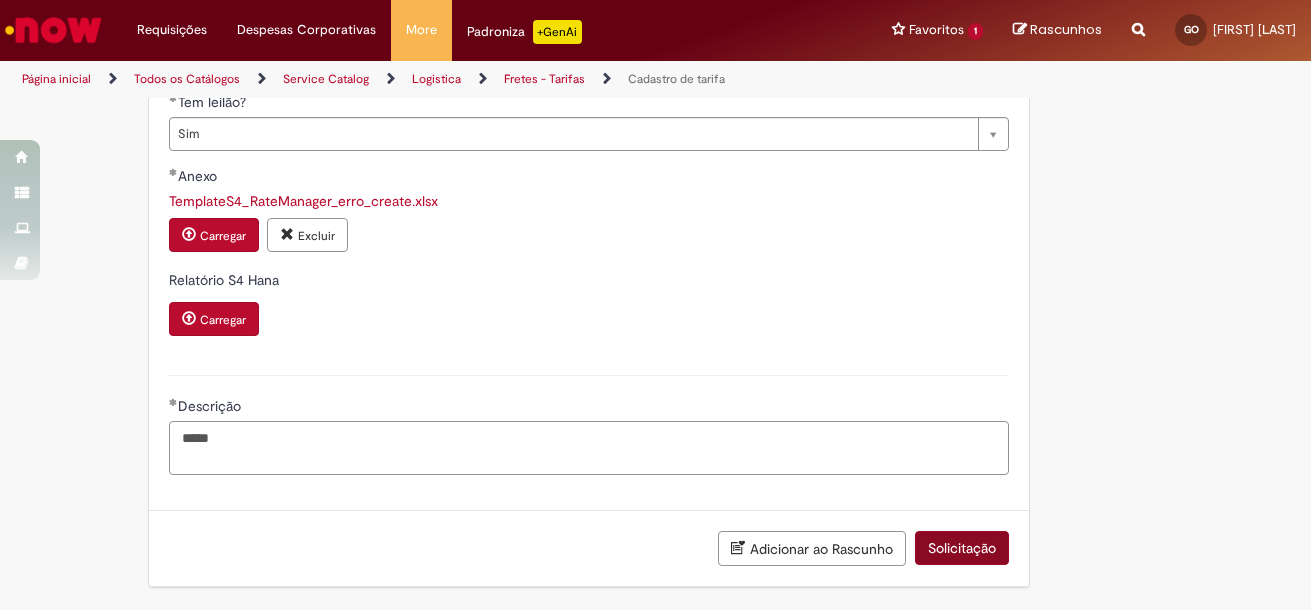 type on "*****" 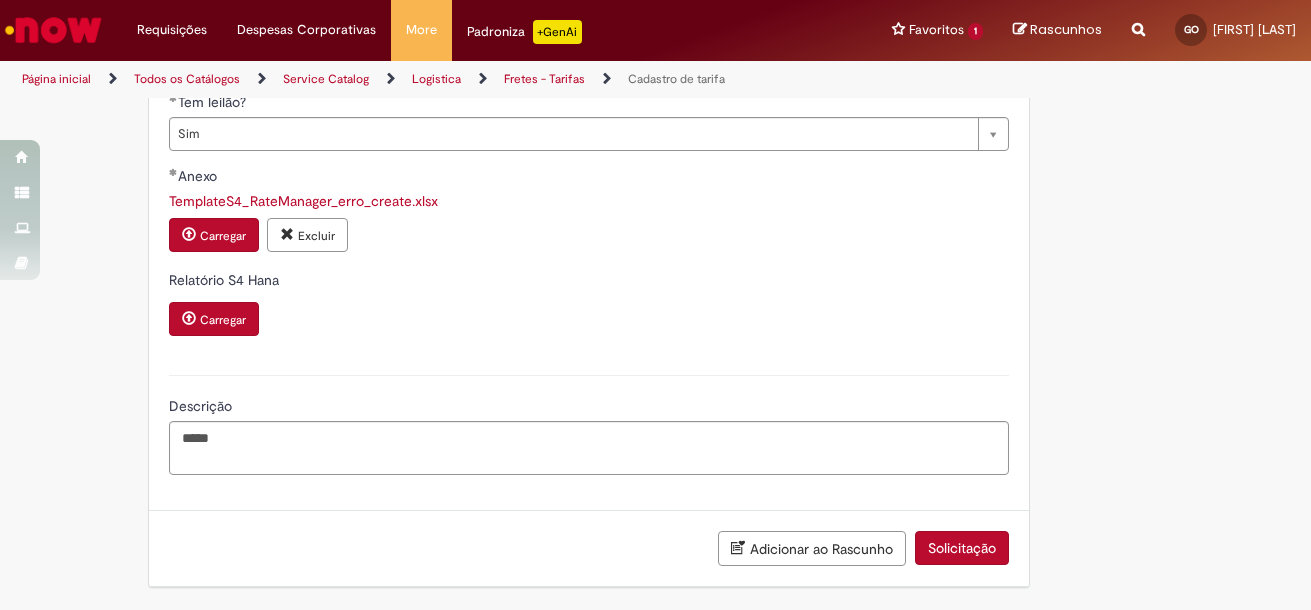 click on "Solicitação" at bounding box center [962, 548] 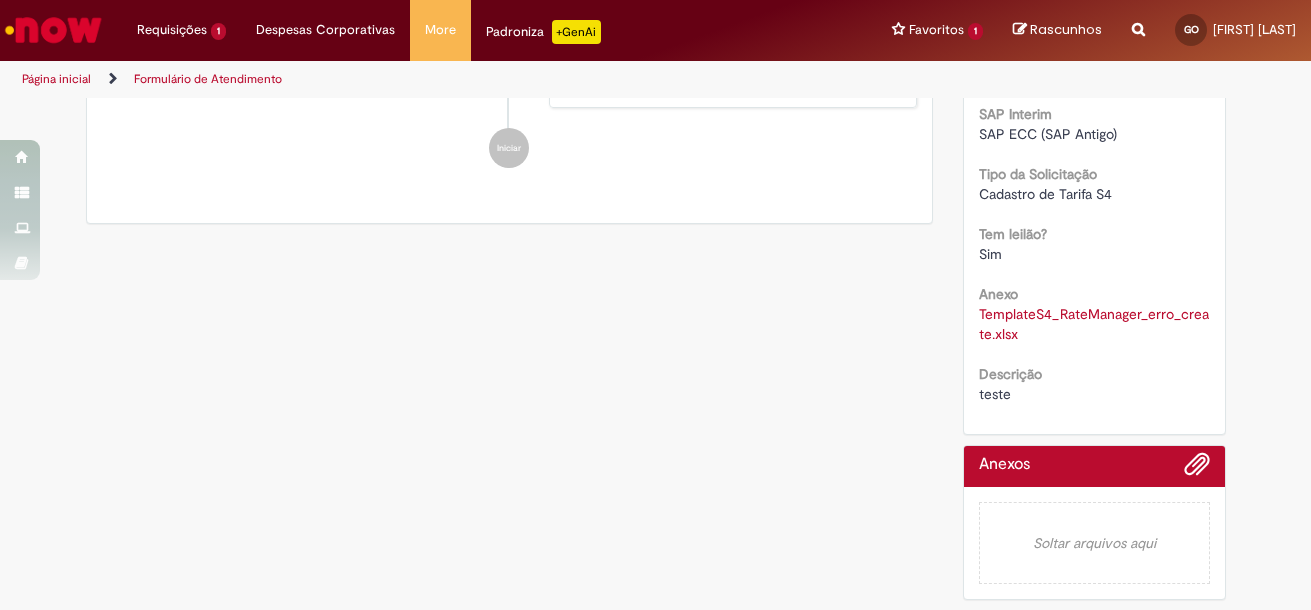 scroll, scrollTop: 0, scrollLeft: 0, axis: both 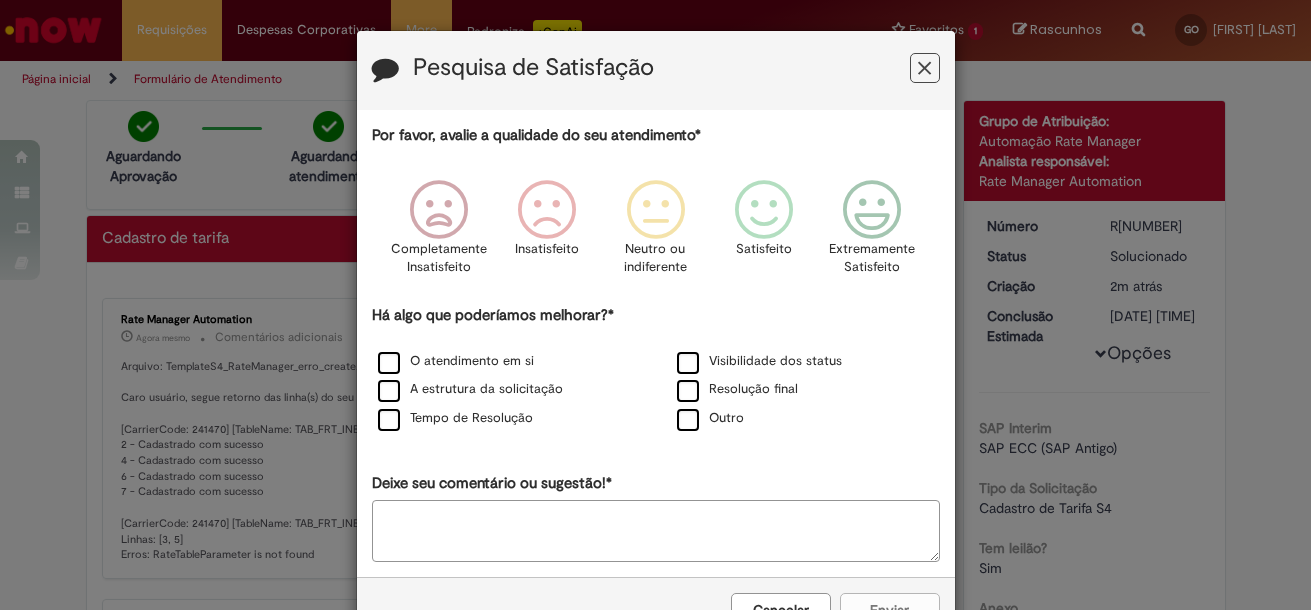 click at bounding box center [924, 68] 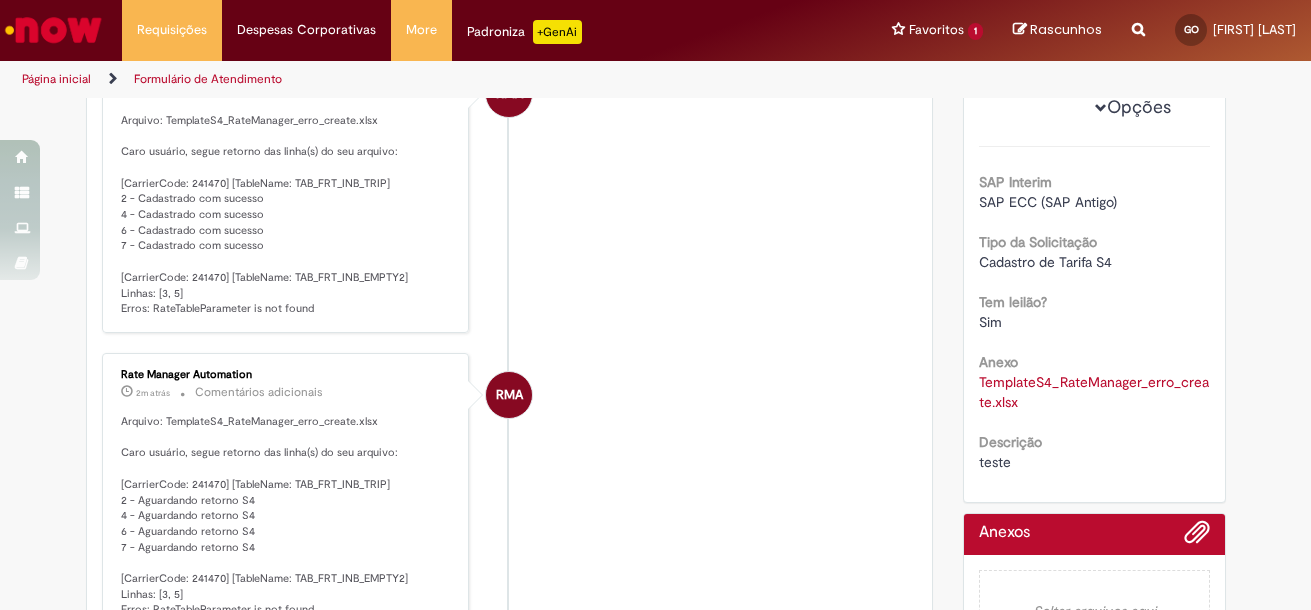 scroll, scrollTop: 100, scrollLeft: 0, axis: vertical 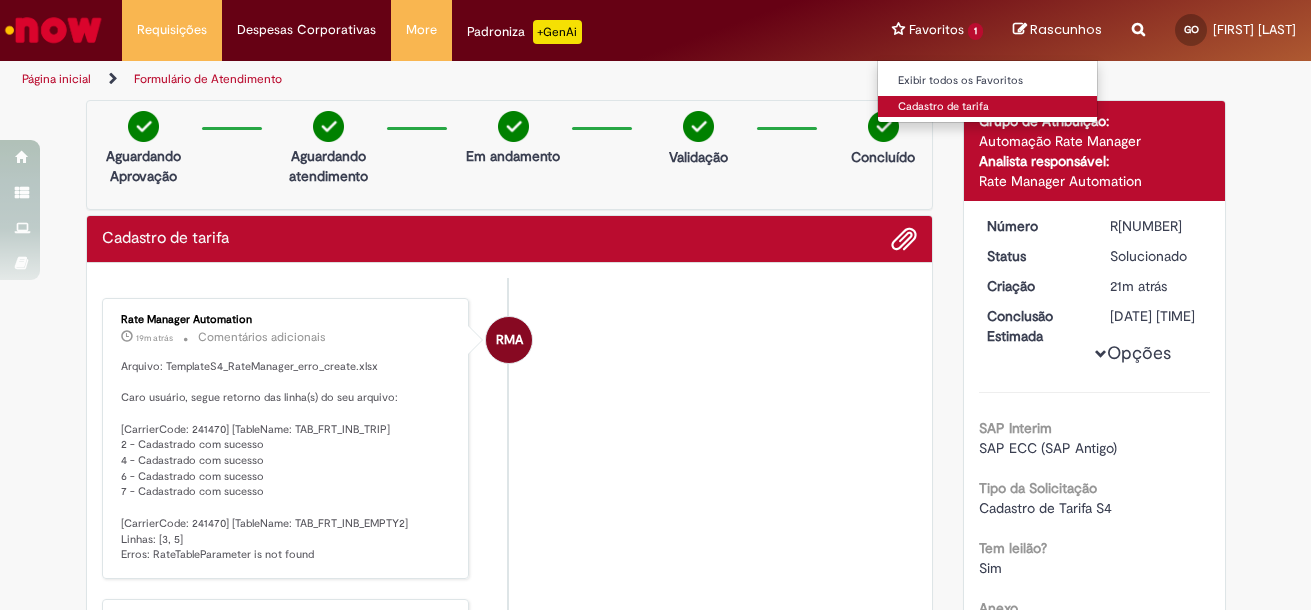 click on "Cadastro de tarifa" at bounding box center (988, 107) 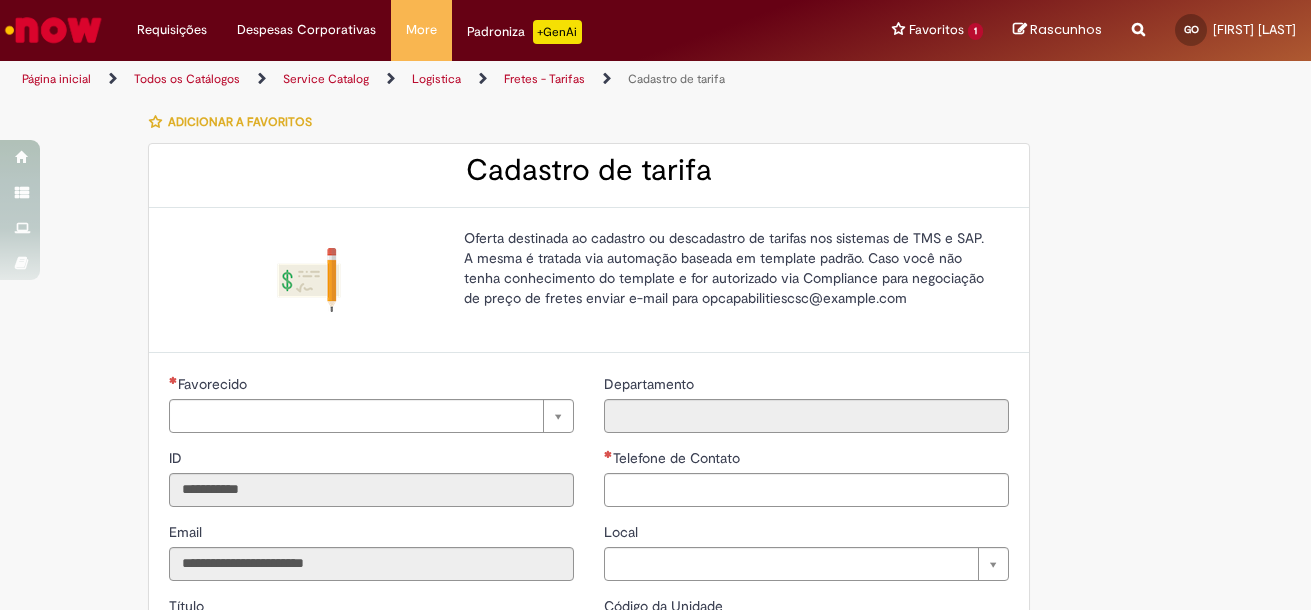 type on "**********" 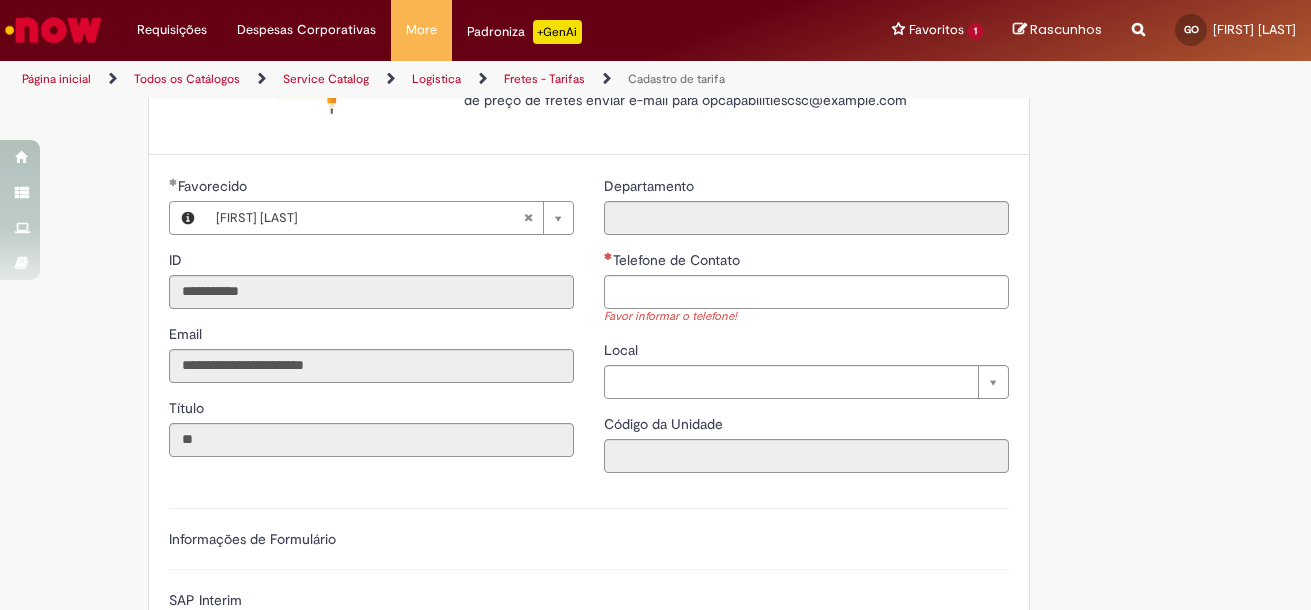 scroll, scrollTop: 200, scrollLeft: 0, axis: vertical 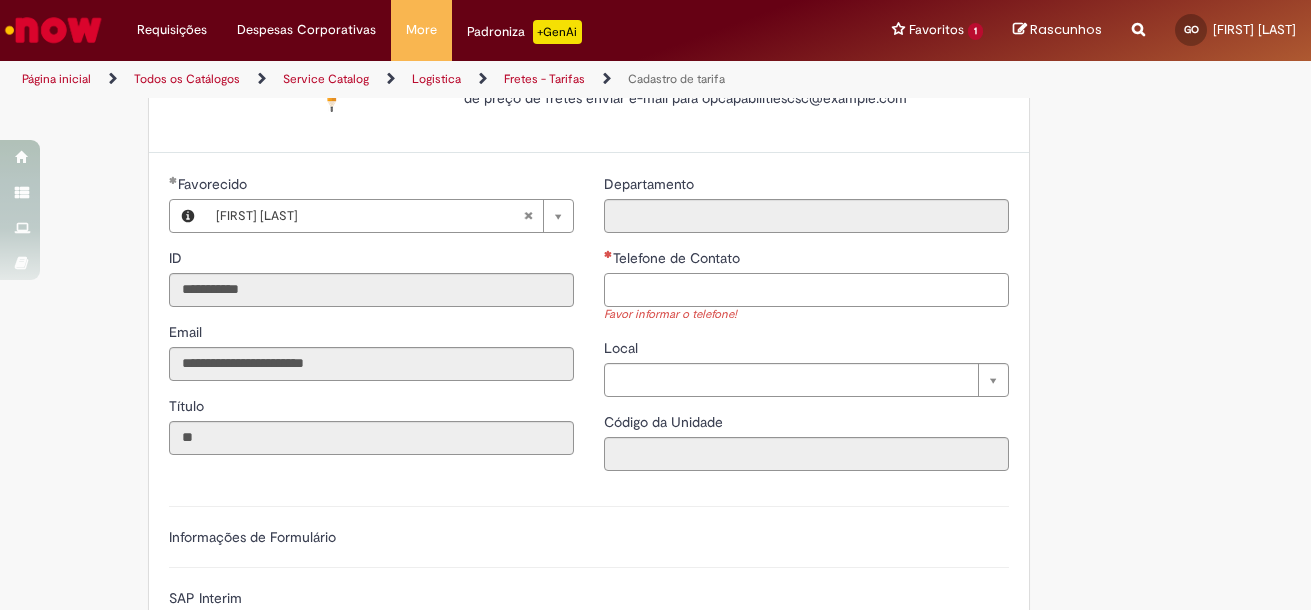 click on "Telefone de Contato" at bounding box center [806, 290] 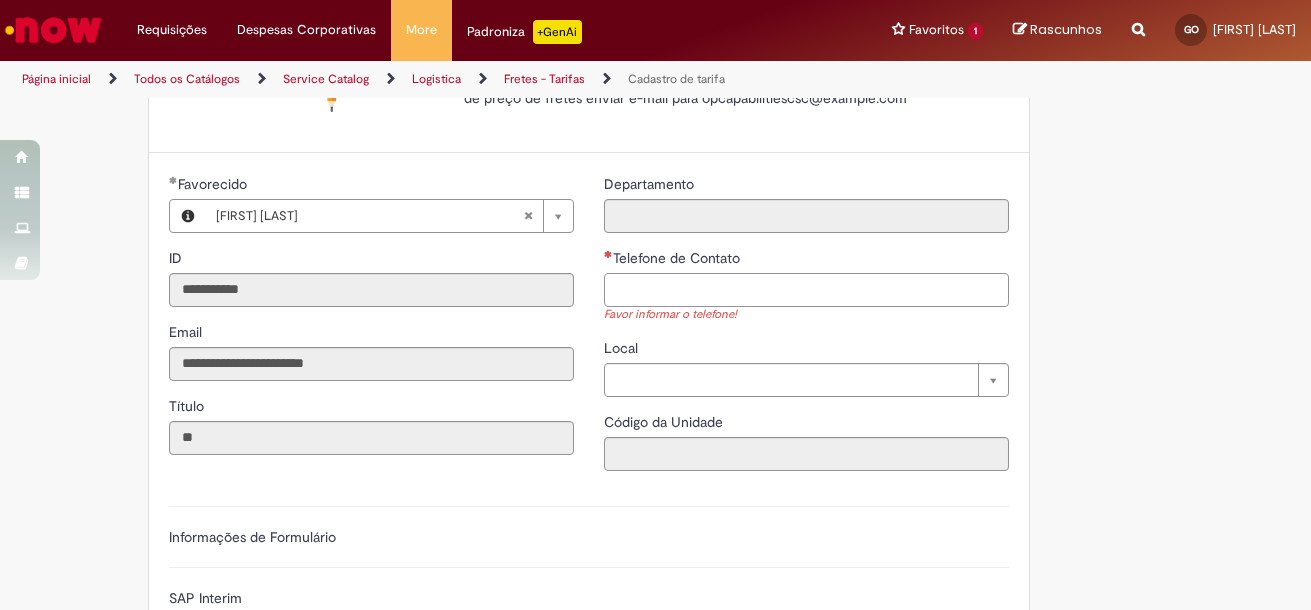 type on "**********" 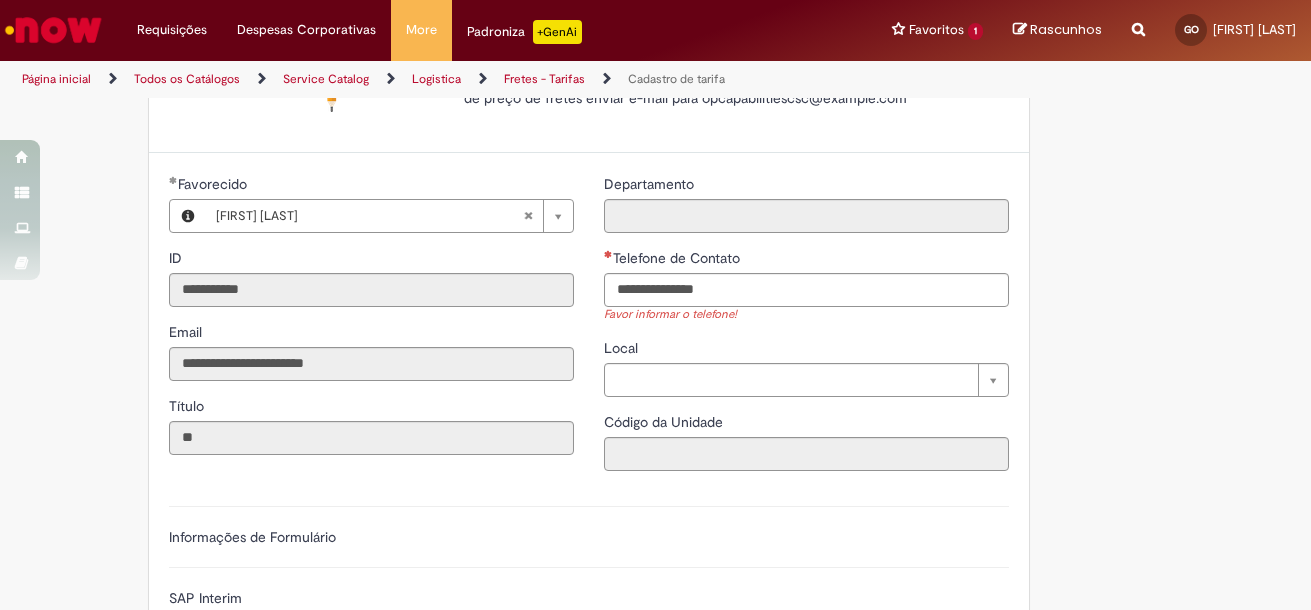 type on "**********" 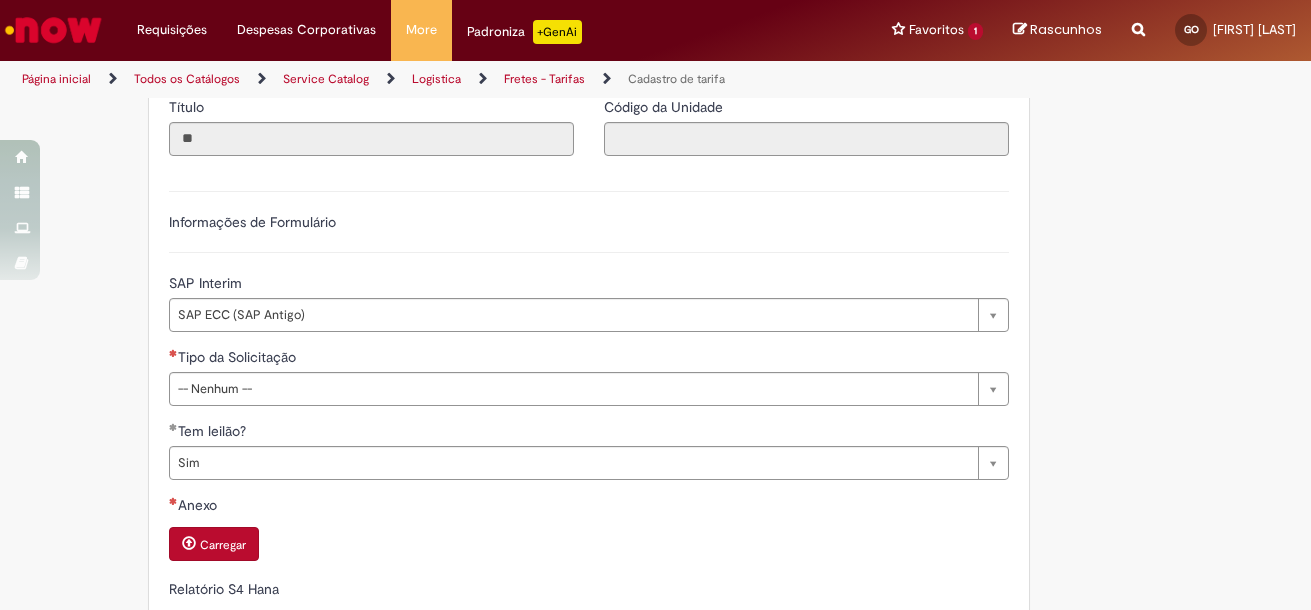 scroll, scrollTop: 500, scrollLeft: 0, axis: vertical 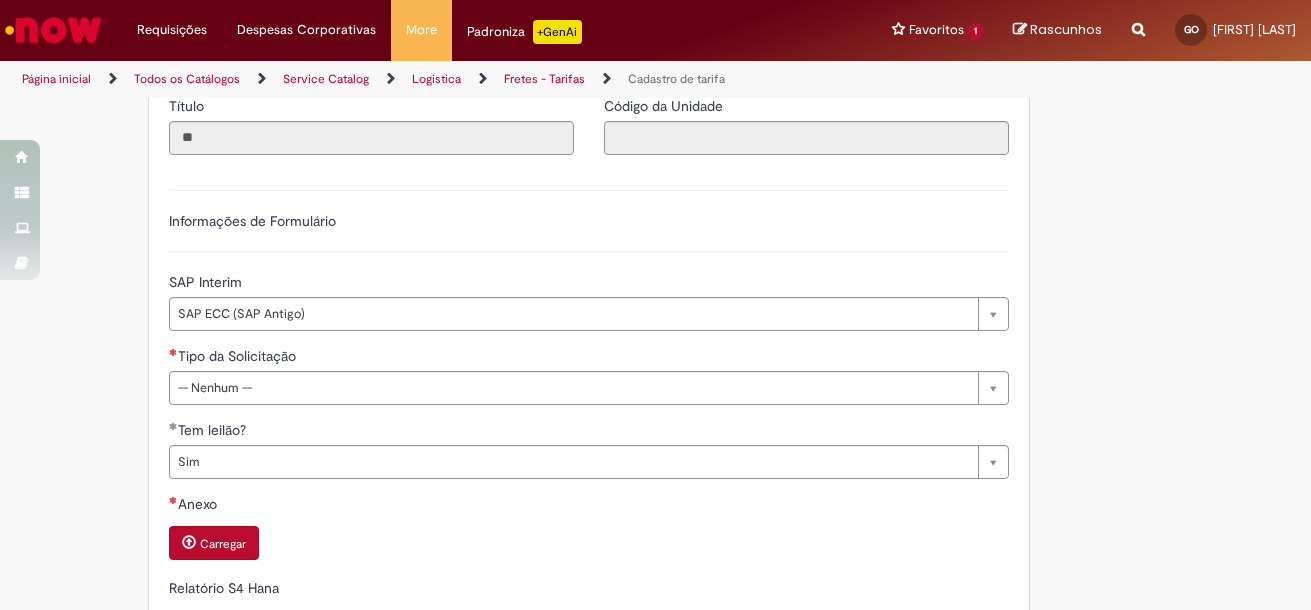 type 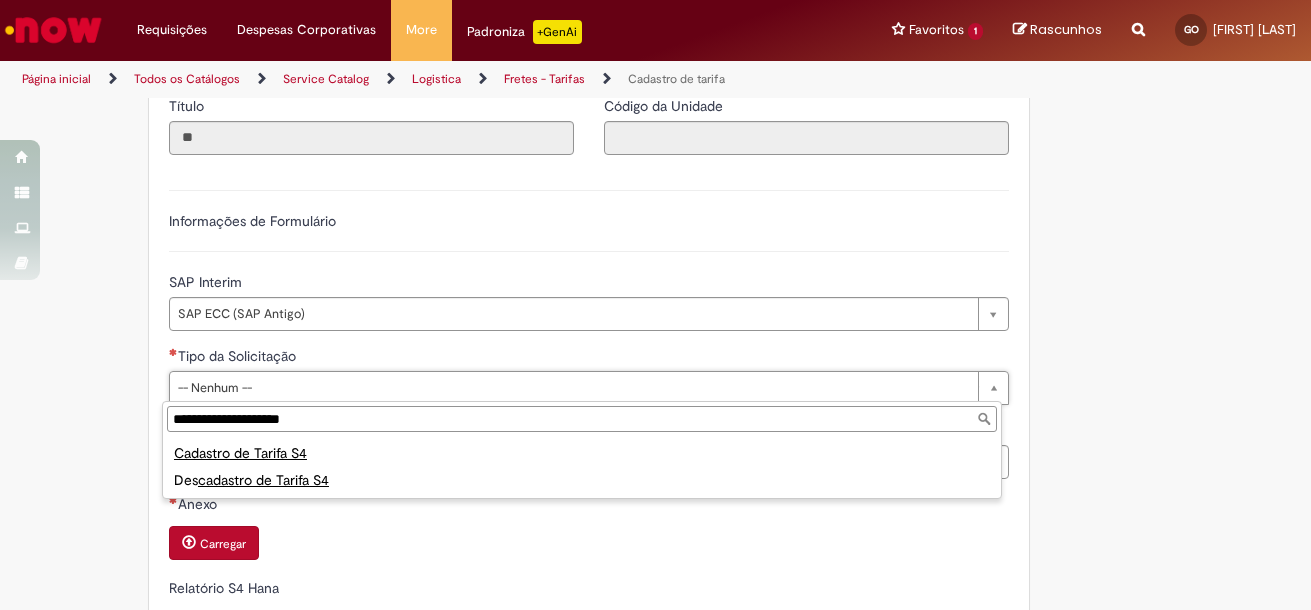 click on "**********" at bounding box center [582, 419] 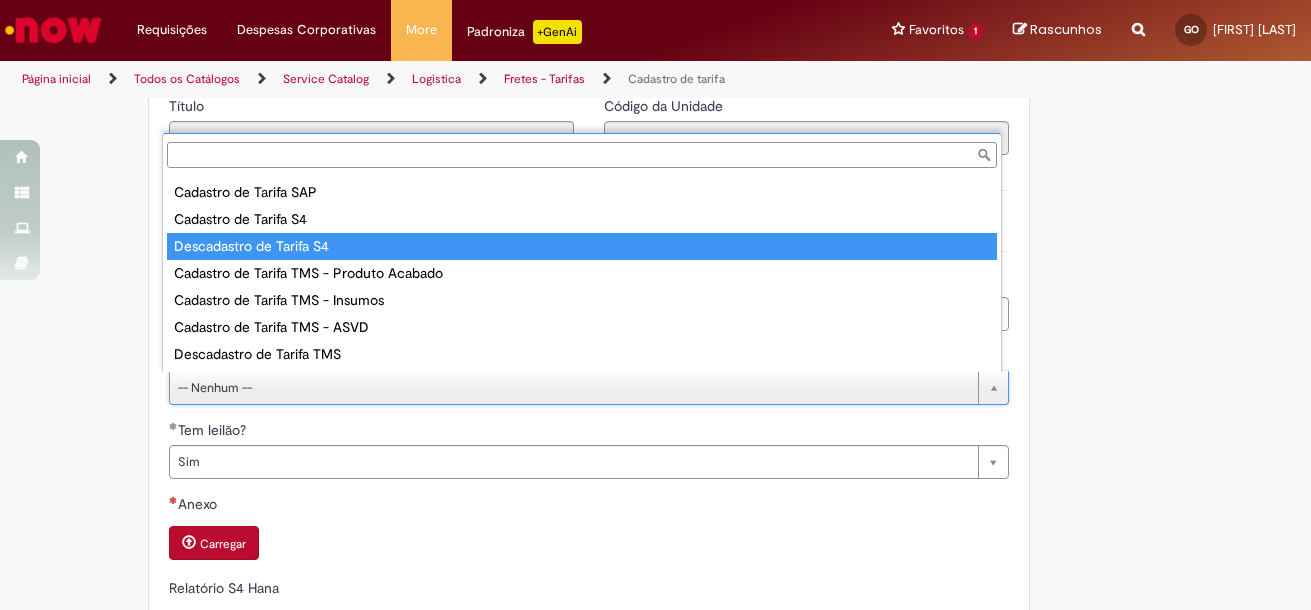 scroll, scrollTop: 0, scrollLeft: 0, axis: both 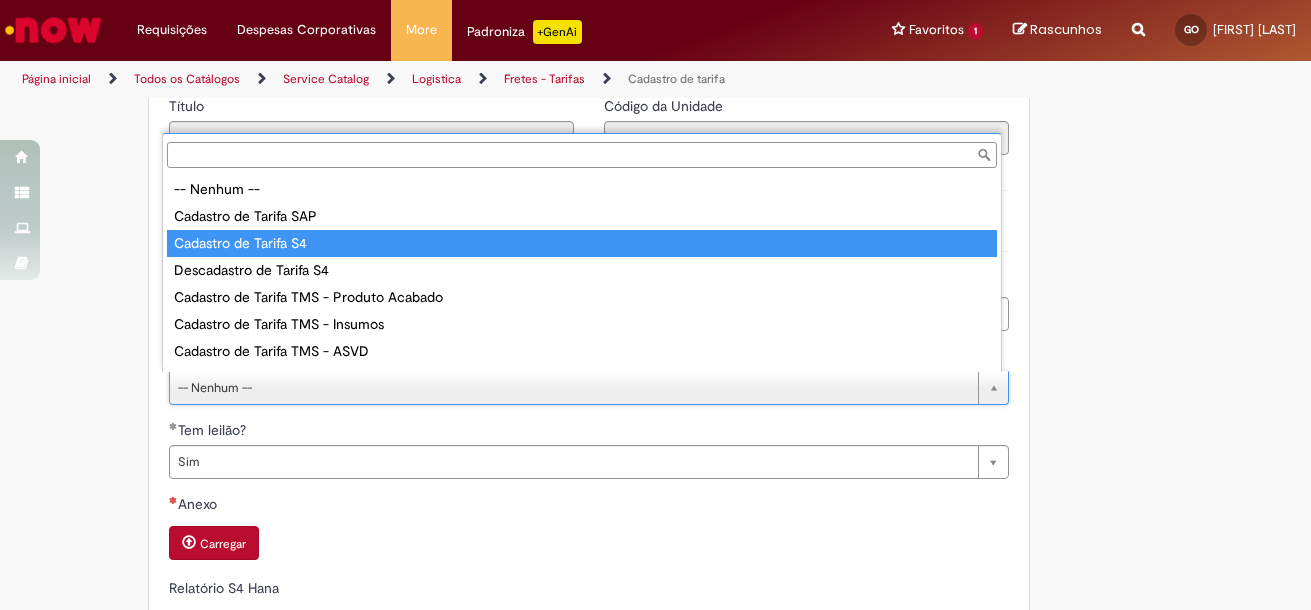 type 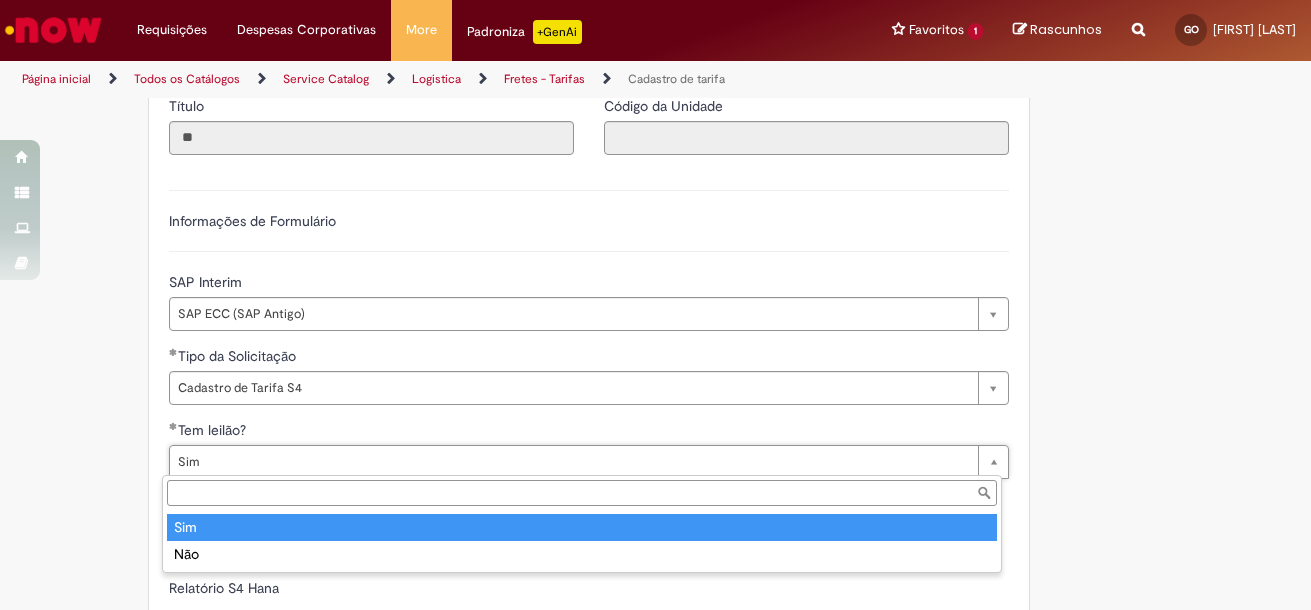 type on "***" 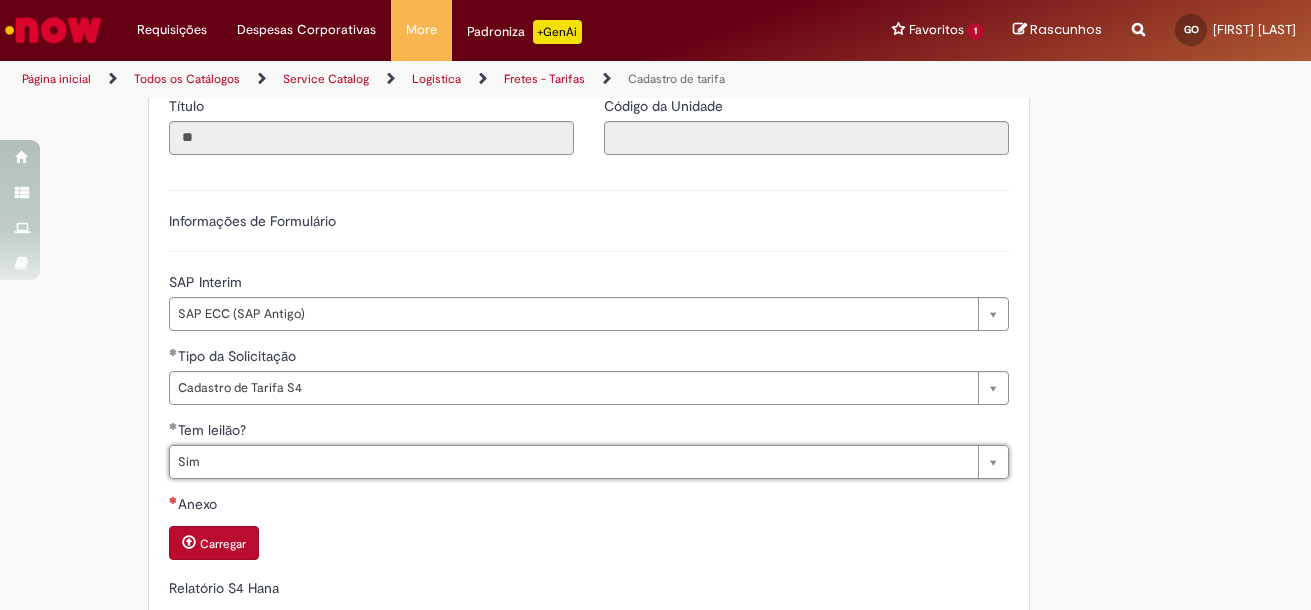 click on "Carregar" at bounding box center (214, 543) 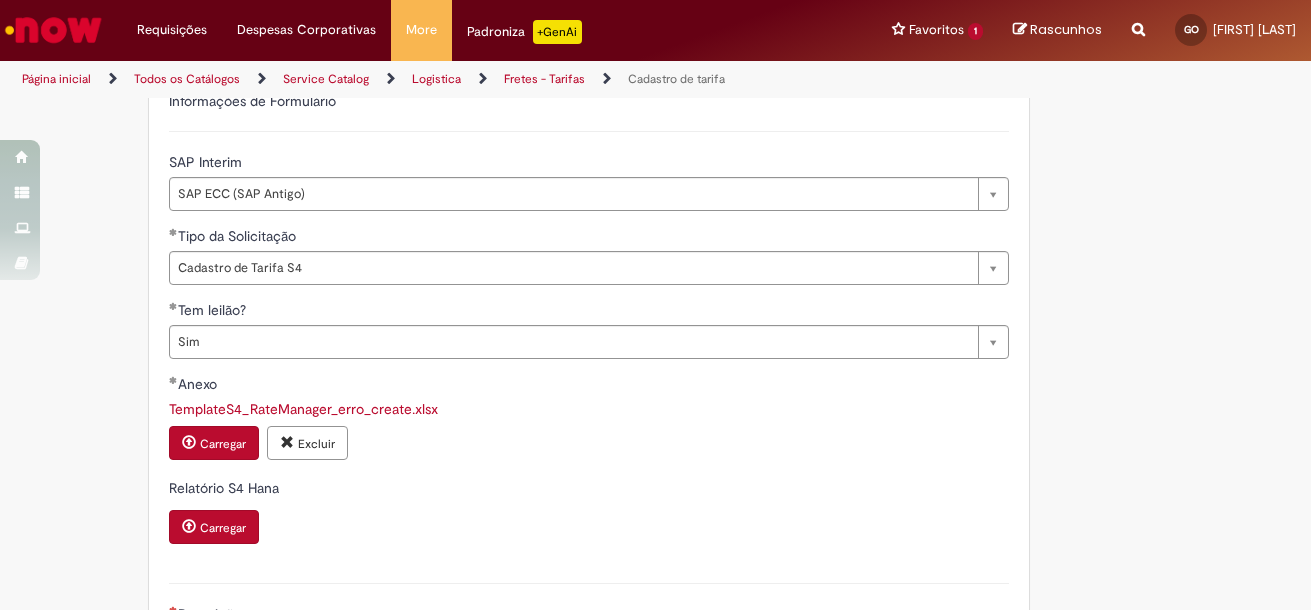 scroll, scrollTop: 800, scrollLeft: 0, axis: vertical 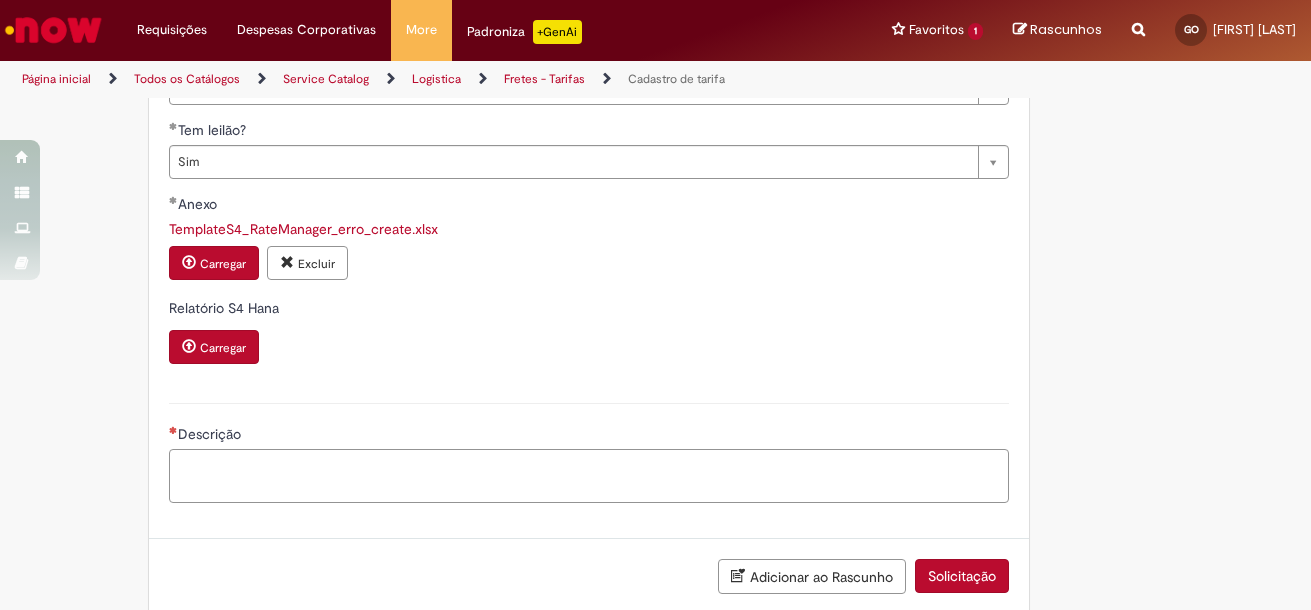 click on "Descrição" at bounding box center [589, 476] 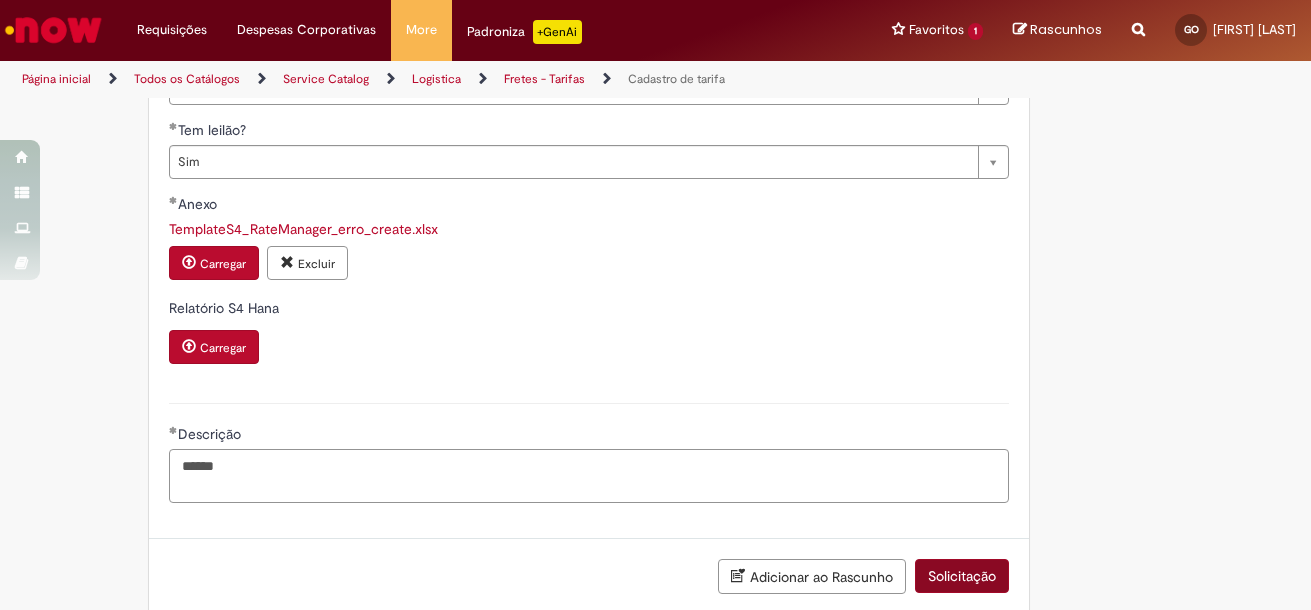 type on "******" 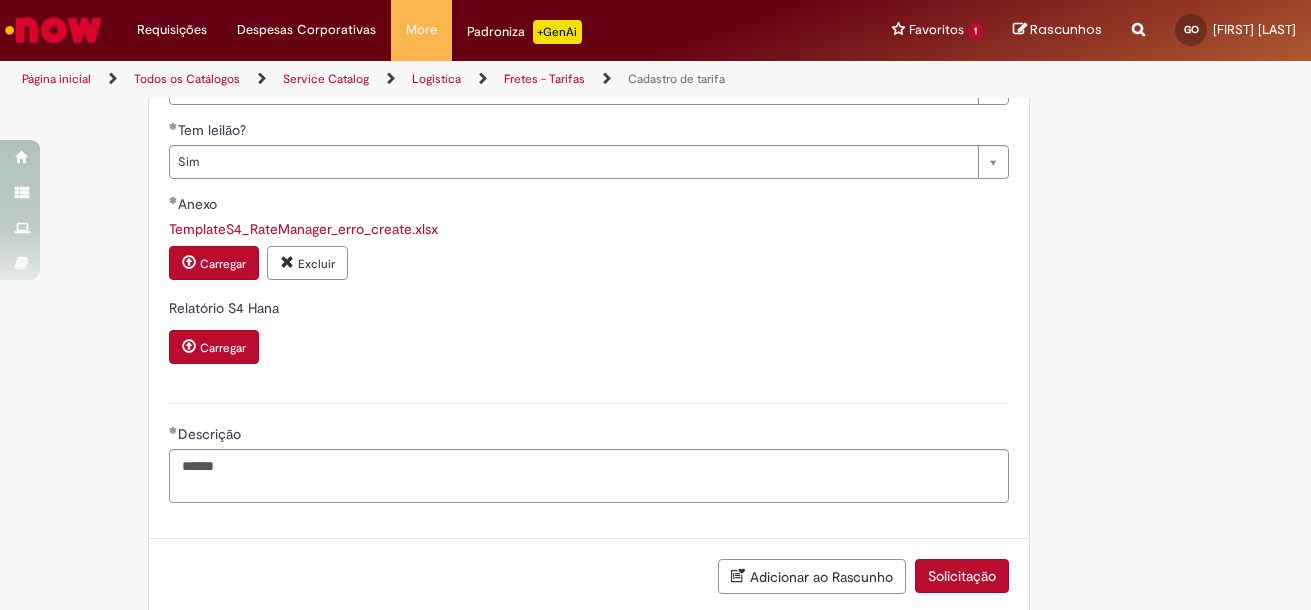 click on "Solicitação" at bounding box center [962, 576] 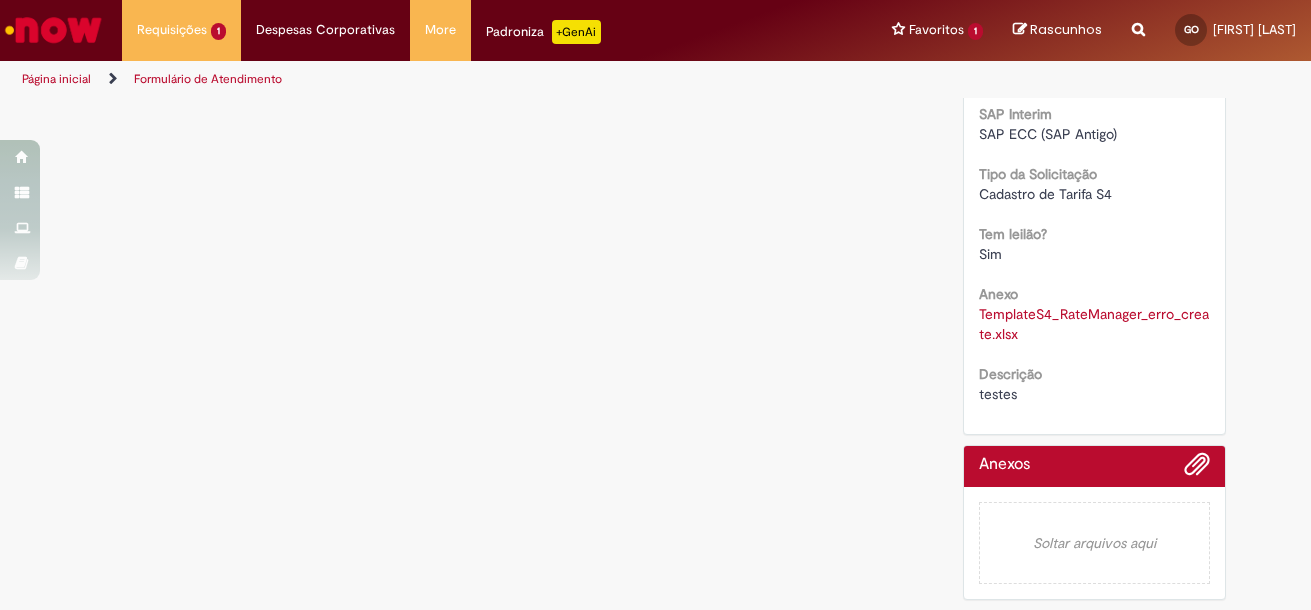 scroll, scrollTop: 0, scrollLeft: 0, axis: both 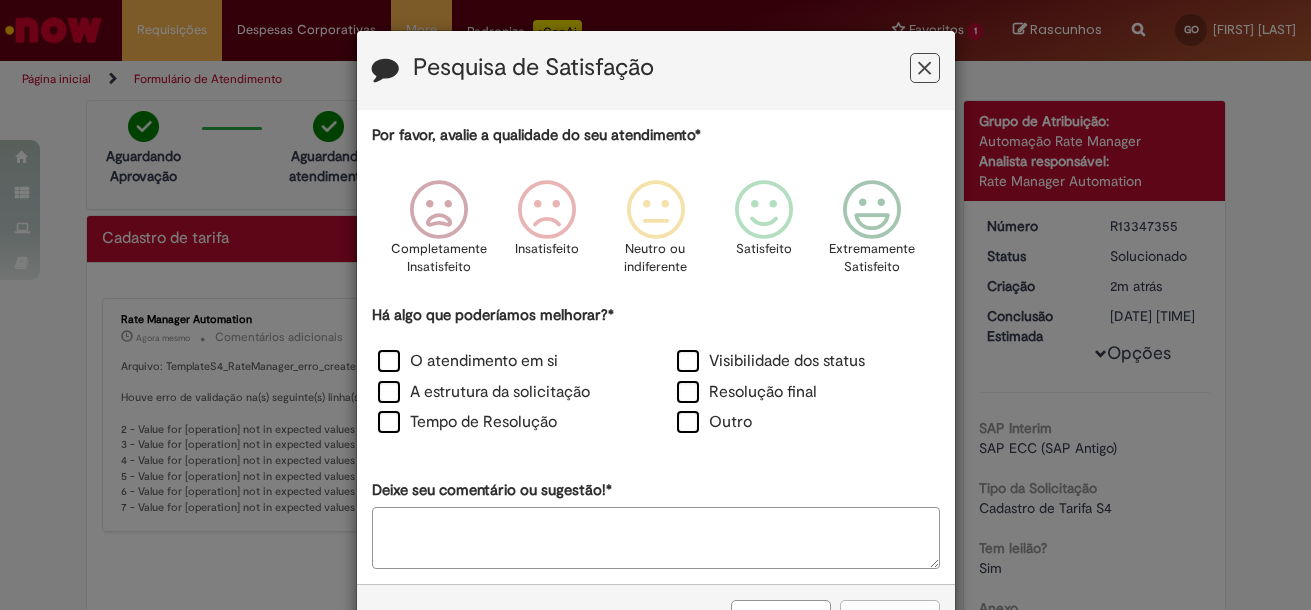 click at bounding box center (924, 68) 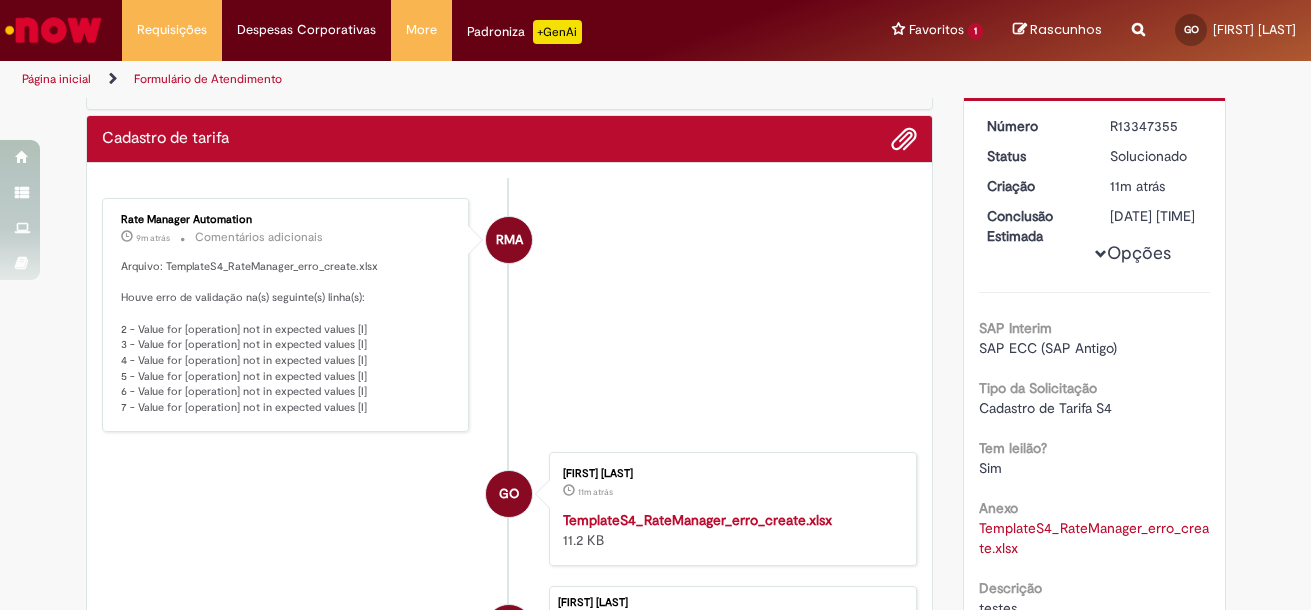 scroll, scrollTop: 100, scrollLeft: 0, axis: vertical 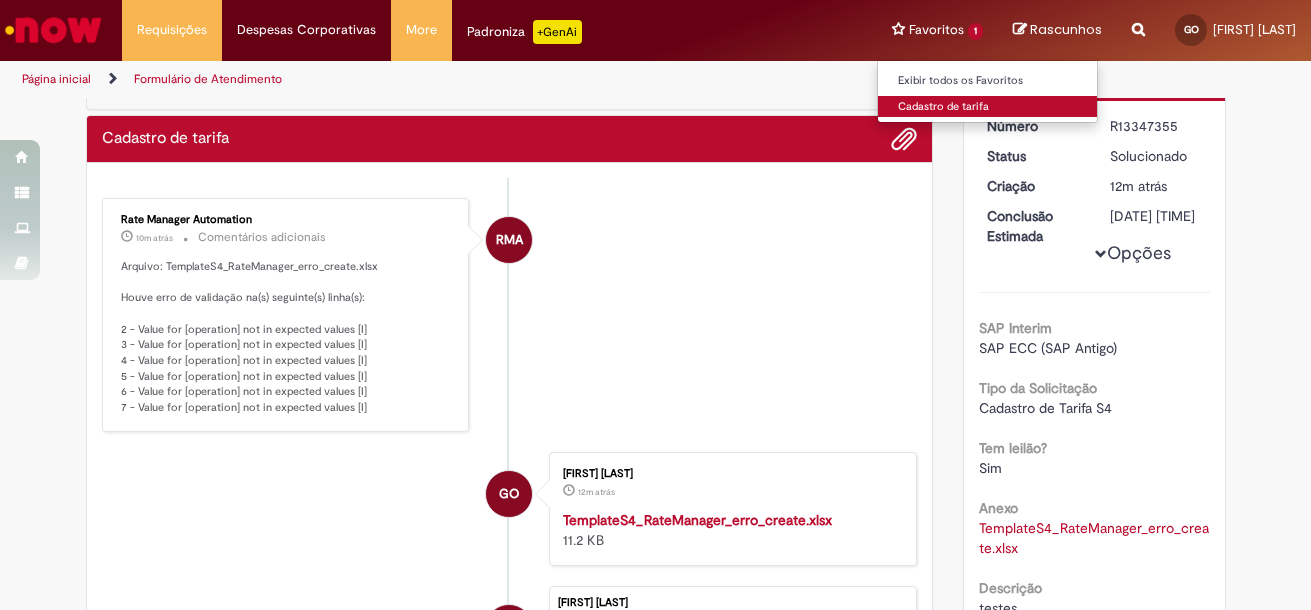 click on "Cadastro de tarifa" at bounding box center (988, 107) 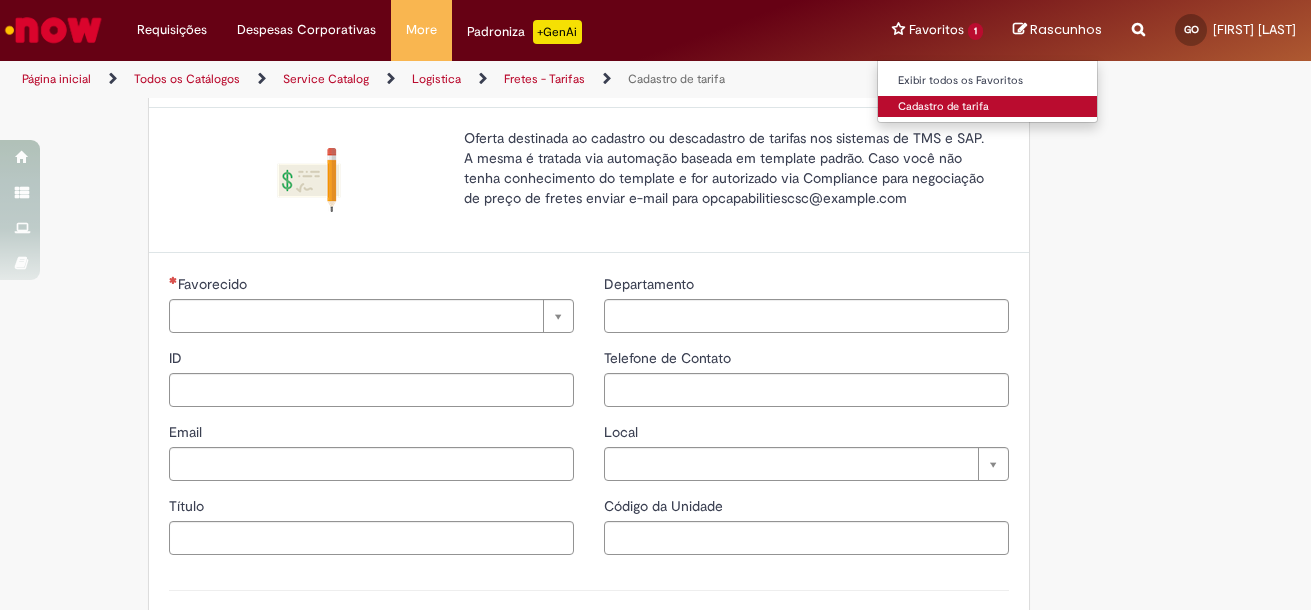 type on "**********" 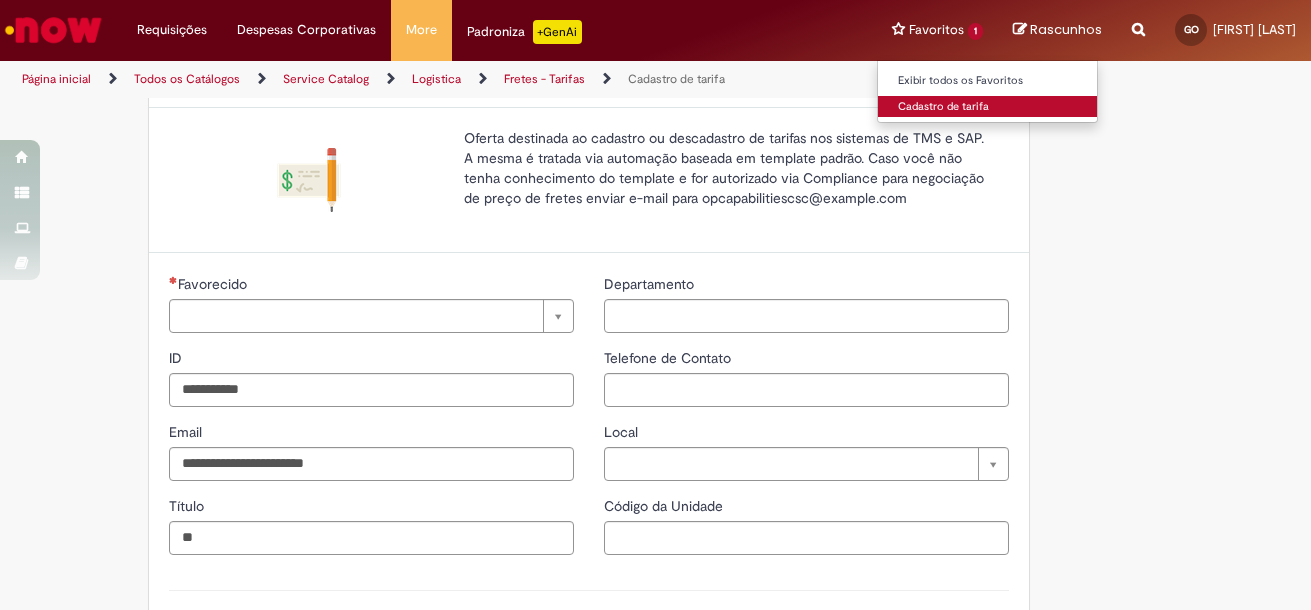 scroll, scrollTop: 0, scrollLeft: 0, axis: both 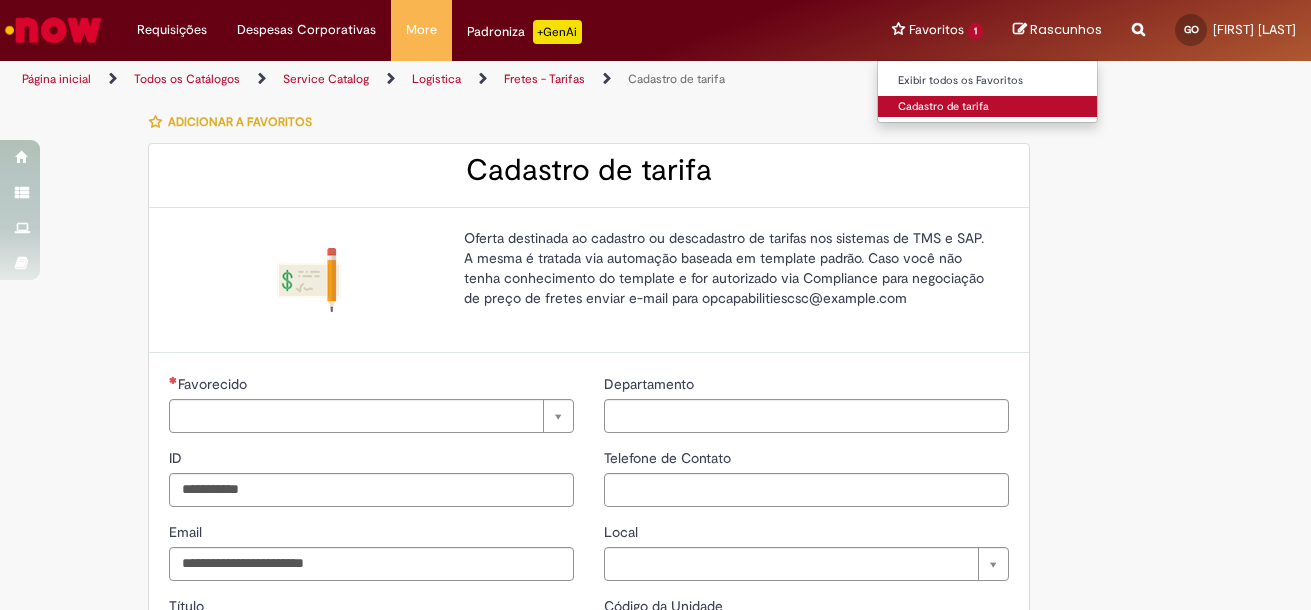 type on "**********" 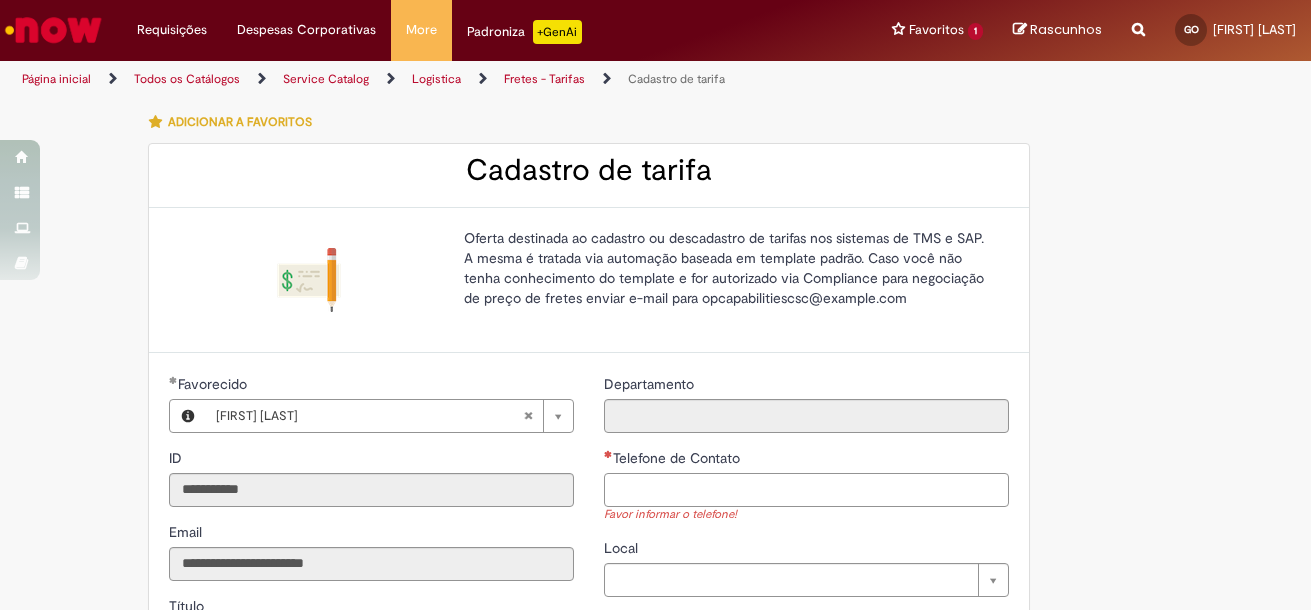 click on "Telefone de Contato" at bounding box center [806, 490] 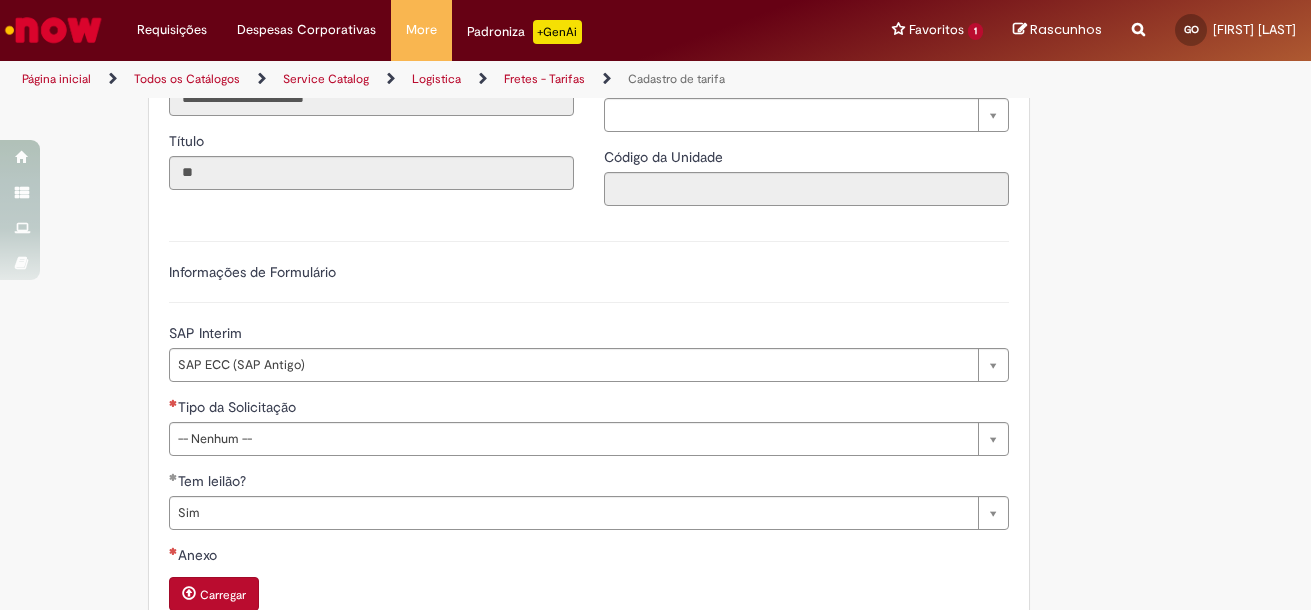 scroll, scrollTop: 500, scrollLeft: 0, axis: vertical 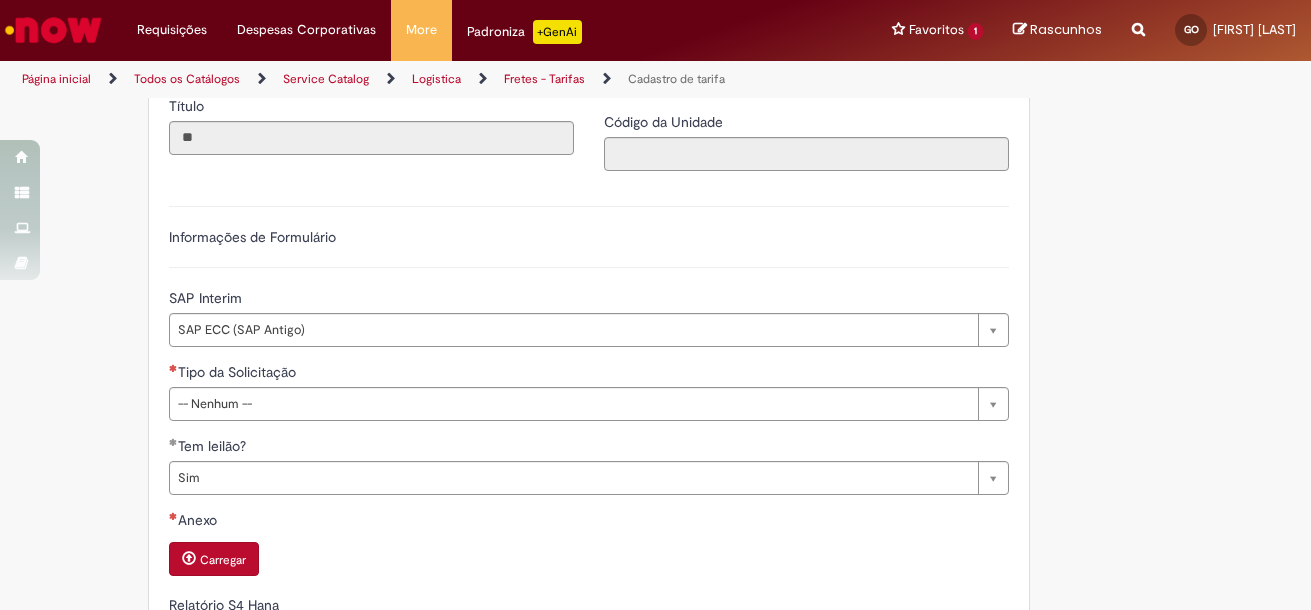 type on "**********" 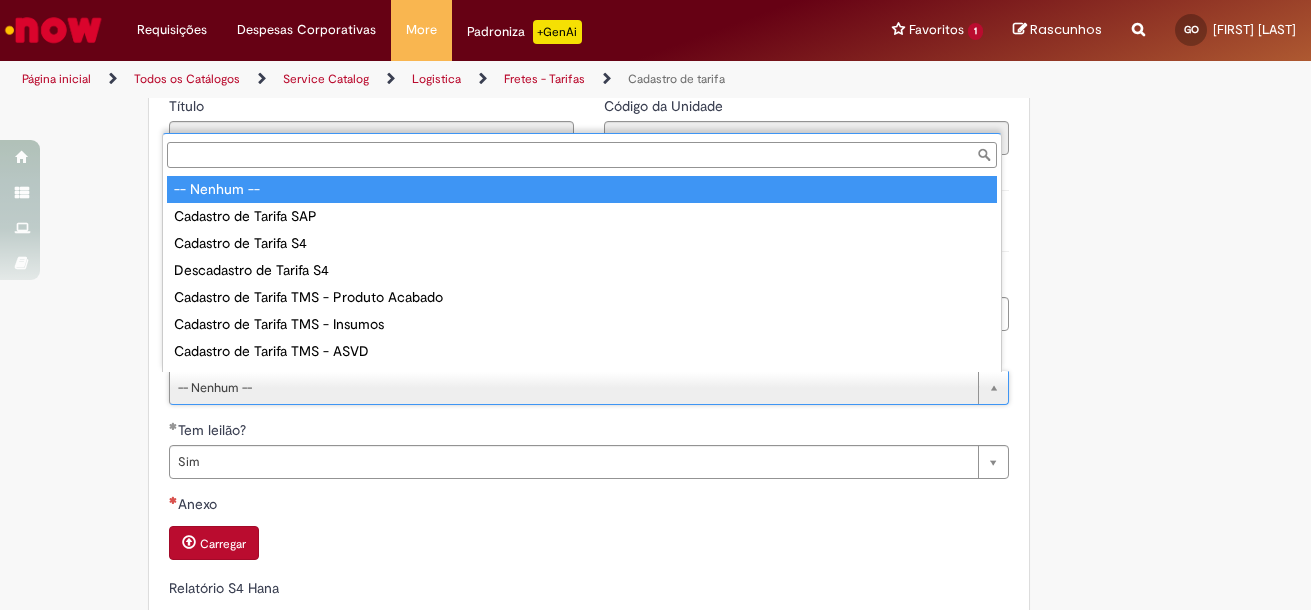 scroll, scrollTop: 16, scrollLeft: 0, axis: vertical 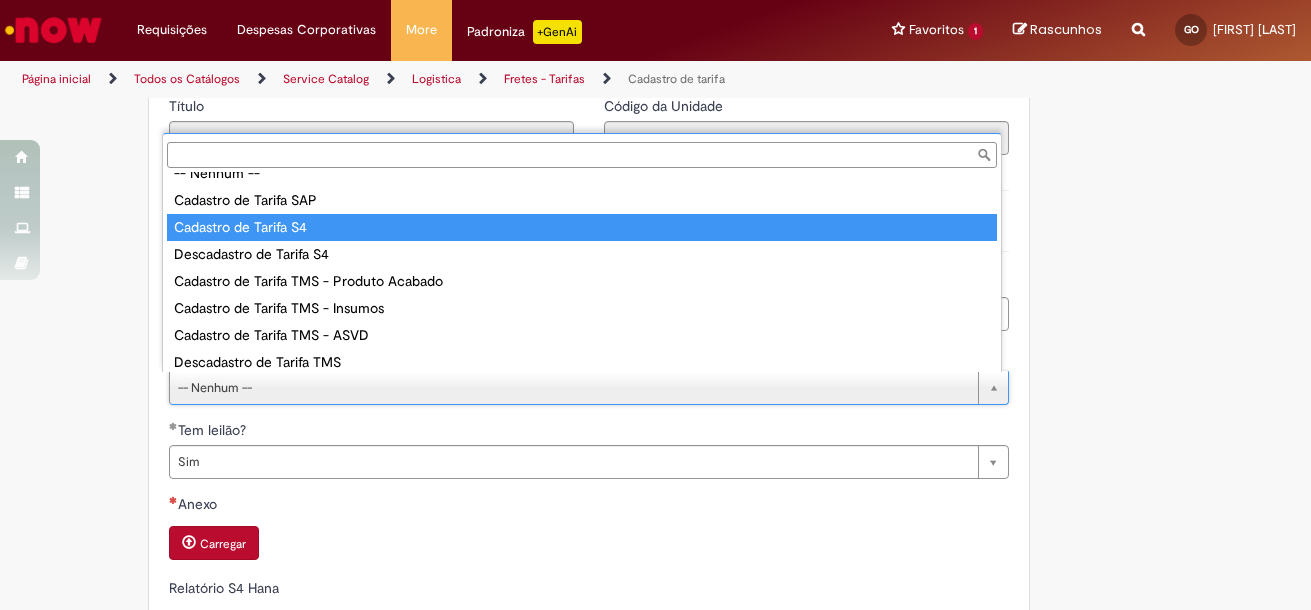 type on "**********" 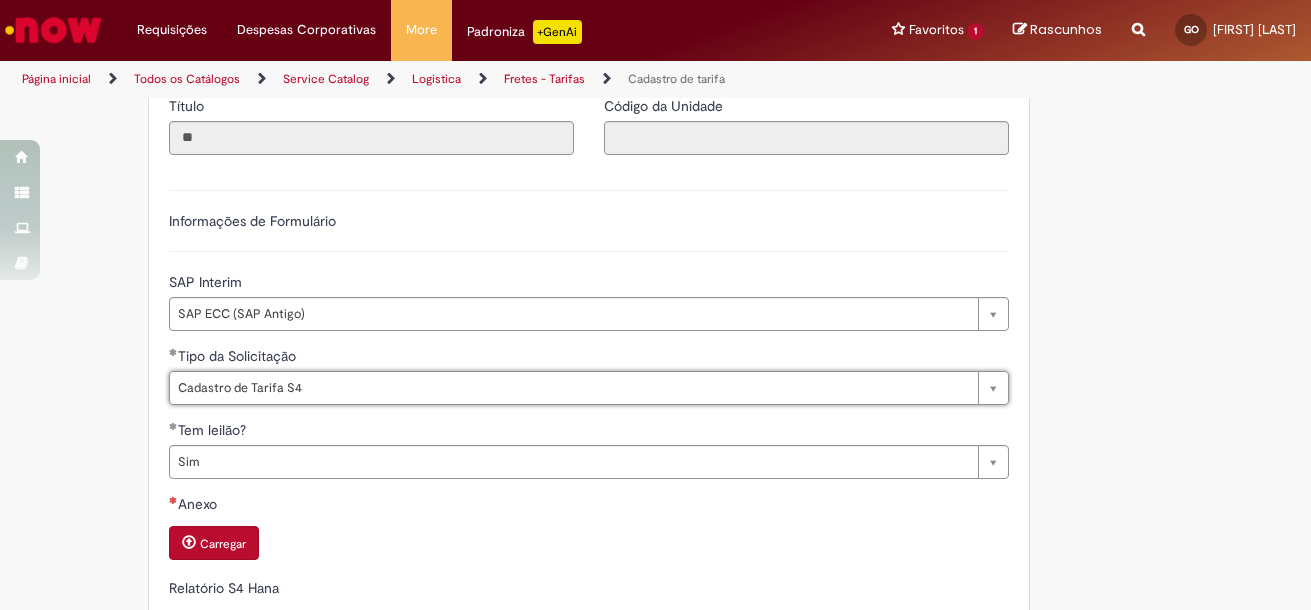 click on "Carregar" at bounding box center (223, 544) 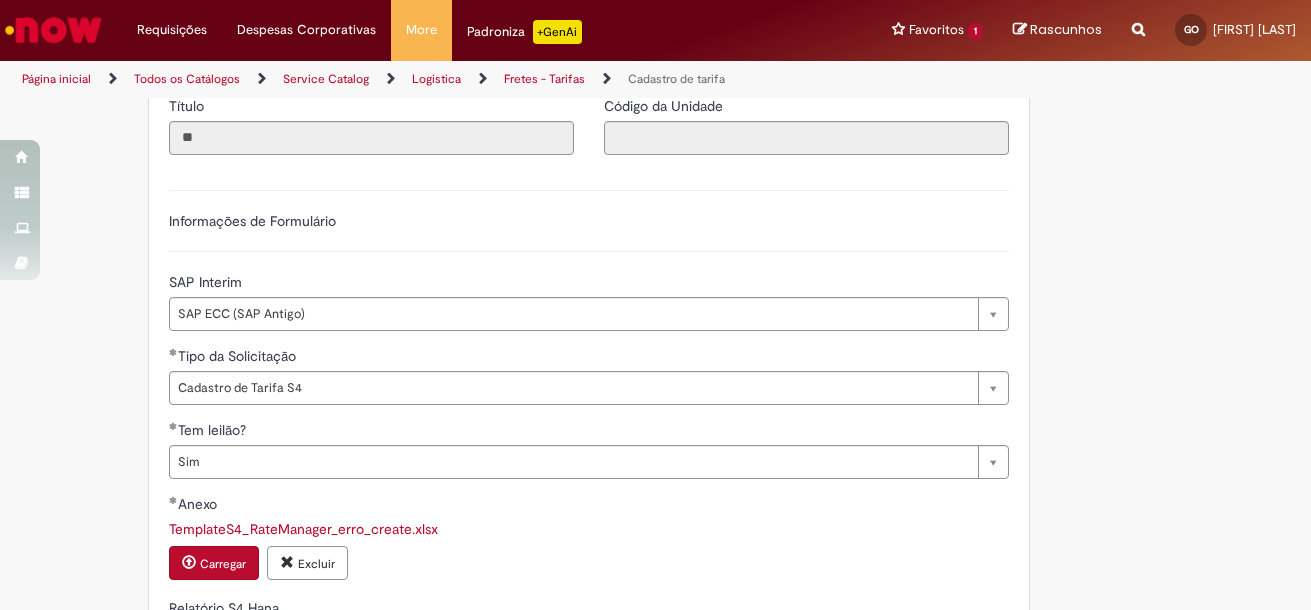 scroll, scrollTop: 700, scrollLeft: 0, axis: vertical 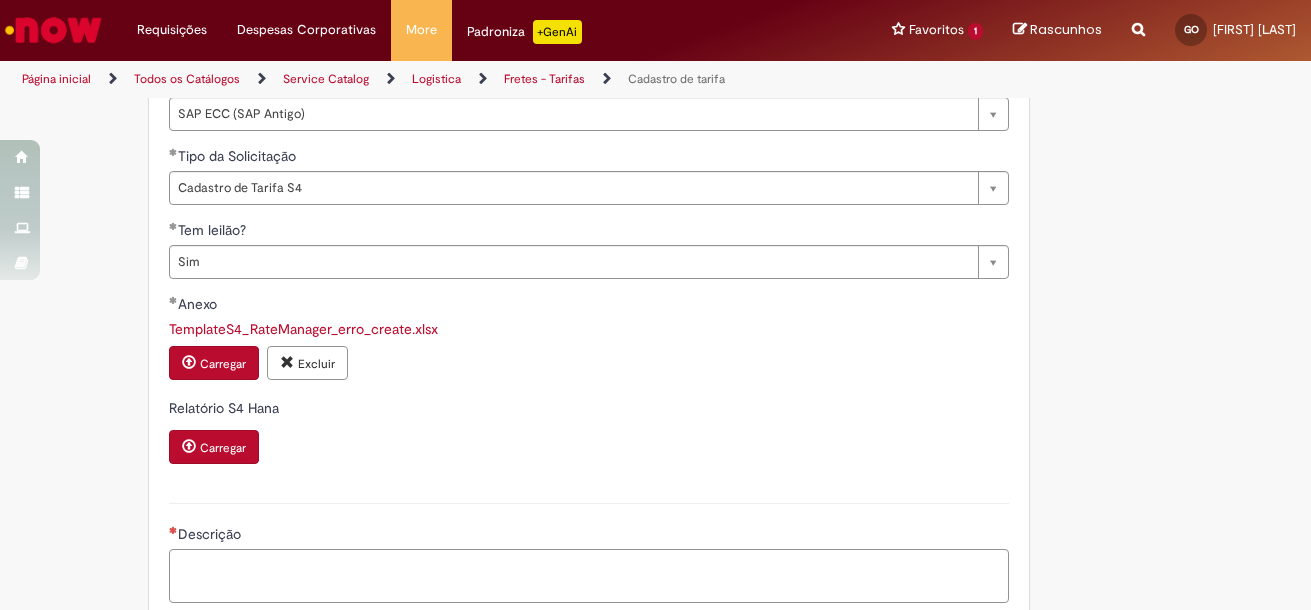 click on "Descrição" at bounding box center (589, 576) 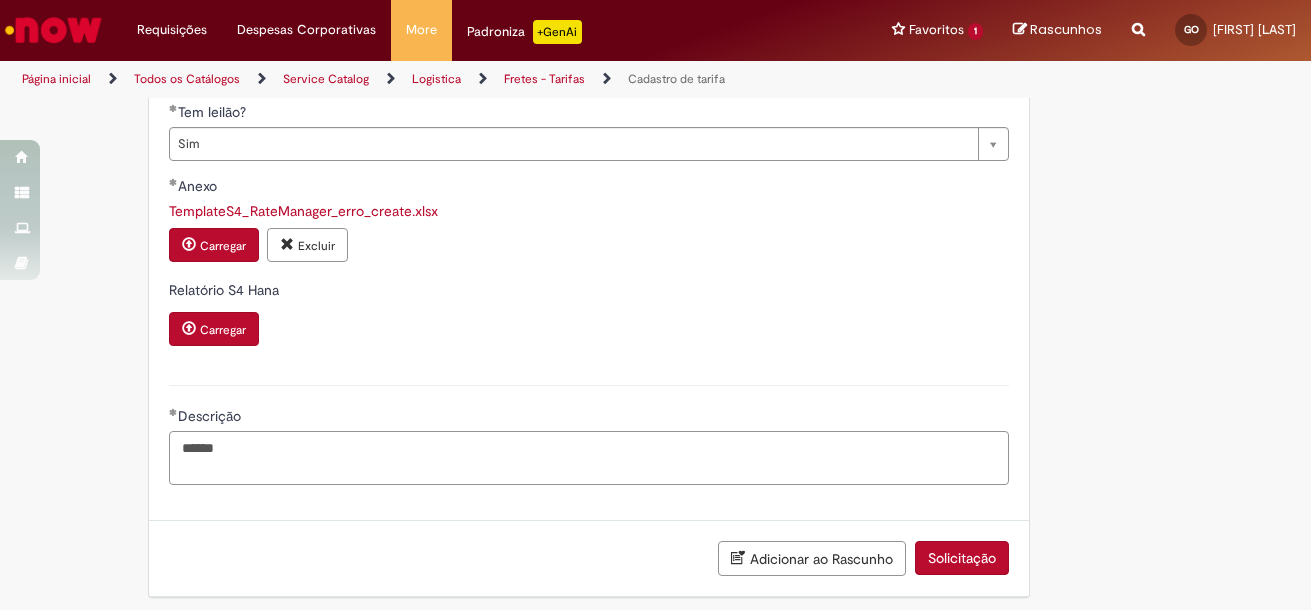 scroll, scrollTop: 828, scrollLeft: 0, axis: vertical 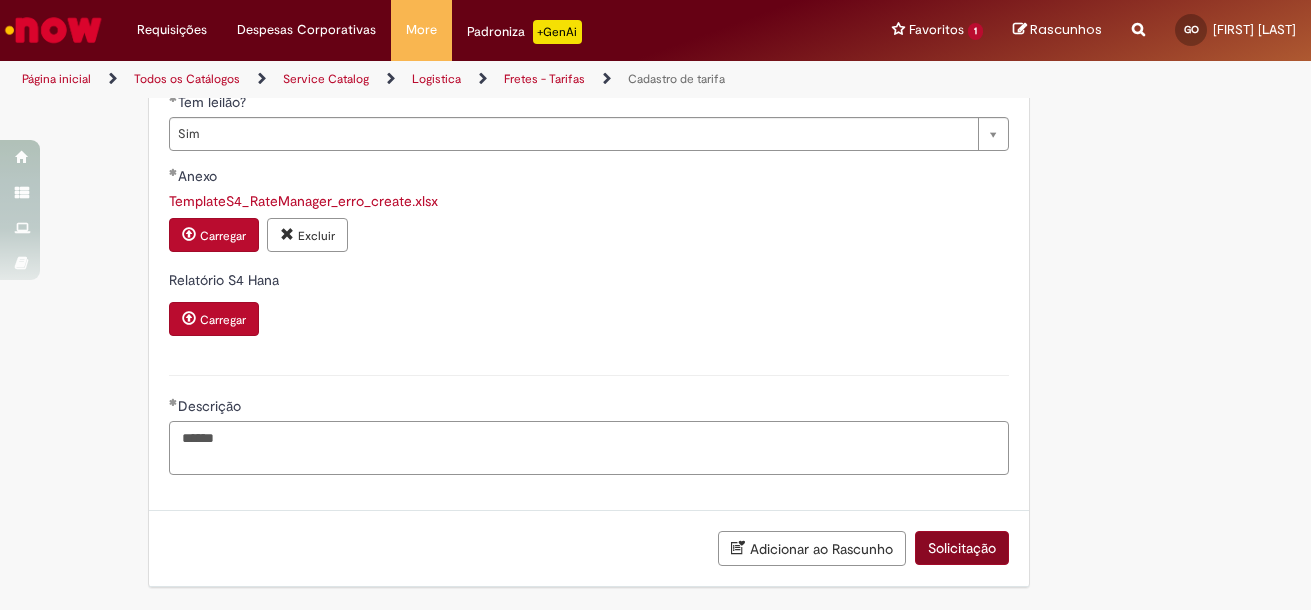 type on "******" 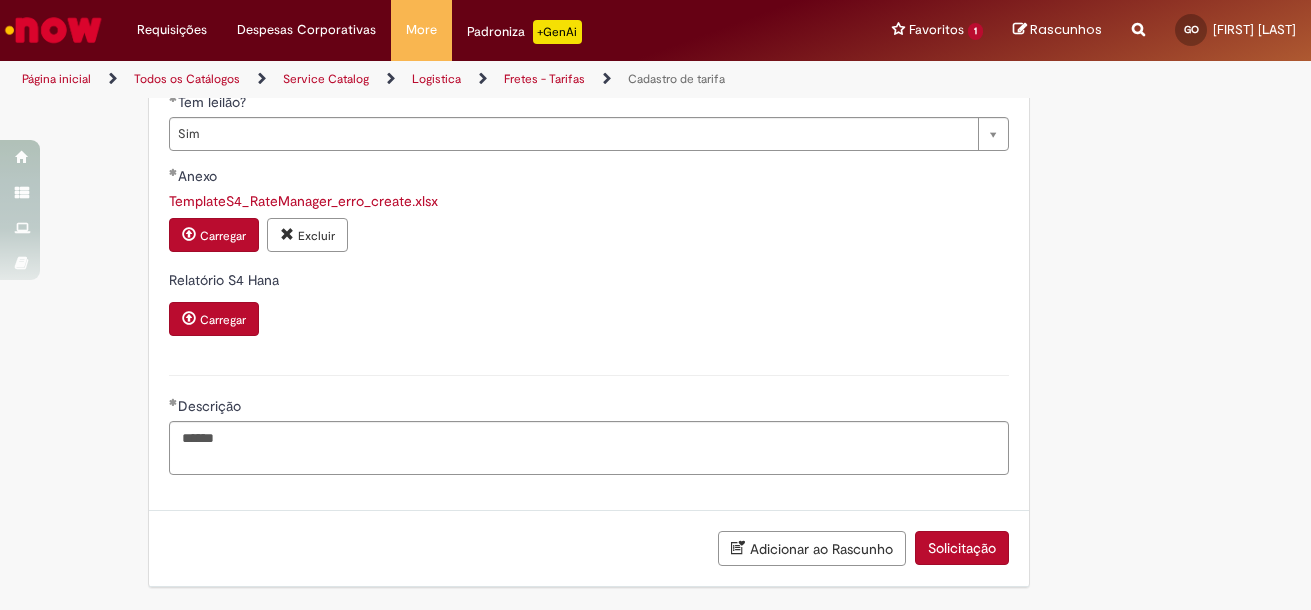 click on "Solicitação" at bounding box center (962, 548) 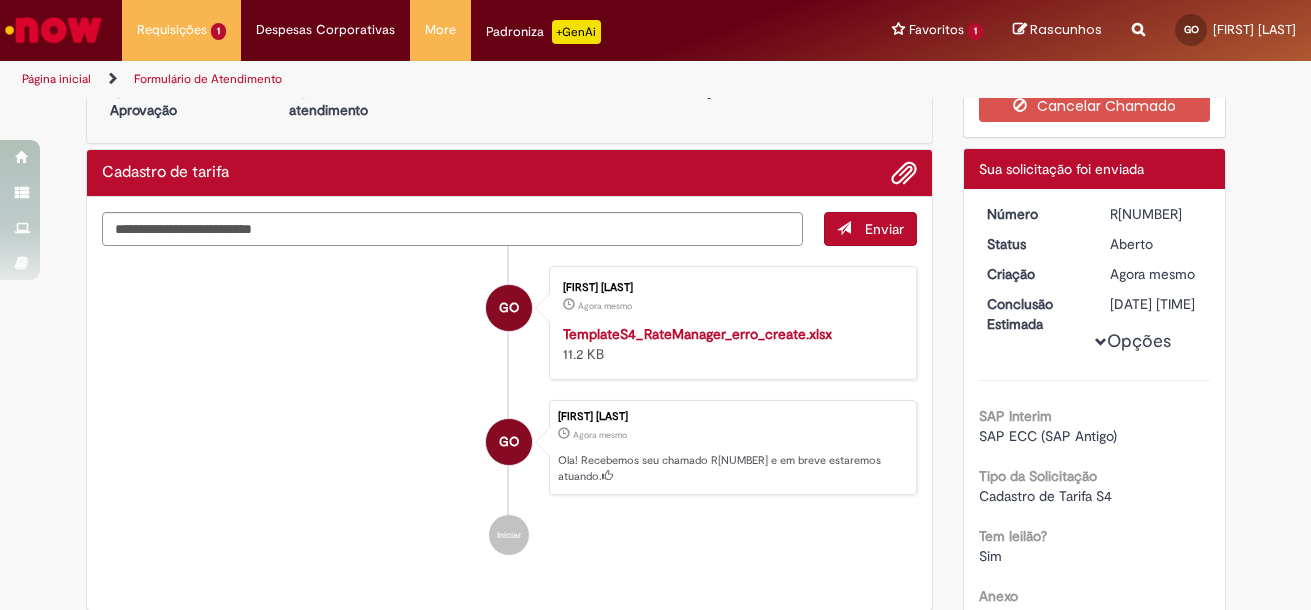 scroll, scrollTop: 100, scrollLeft: 0, axis: vertical 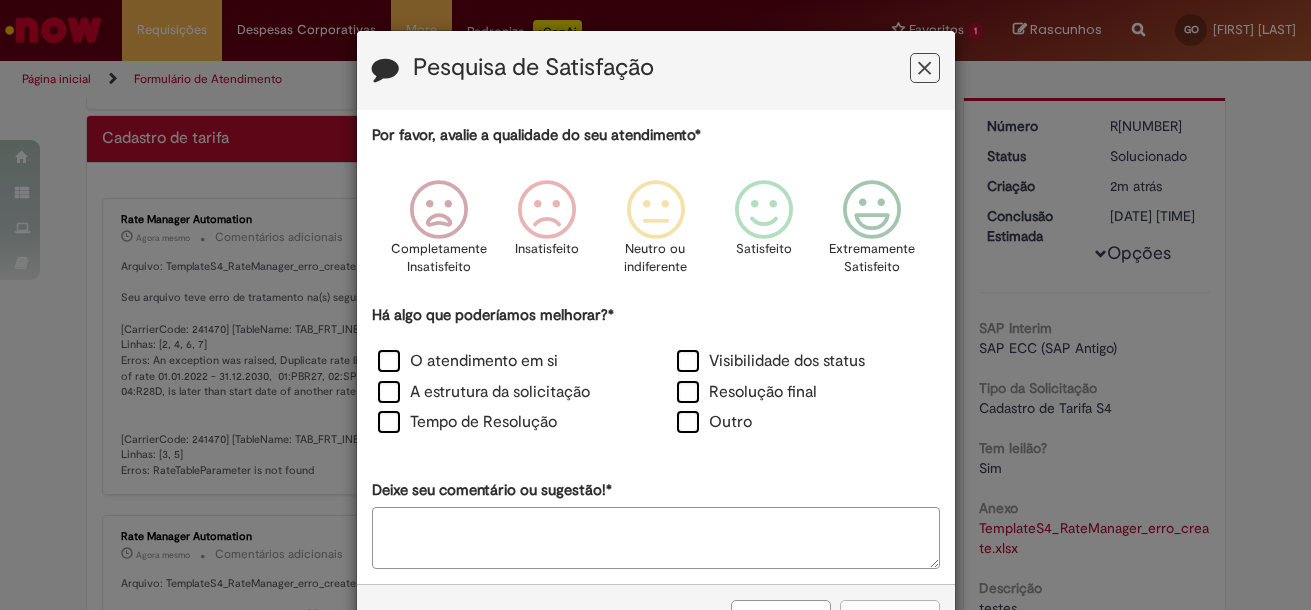 click at bounding box center [925, 68] 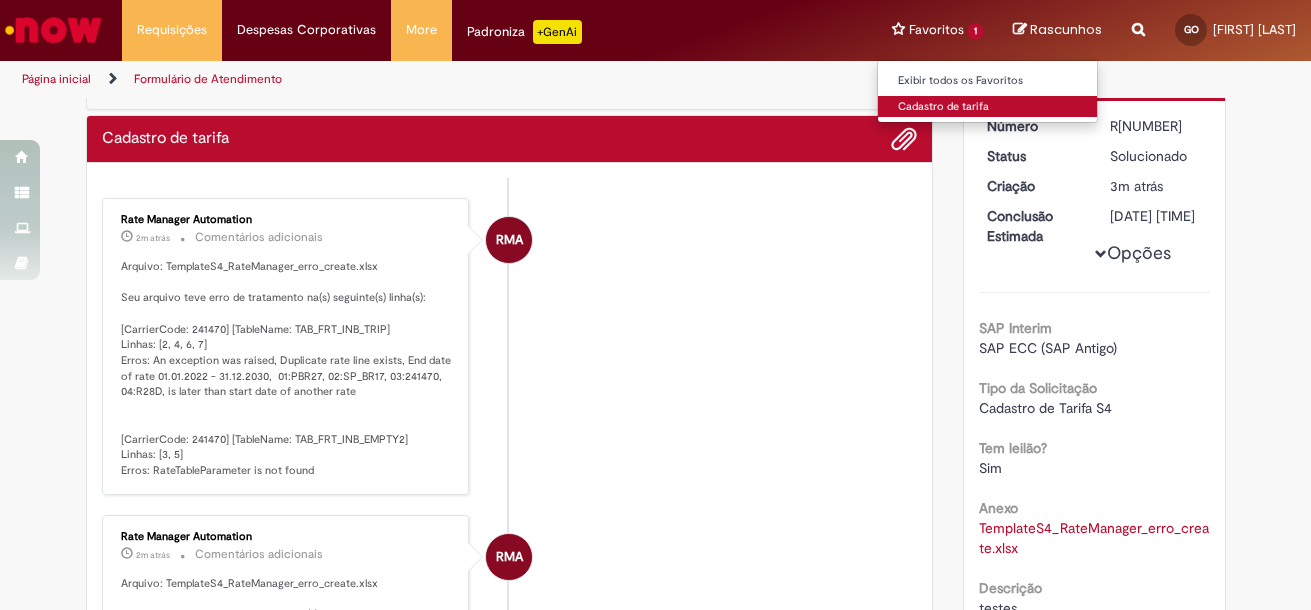 click on "Cadastro de tarifa" at bounding box center [988, 107] 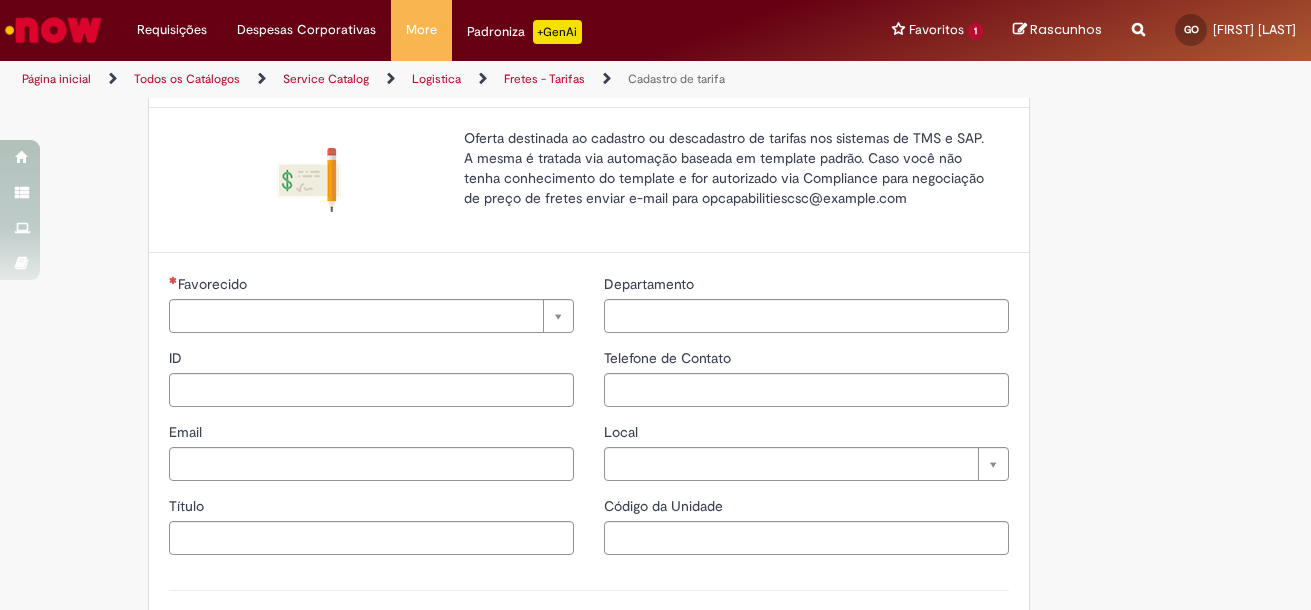 scroll, scrollTop: 0, scrollLeft: 0, axis: both 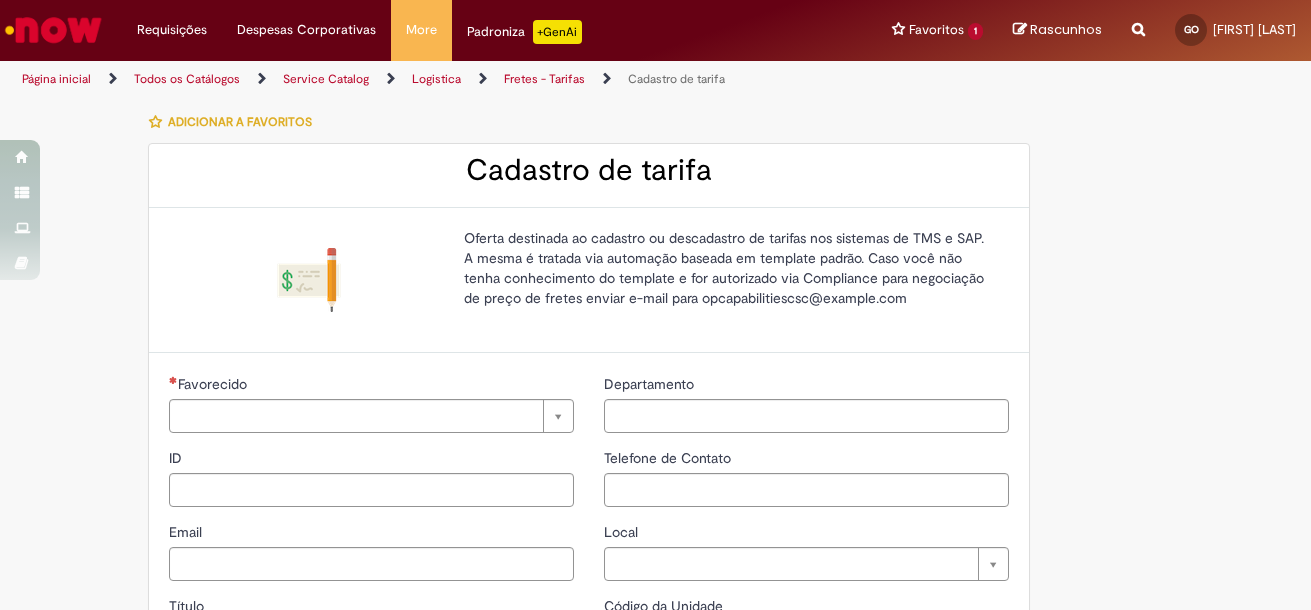 type on "**********" 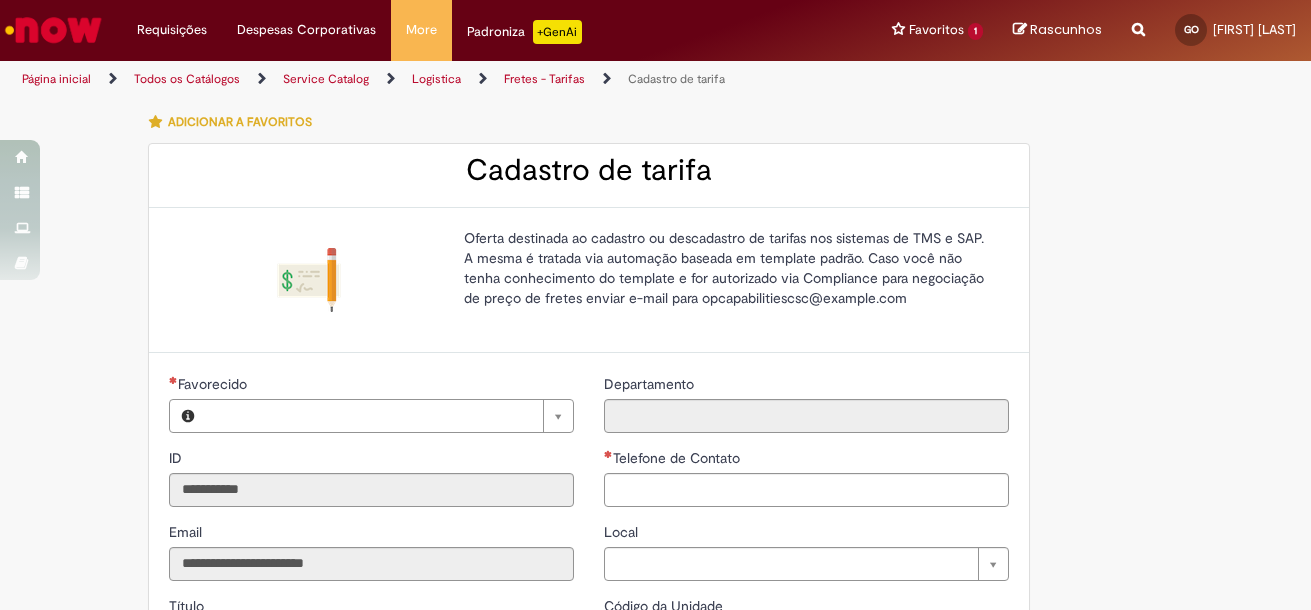 type on "**********" 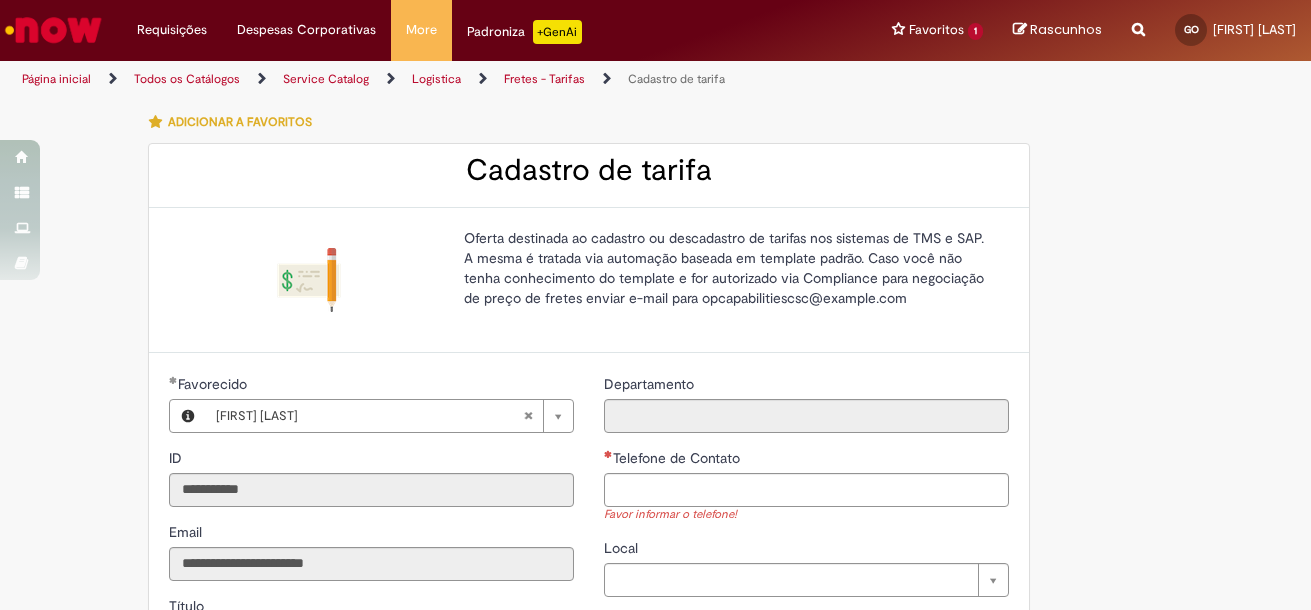 click on "Telefone de Contato" at bounding box center (678, 458) 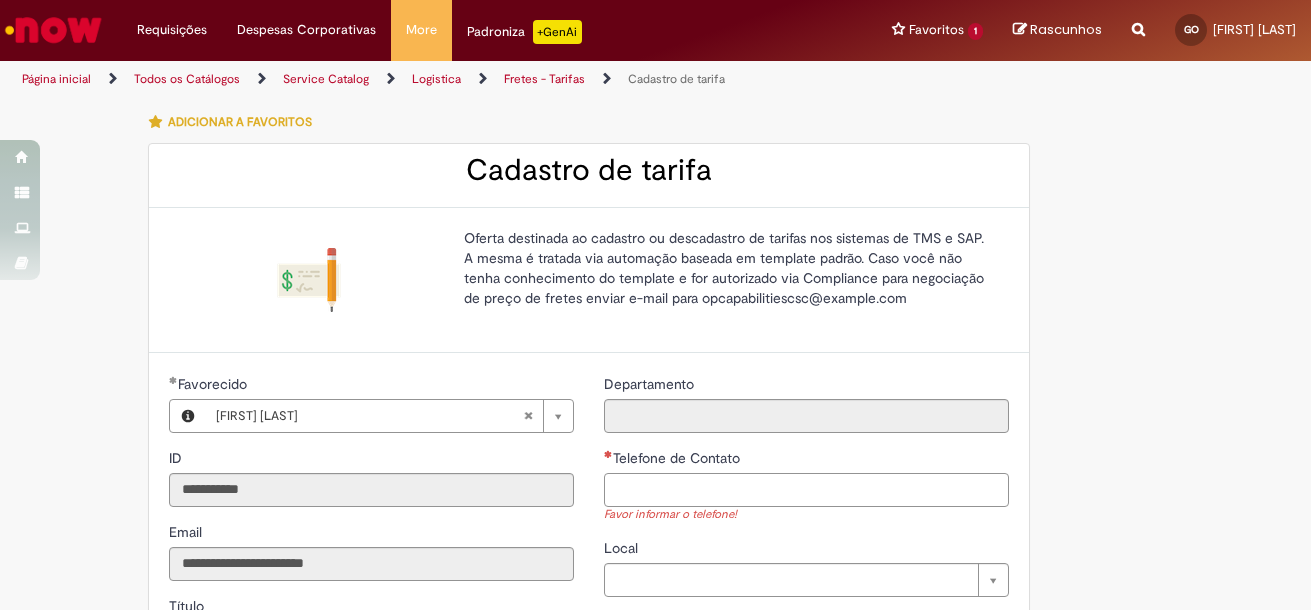 click on "Telefone de Contato" at bounding box center (806, 490) 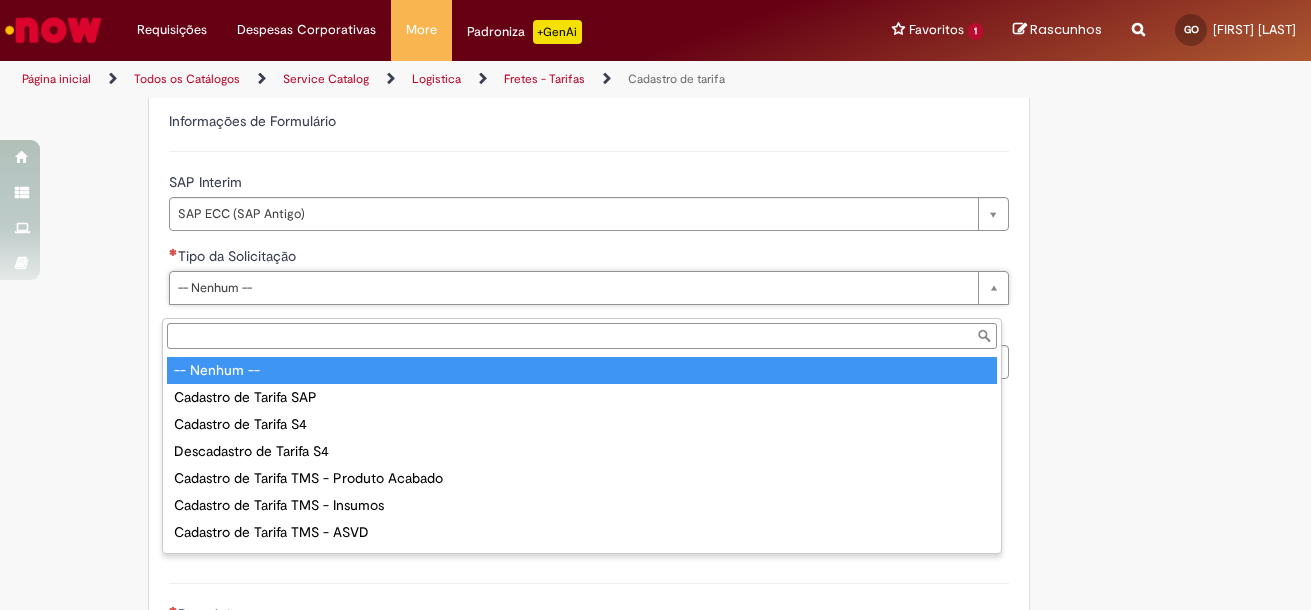 type on "**********" 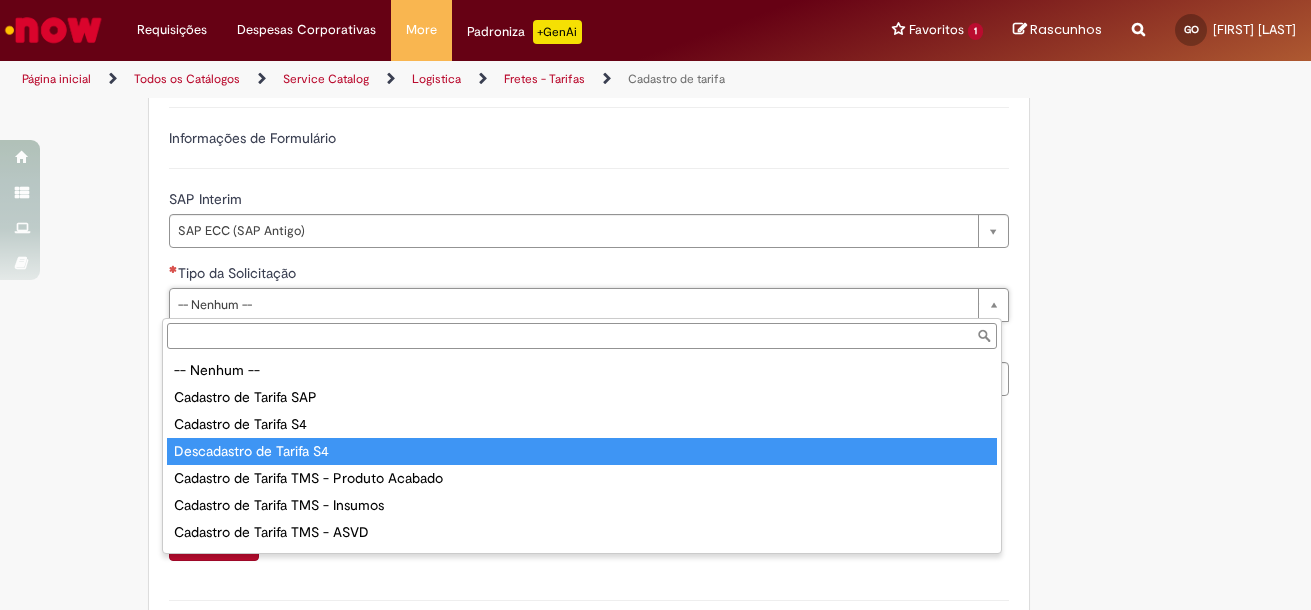 type on "**********" 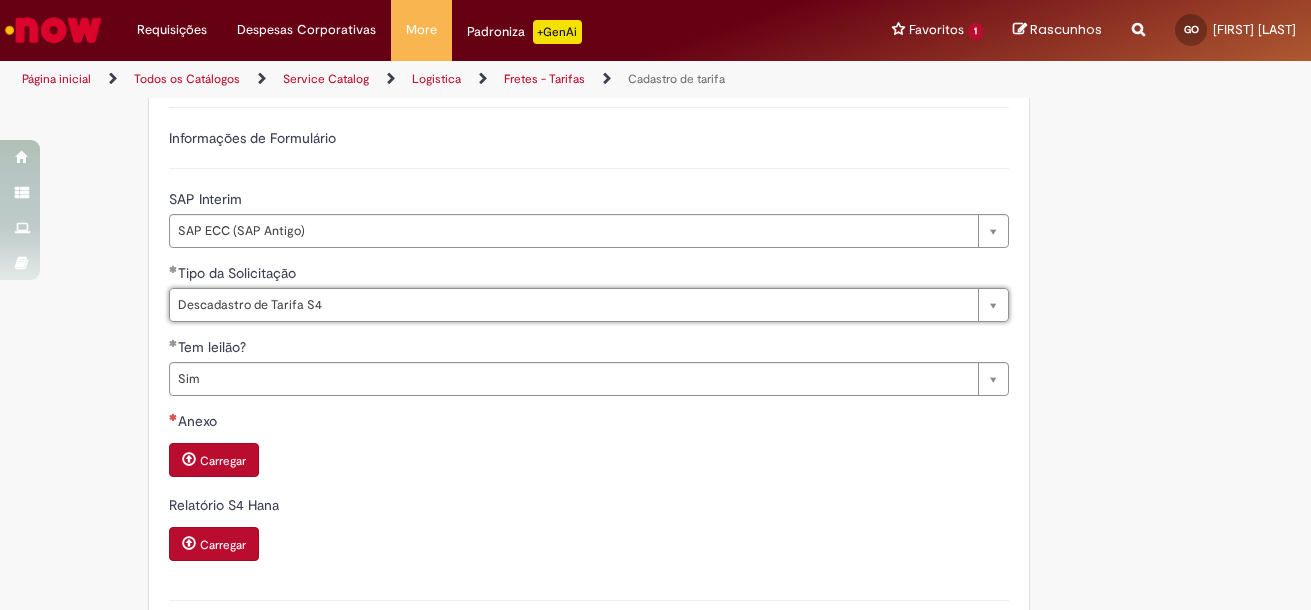 click on "Carregar" at bounding box center [223, 461] 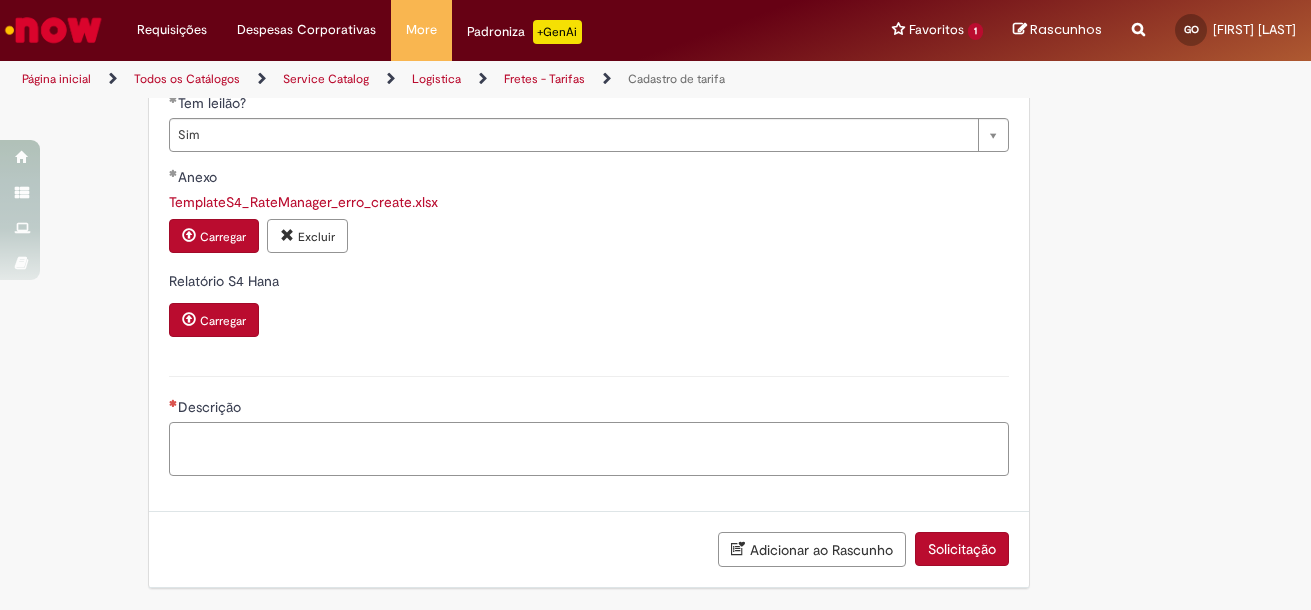 scroll, scrollTop: 828, scrollLeft: 0, axis: vertical 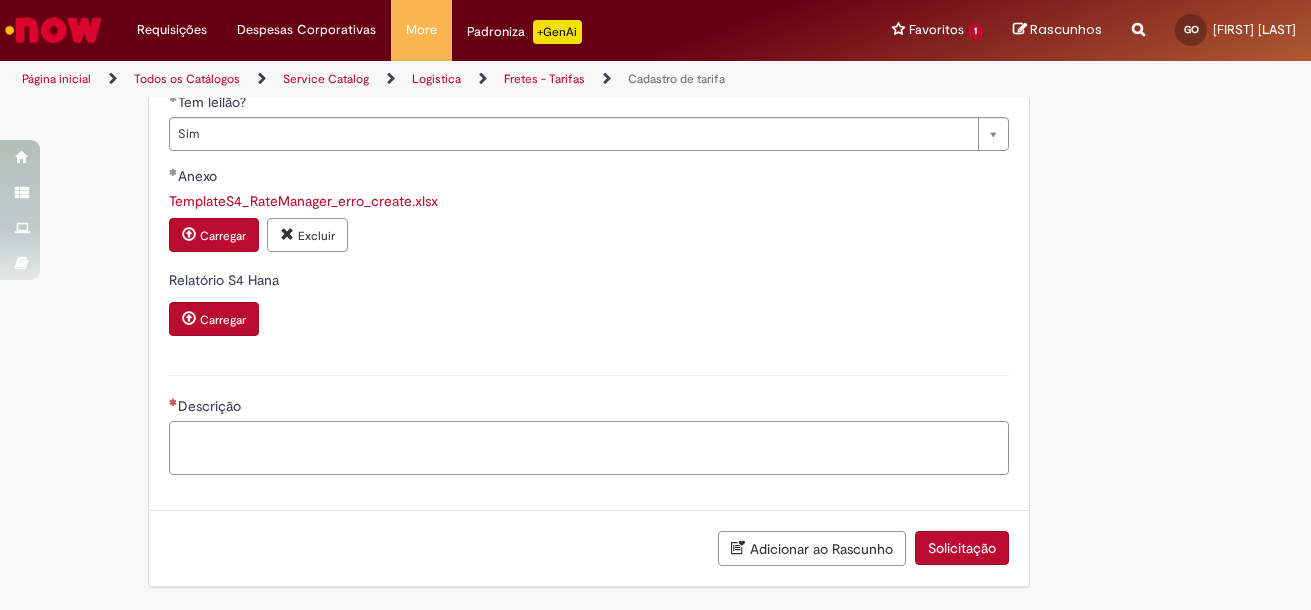 click on "Descrição" at bounding box center [589, 448] 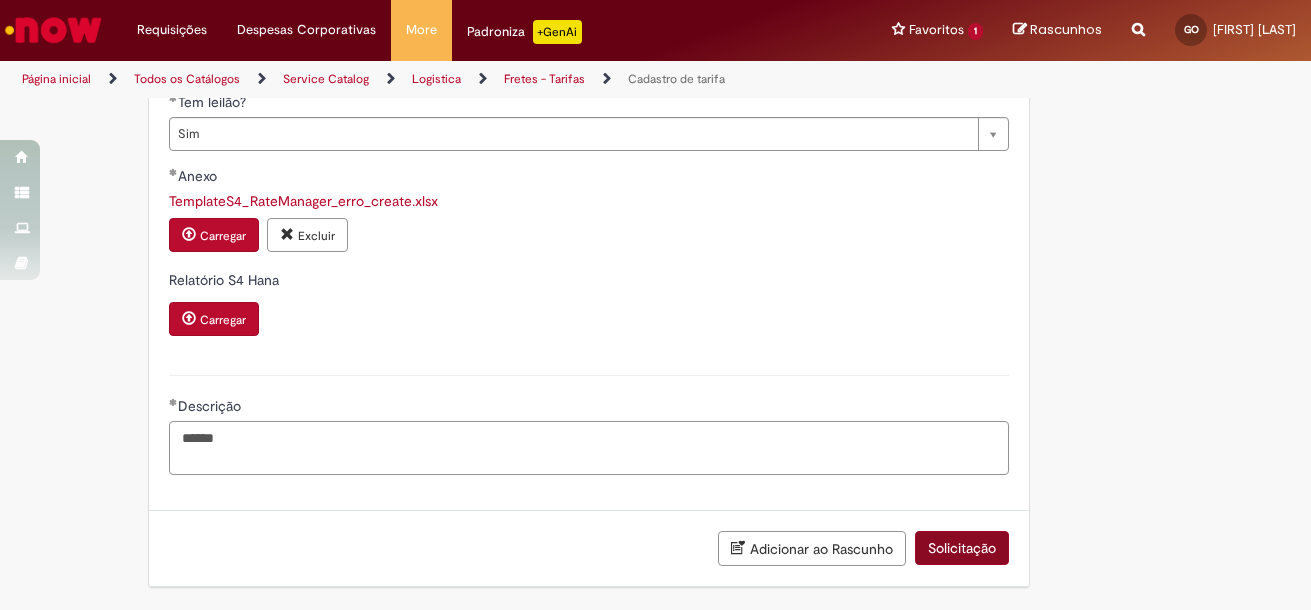 type on "******" 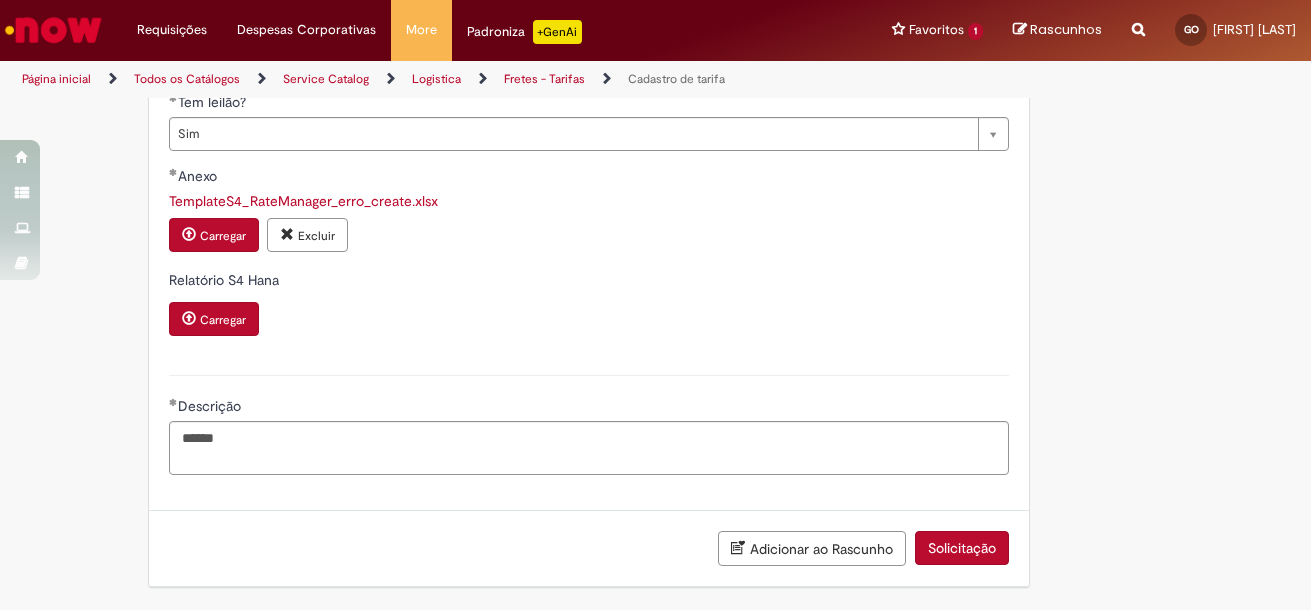 click on "Solicitação" at bounding box center (962, 548) 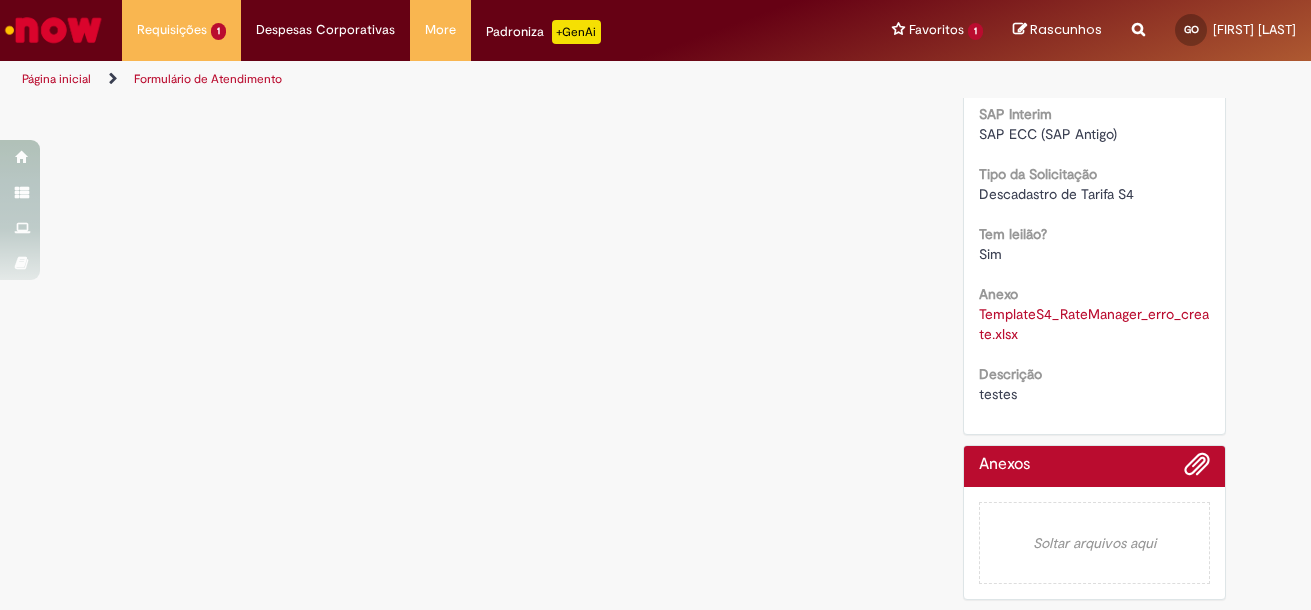 scroll, scrollTop: 0, scrollLeft: 0, axis: both 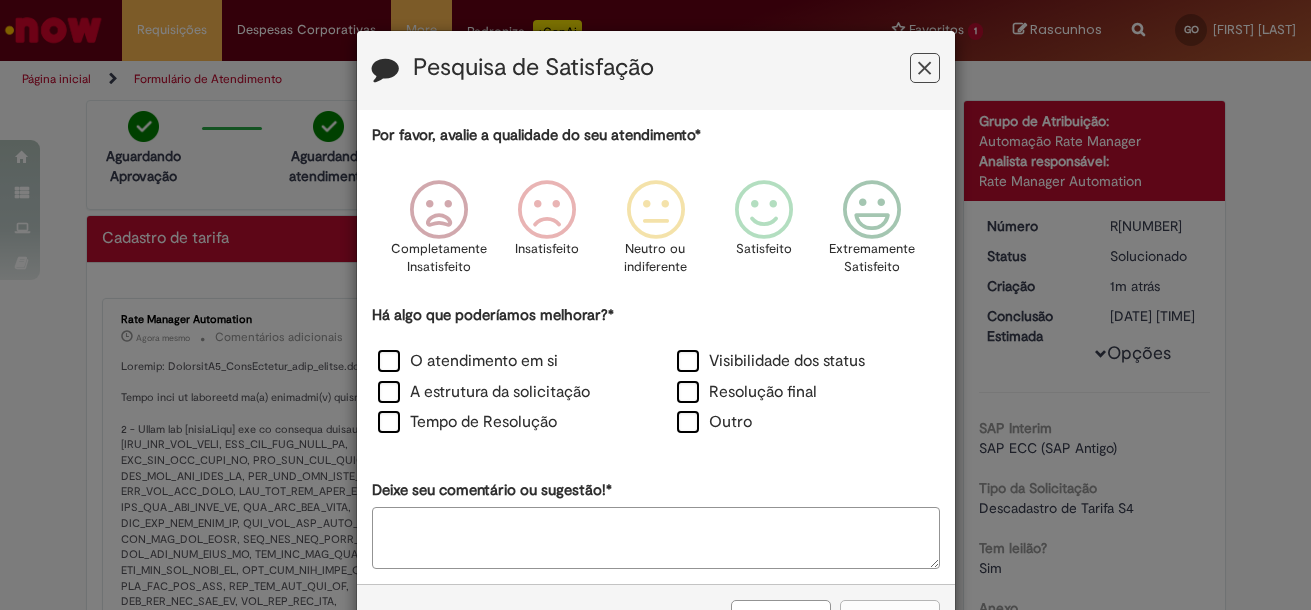 click at bounding box center [924, 68] 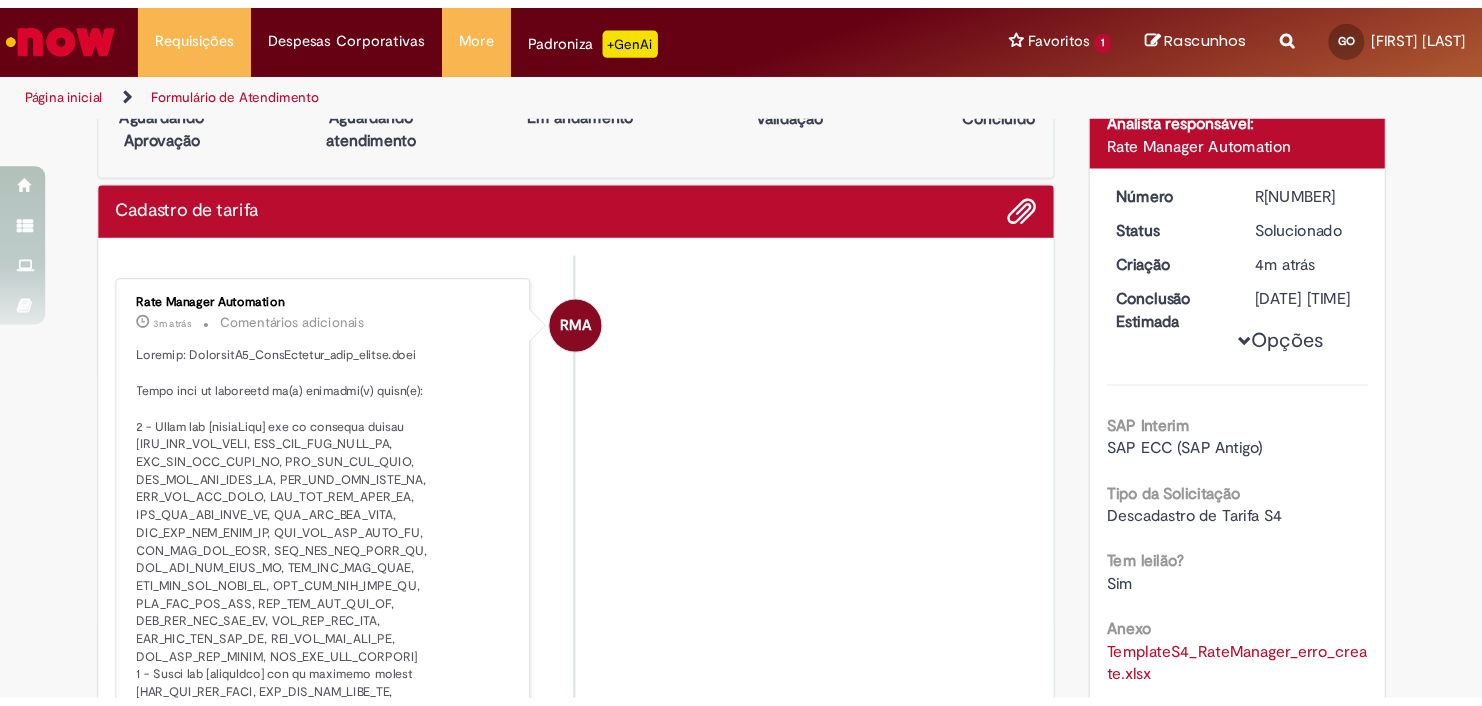 scroll, scrollTop: 0, scrollLeft: 0, axis: both 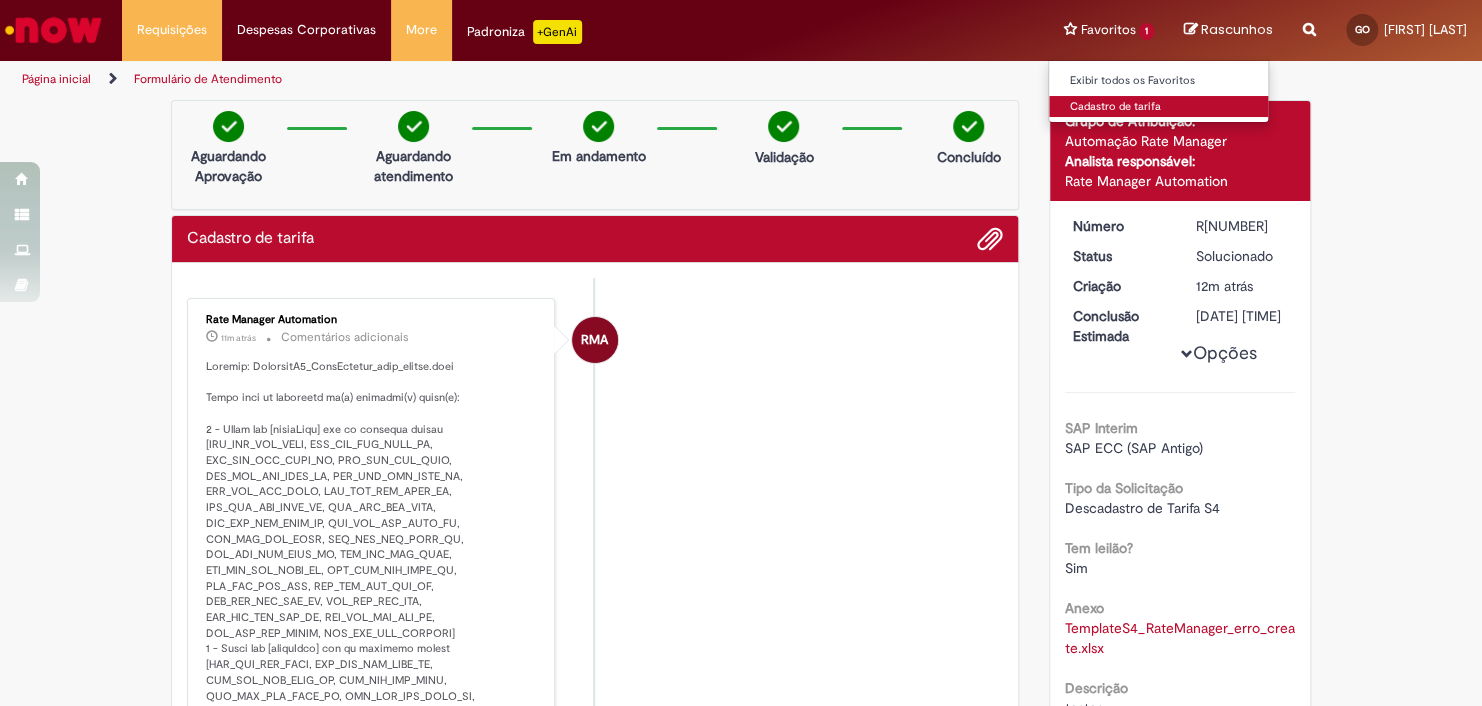 click on "Cadastro de tarifa" at bounding box center [1159, 107] 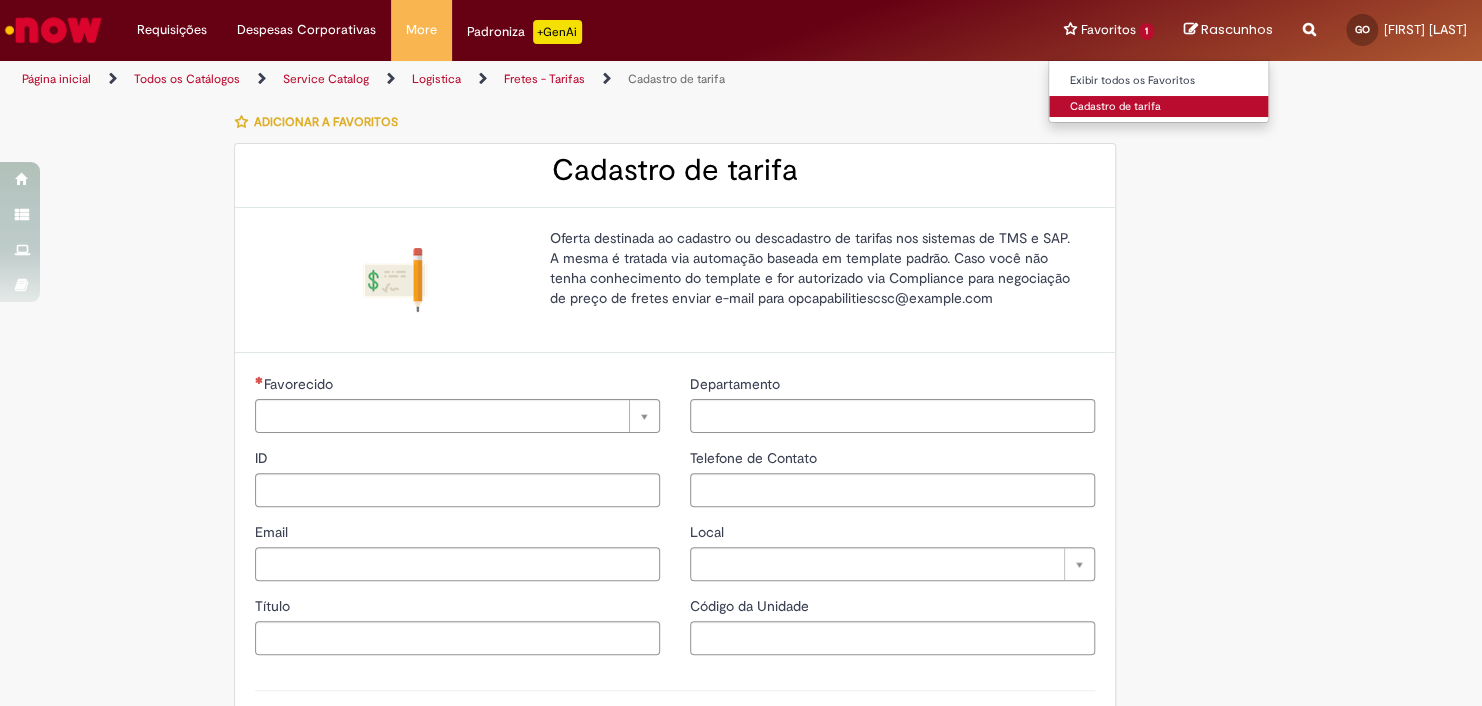 type on "**********" 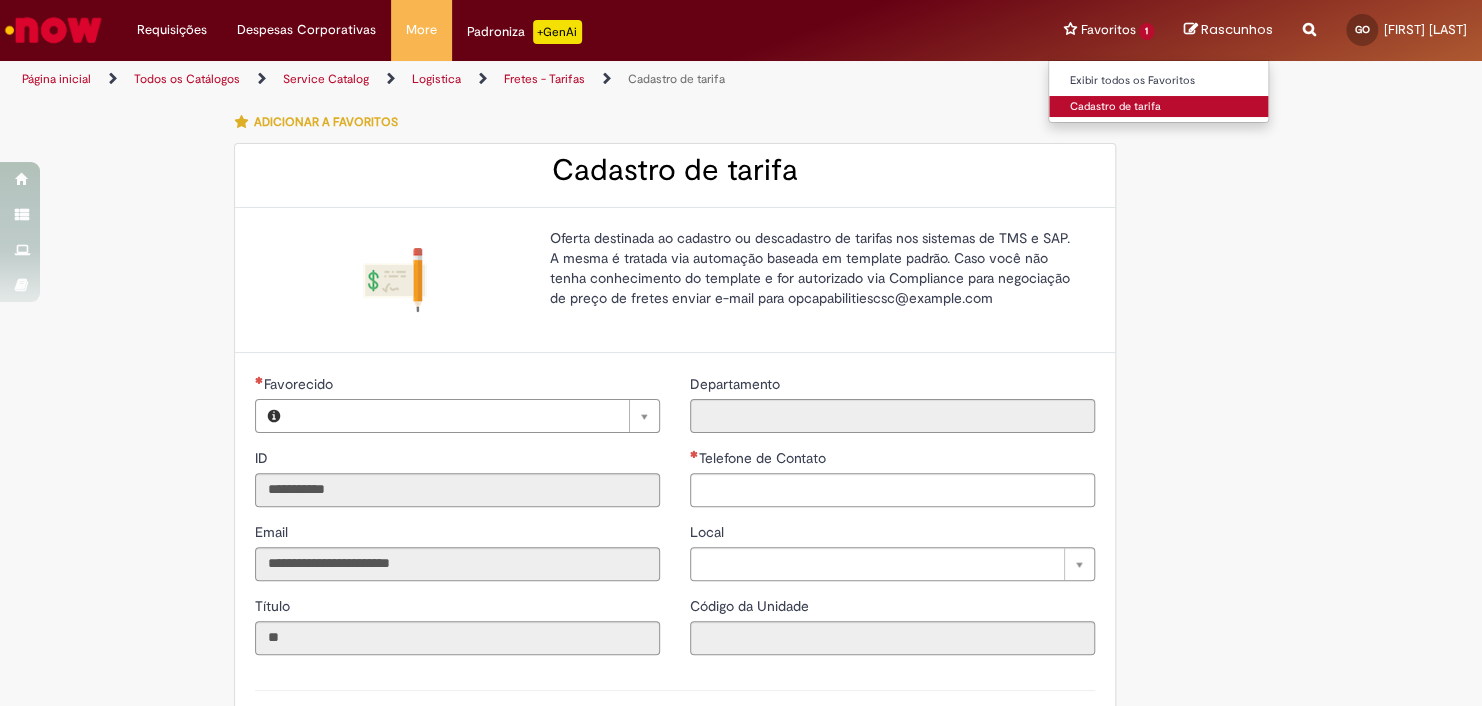 type on "**********" 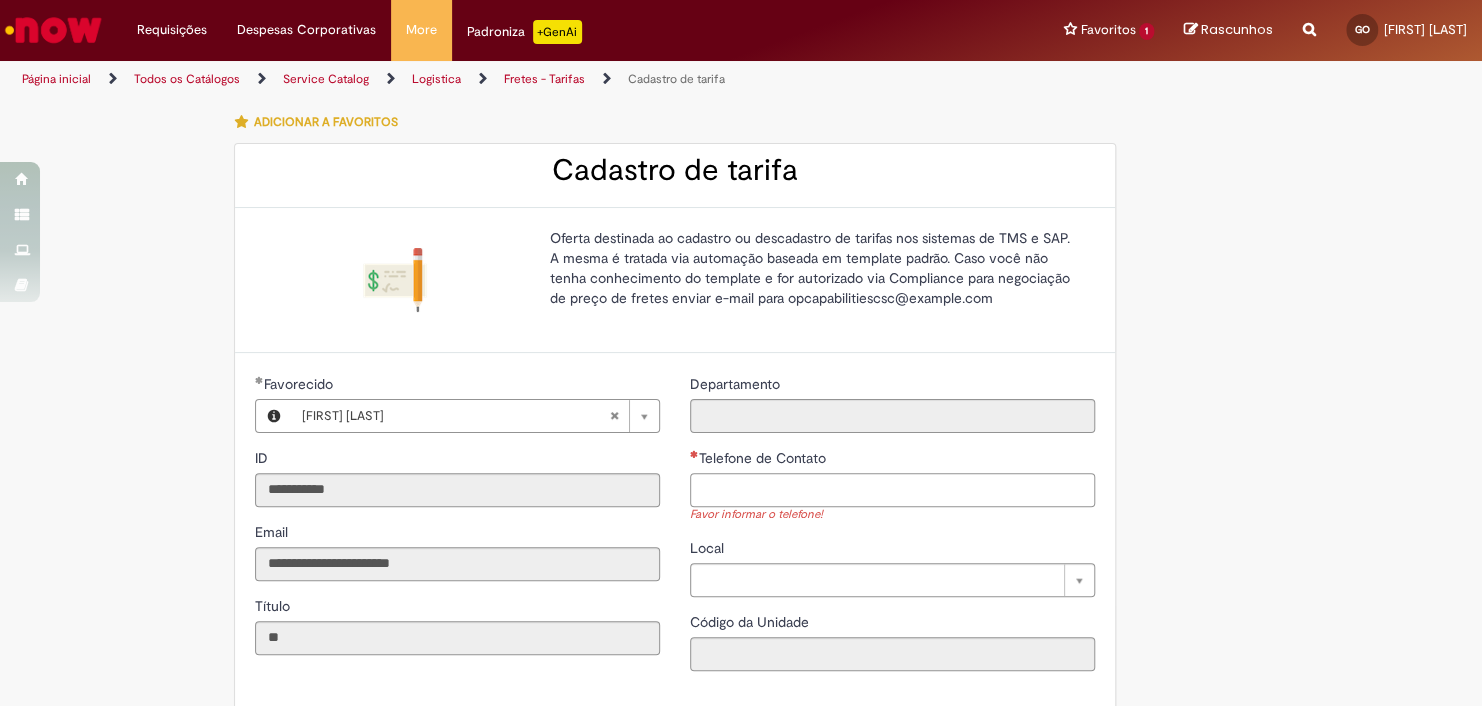 click on "Telefone de Contato" at bounding box center [892, 490] 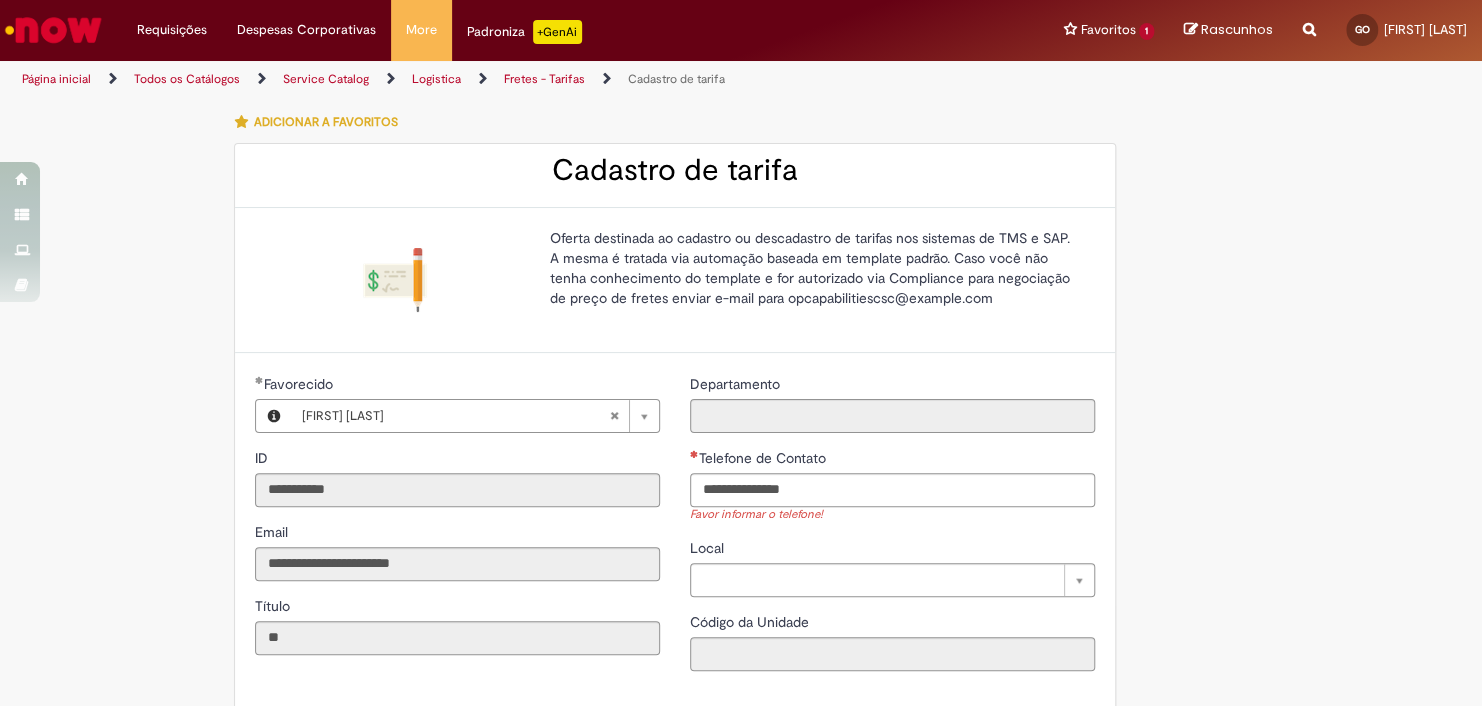 type on "**********" 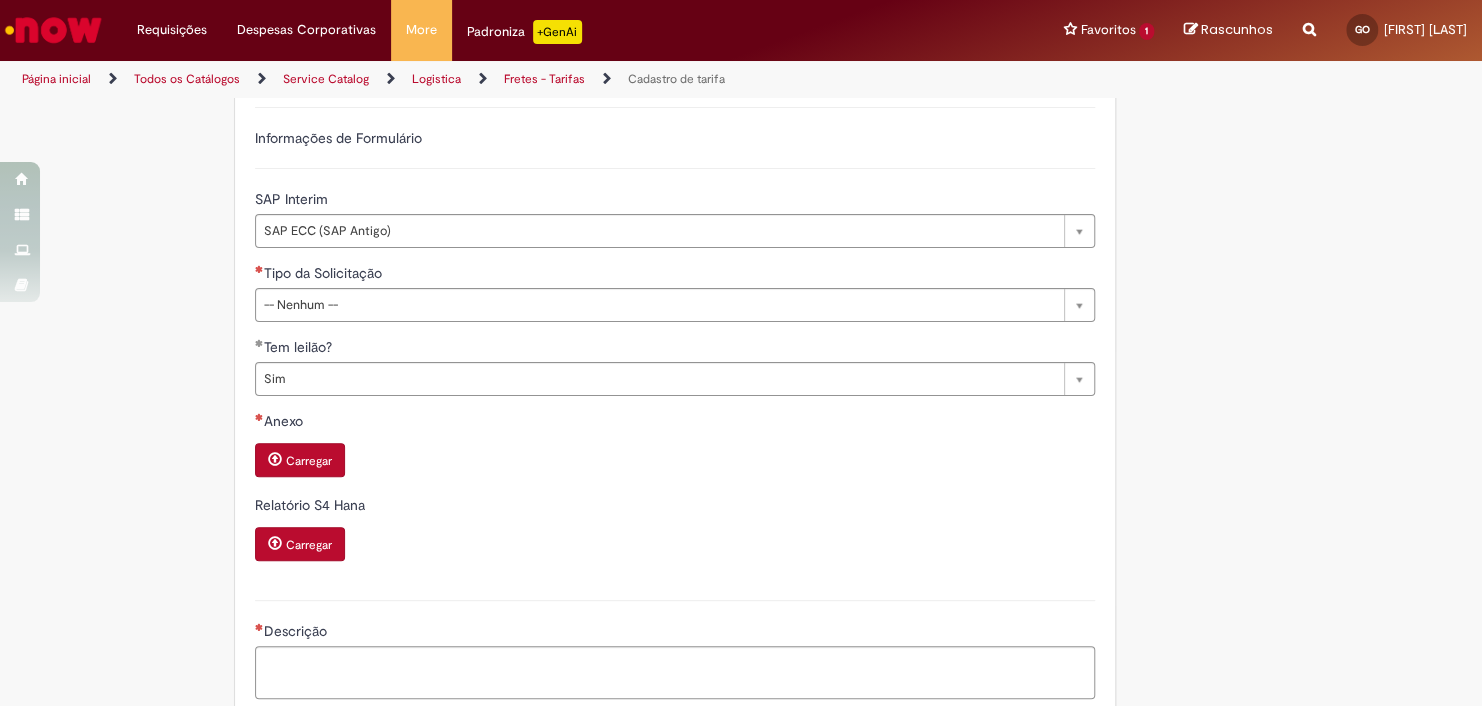 scroll, scrollTop: 700, scrollLeft: 0, axis: vertical 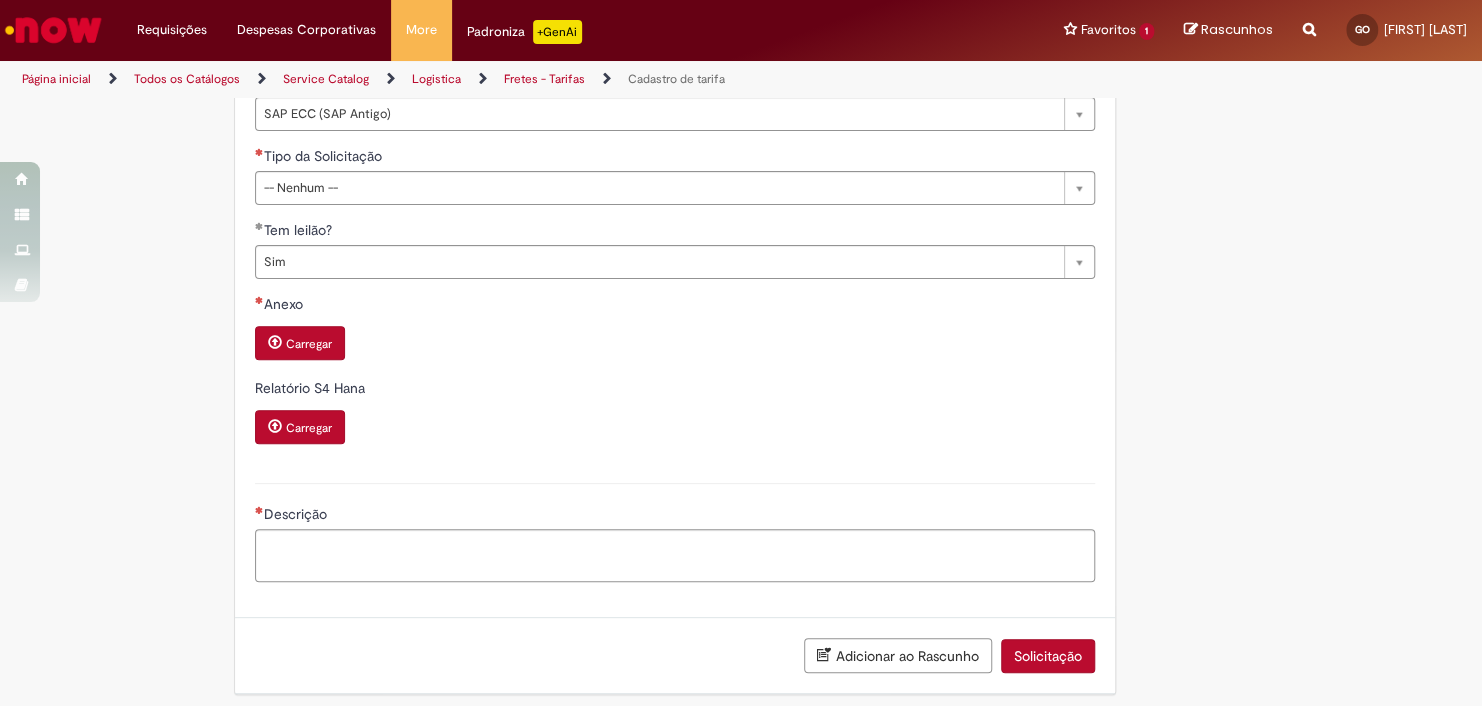 type 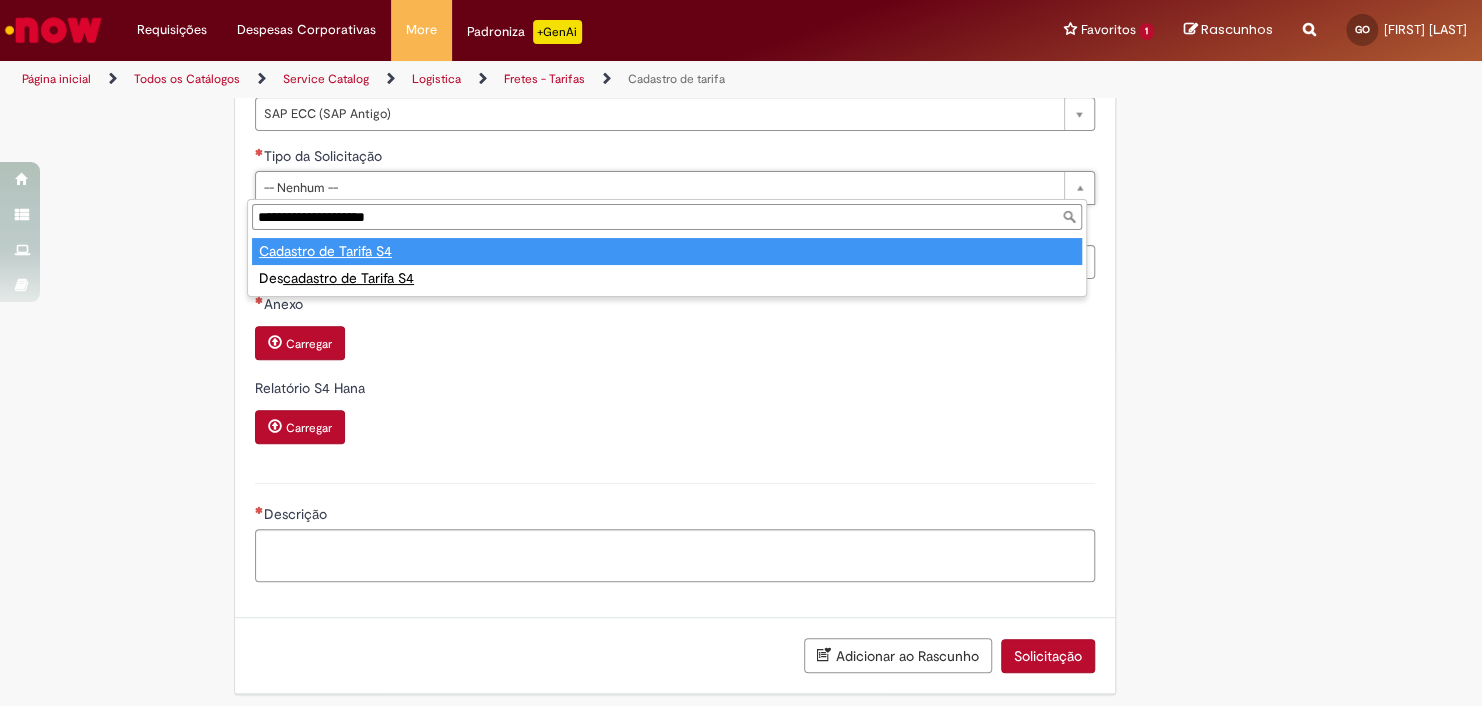 drag, startPoint x: 420, startPoint y: 217, endPoint x: 250, endPoint y: 199, distance: 170.95029 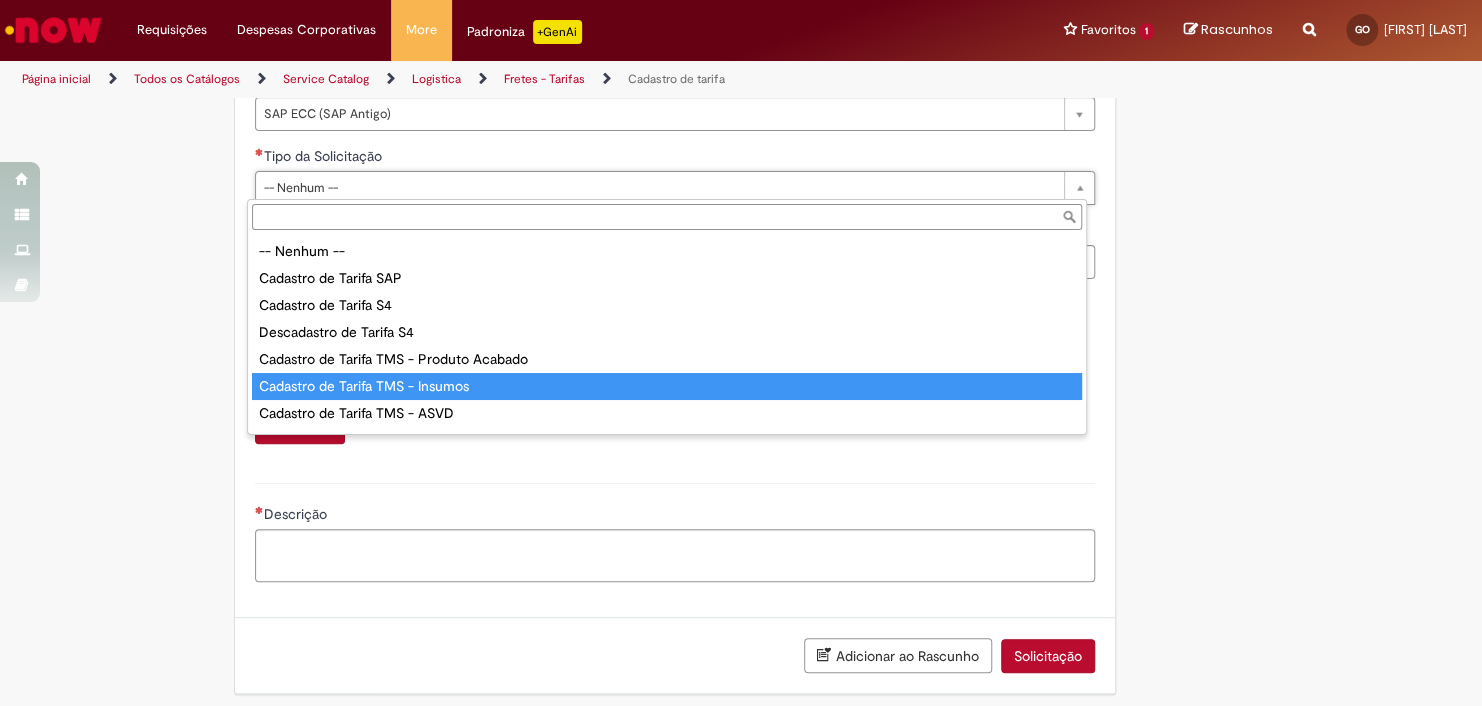 type 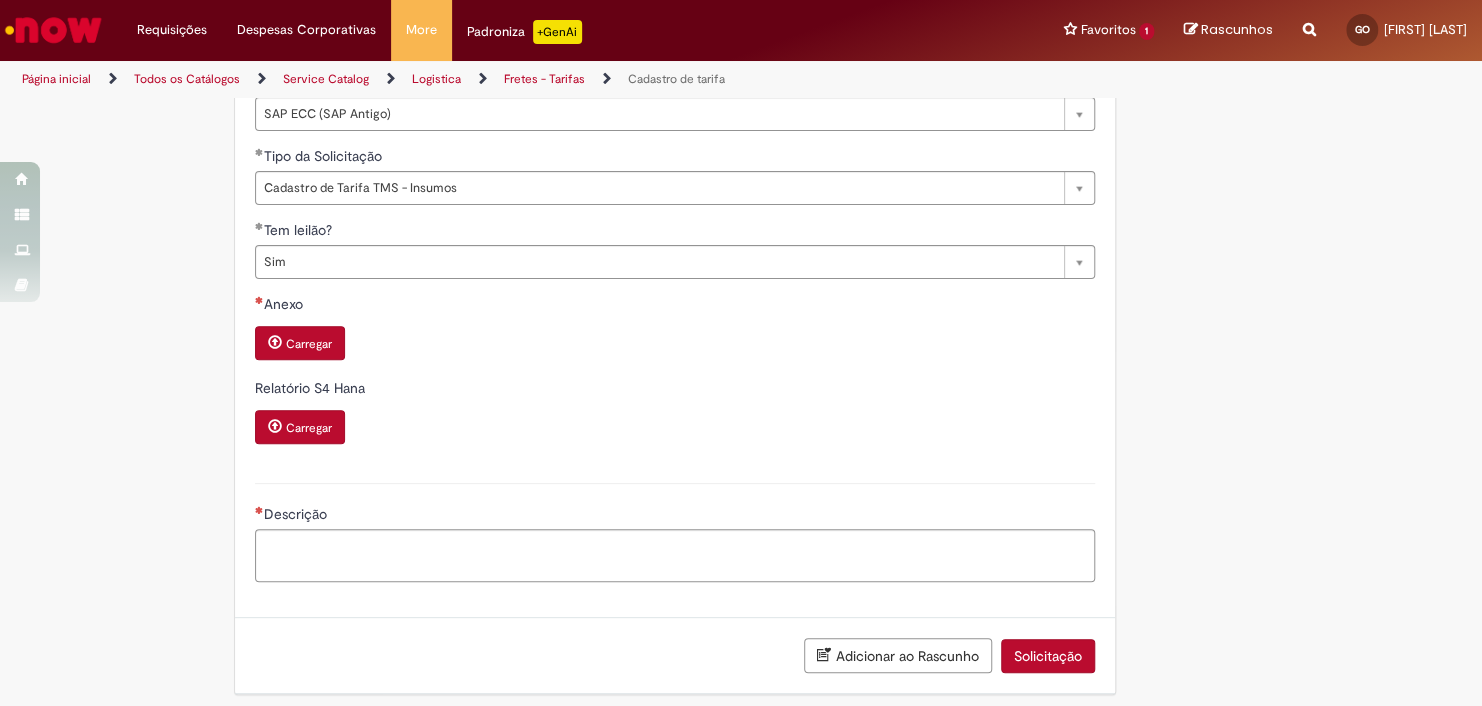 click on "Carregar" at bounding box center (300, 343) 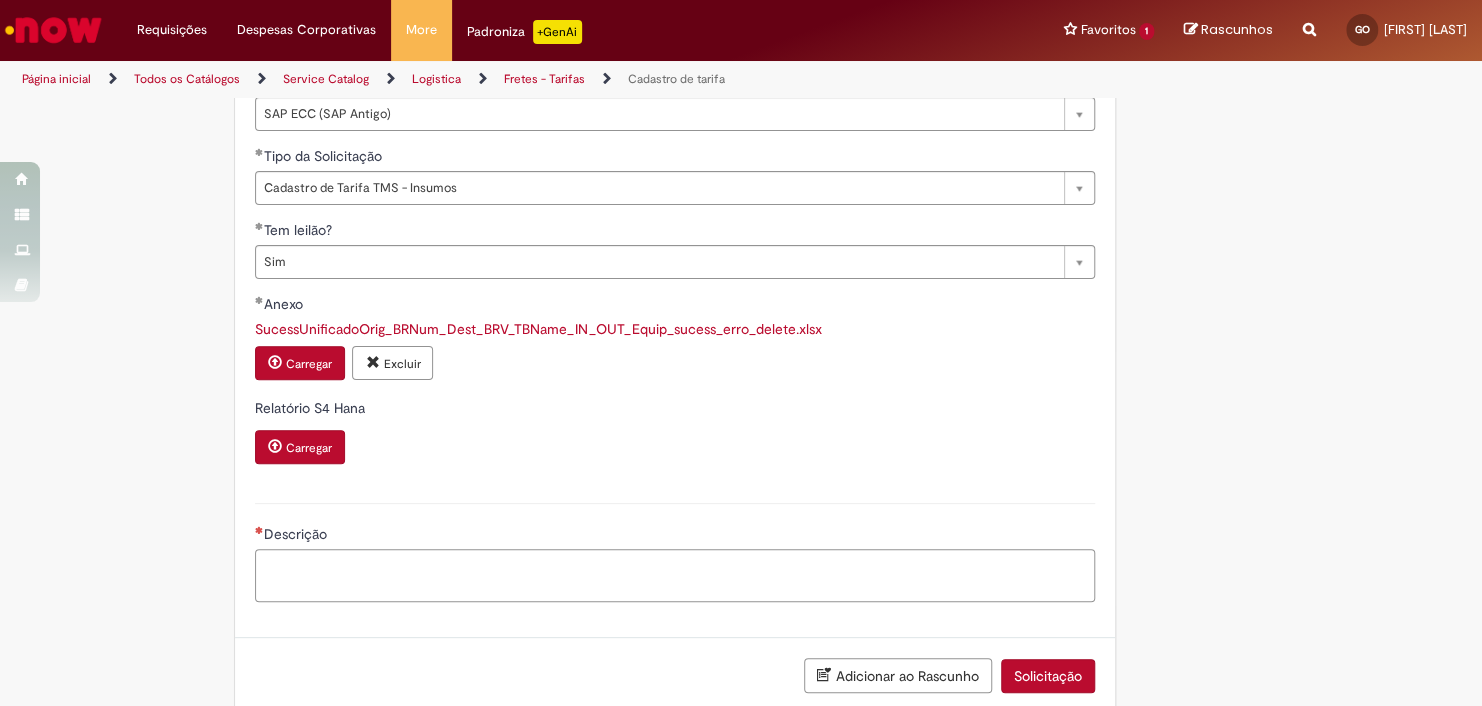 click on "Descrição" at bounding box center [675, 576] 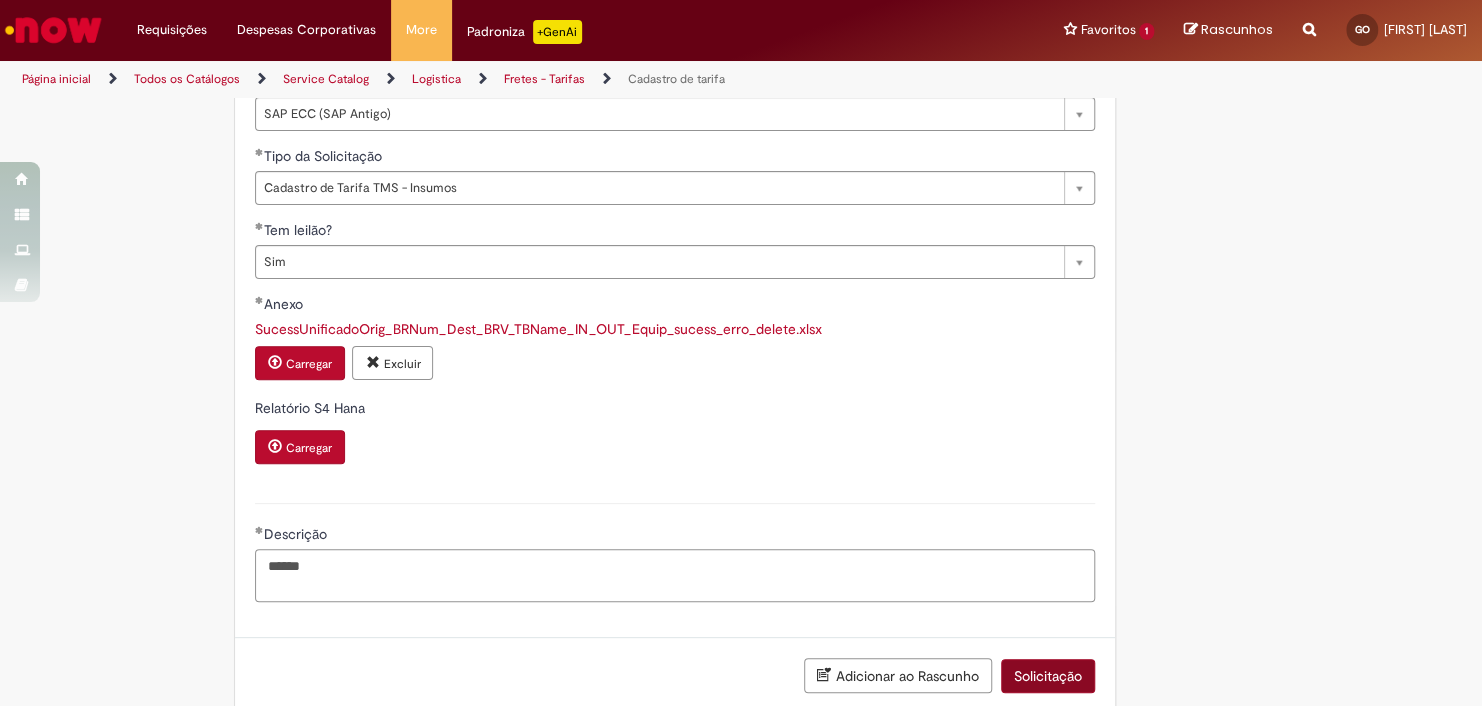 type on "******" 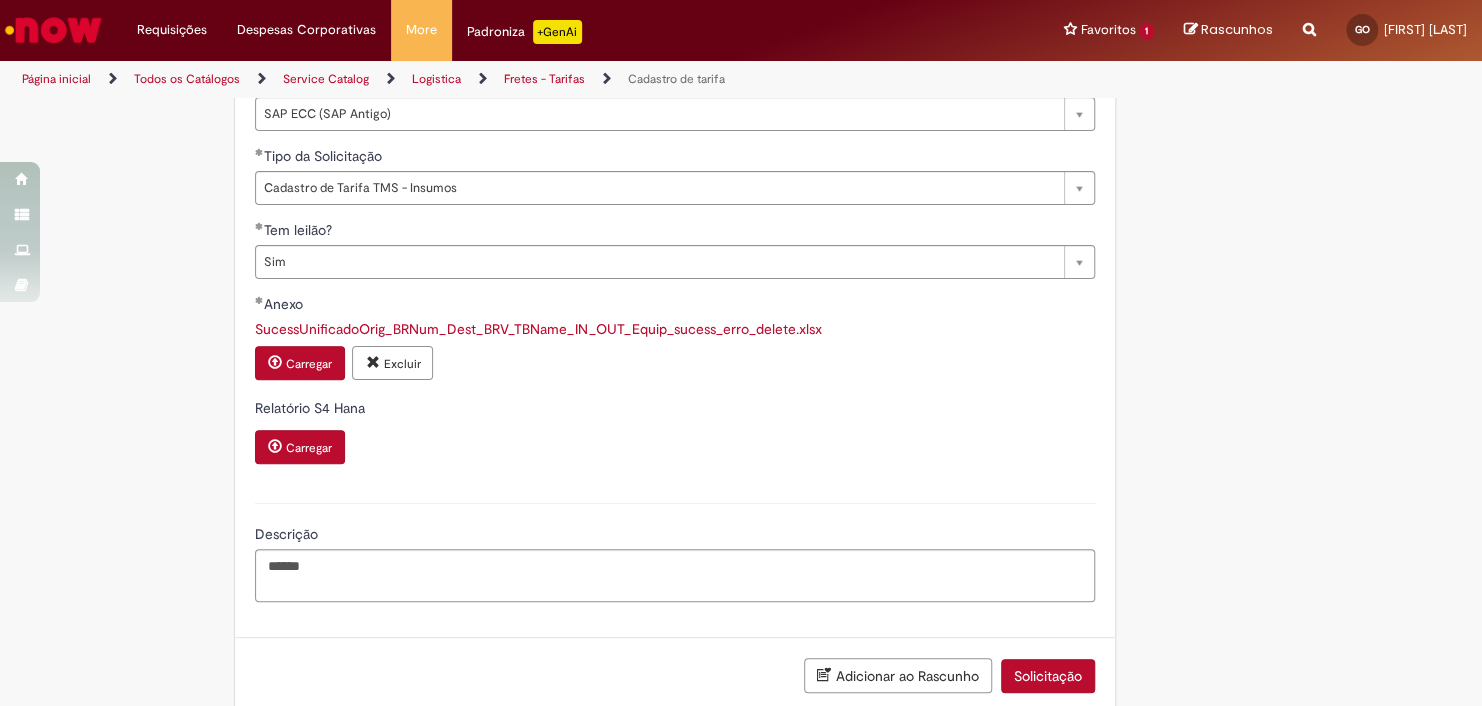 click on "Solicitação" at bounding box center (1048, 676) 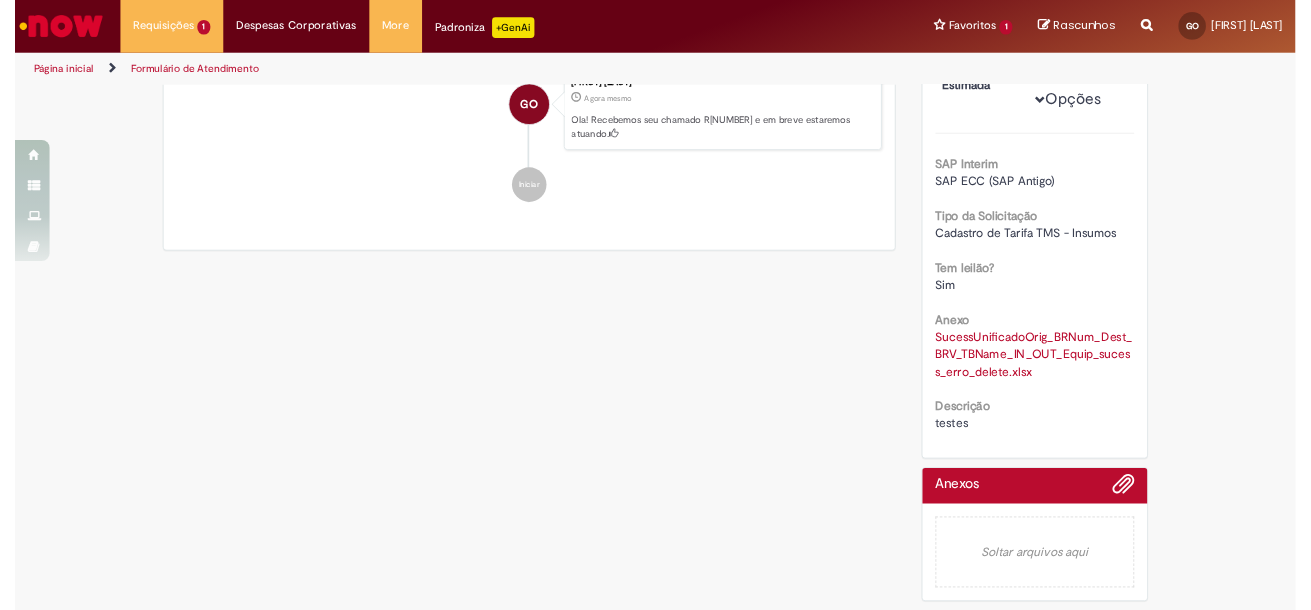 scroll, scrollTop: 0, scrollLeft: 0, axis: both 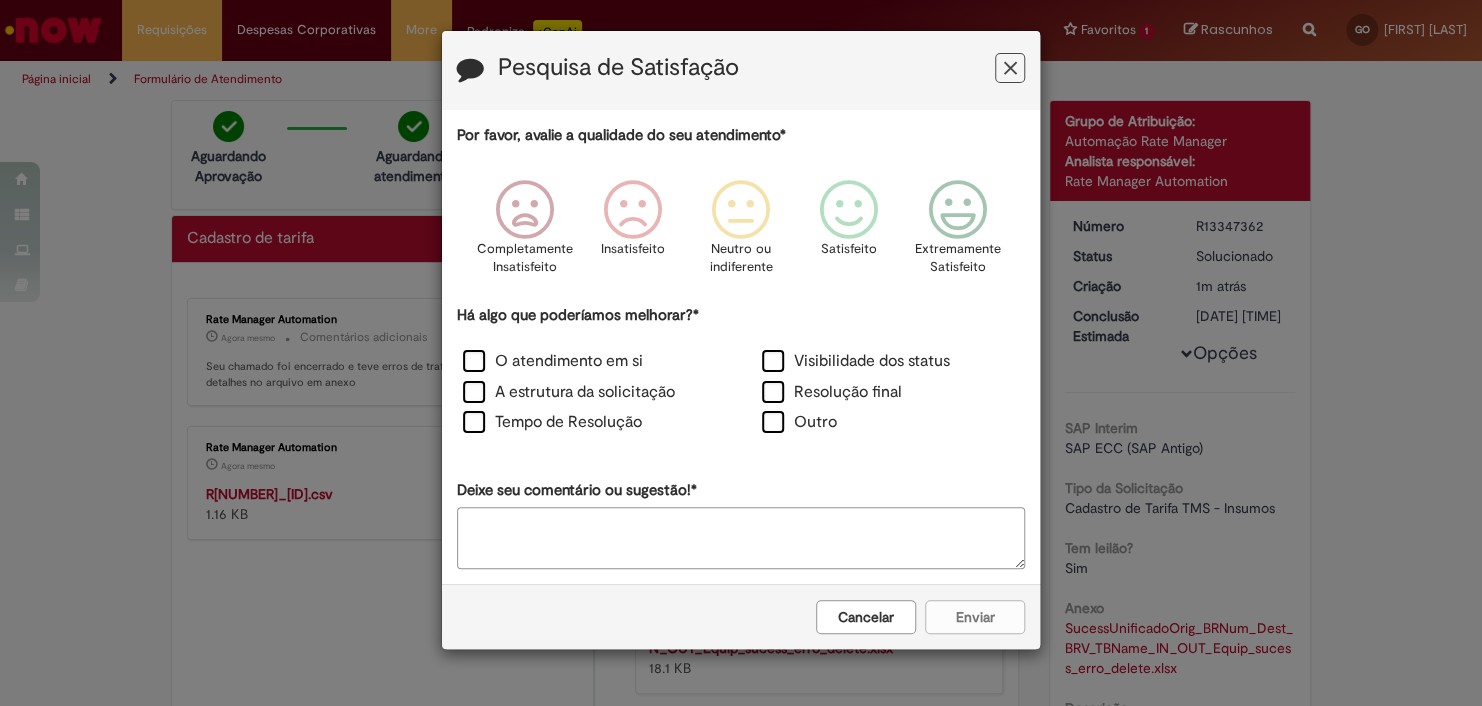 click at bounding box center [1010, 68] 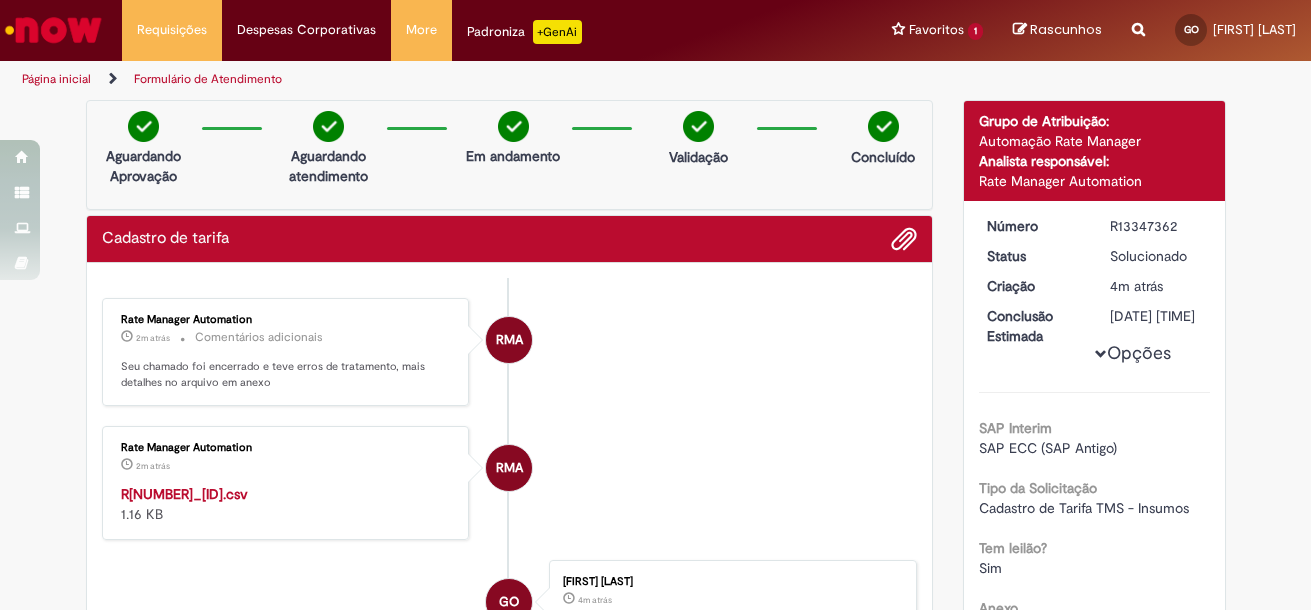 click on "R[NUMBER]_[ID].csv" at bounding box center [184, 494] 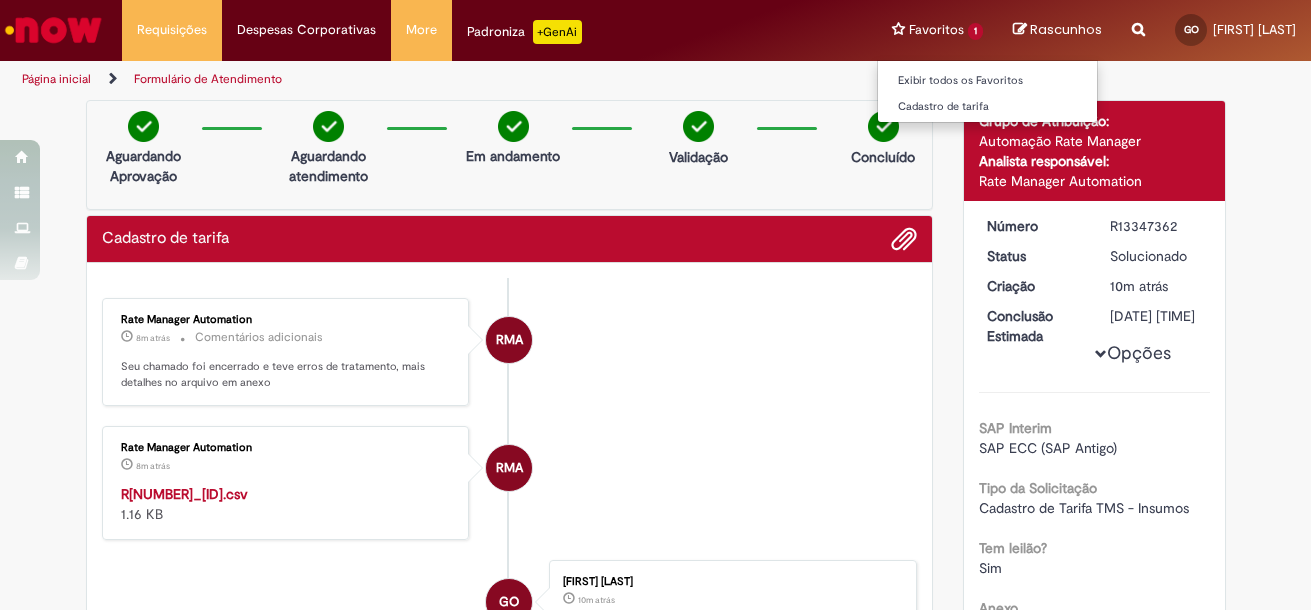 click on "Favoritos   1
Exibir todos os Favoritos
Cadastro de tarifa" at bounding box center [937, 30] 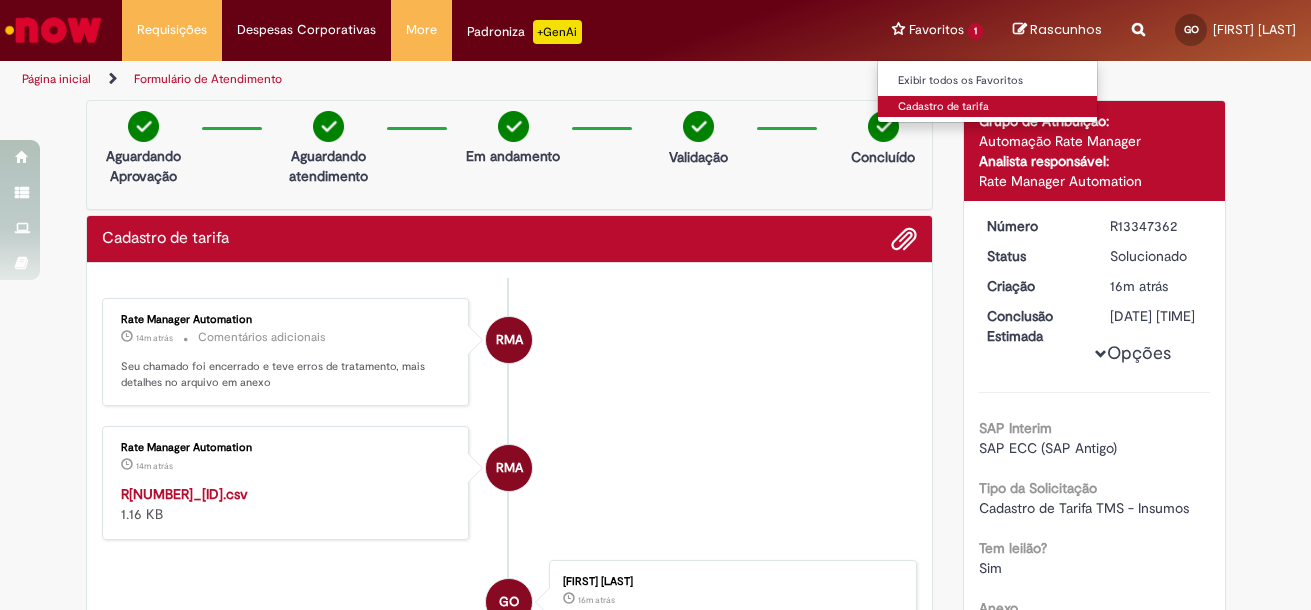 click on "Cadastro de tarifa" at bounding box center (988, 107) 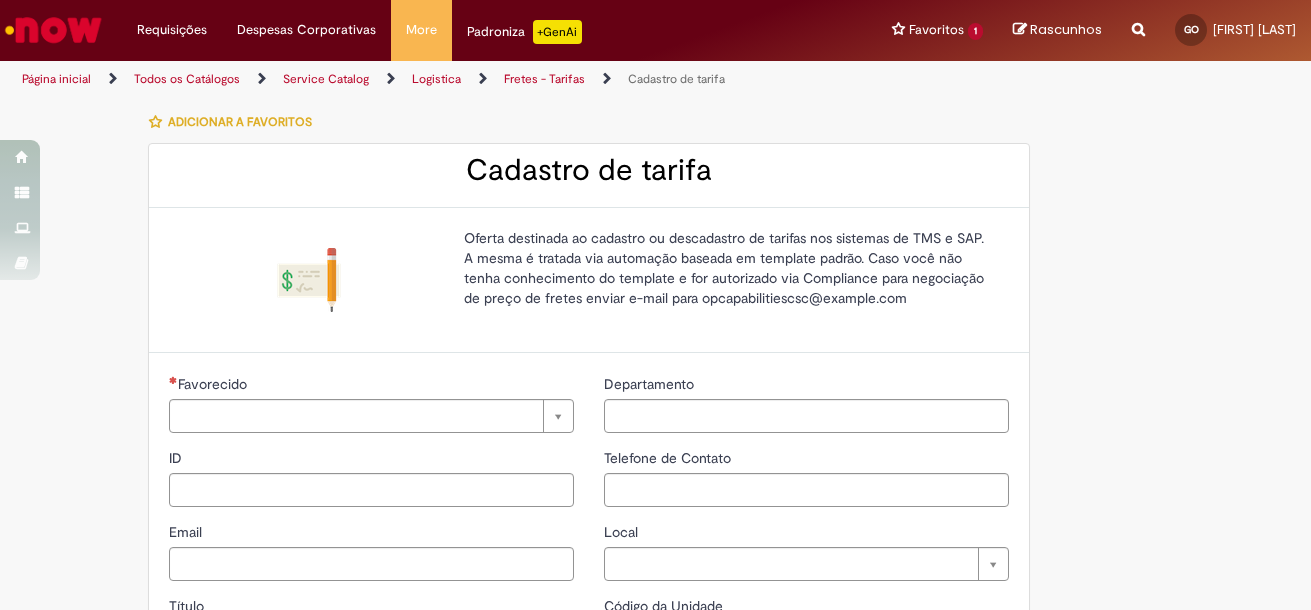 type on "**********" 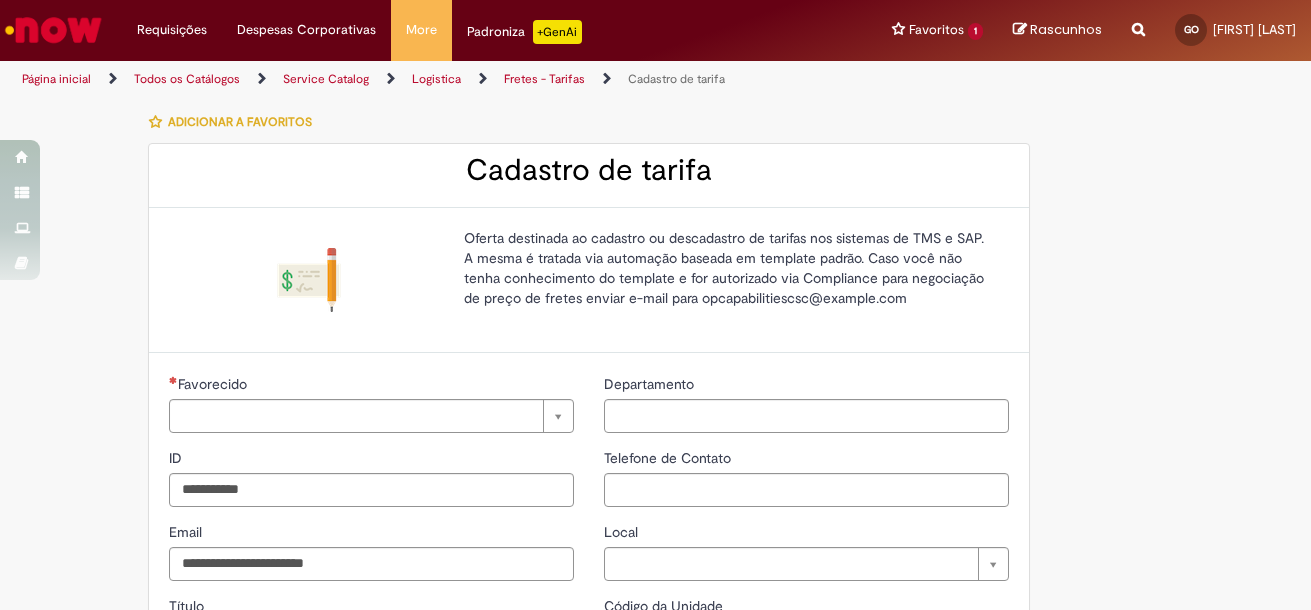 type on "**********" 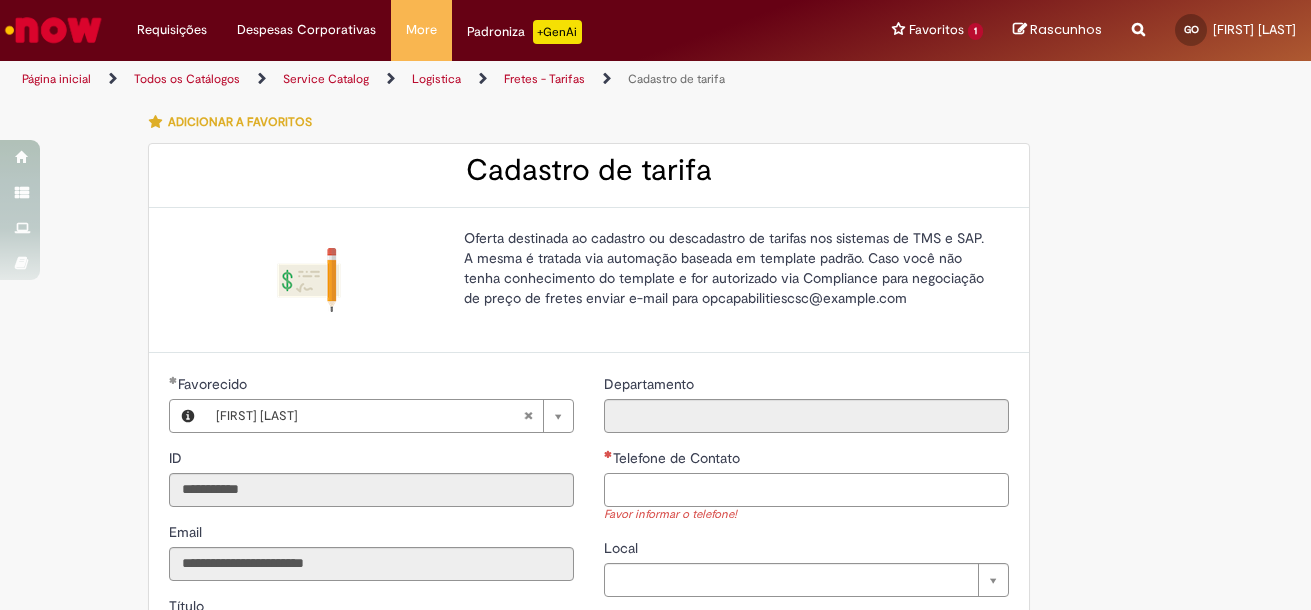 click on "Telefone de Contato" at bounding box center (806, 490) 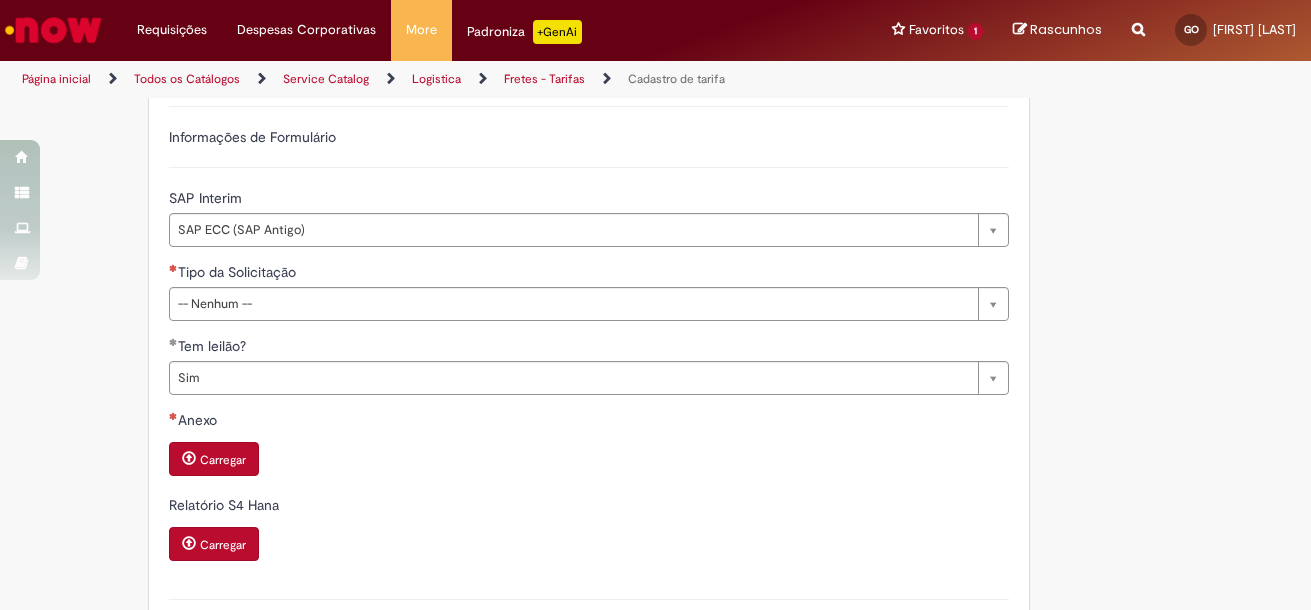 type on "**********" 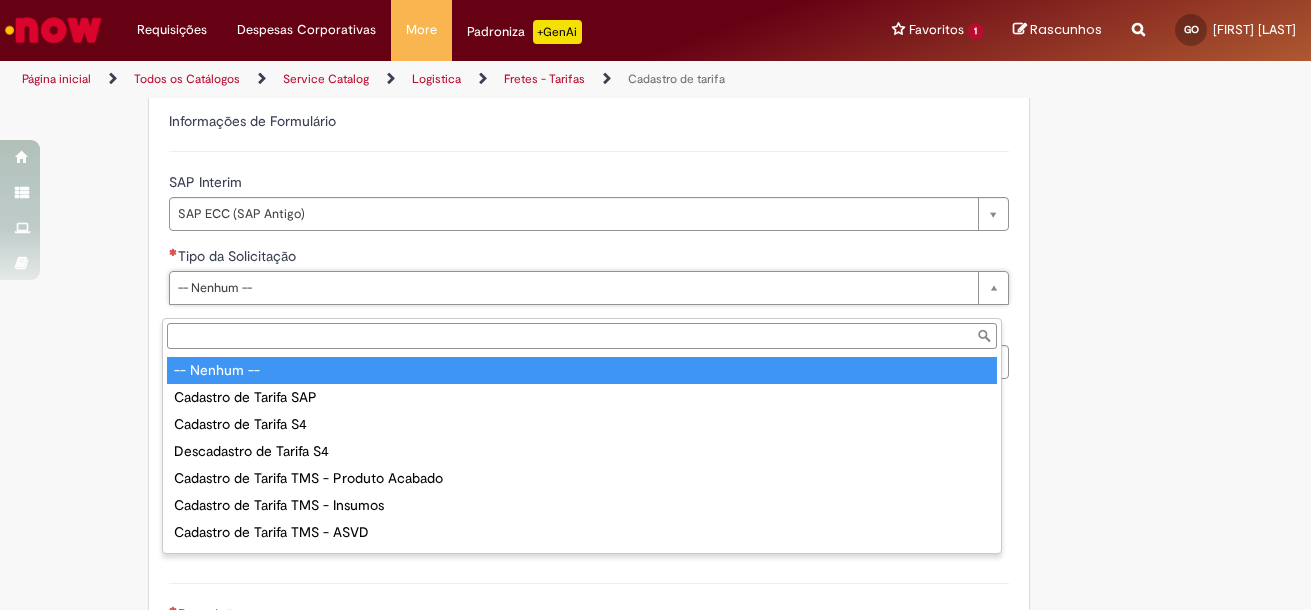 scroll, scrollTop: 583, scrollLeft: 0, axis: vertical 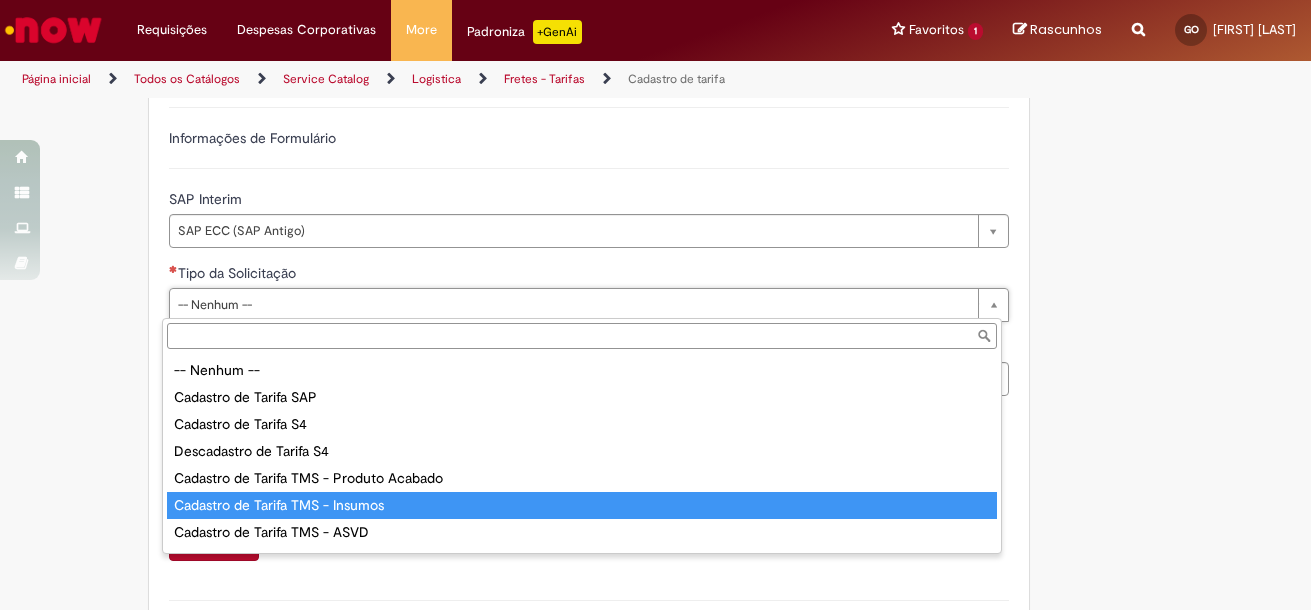 type on "**********" 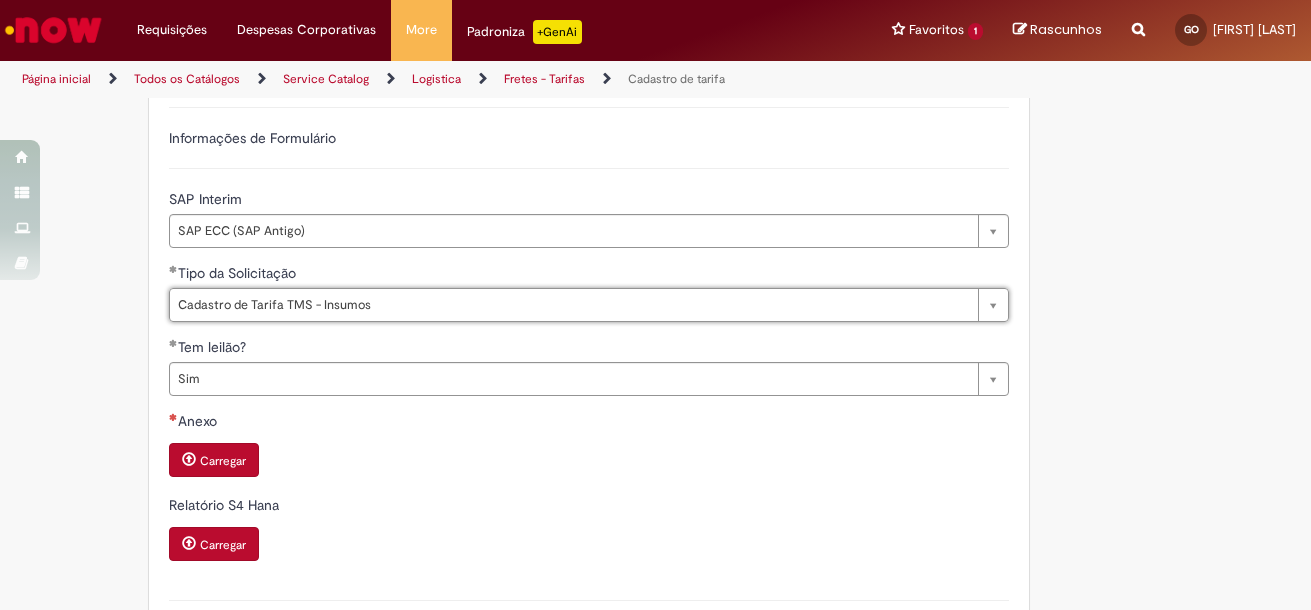 click on "Carregar" at bounding box center (223, 461) 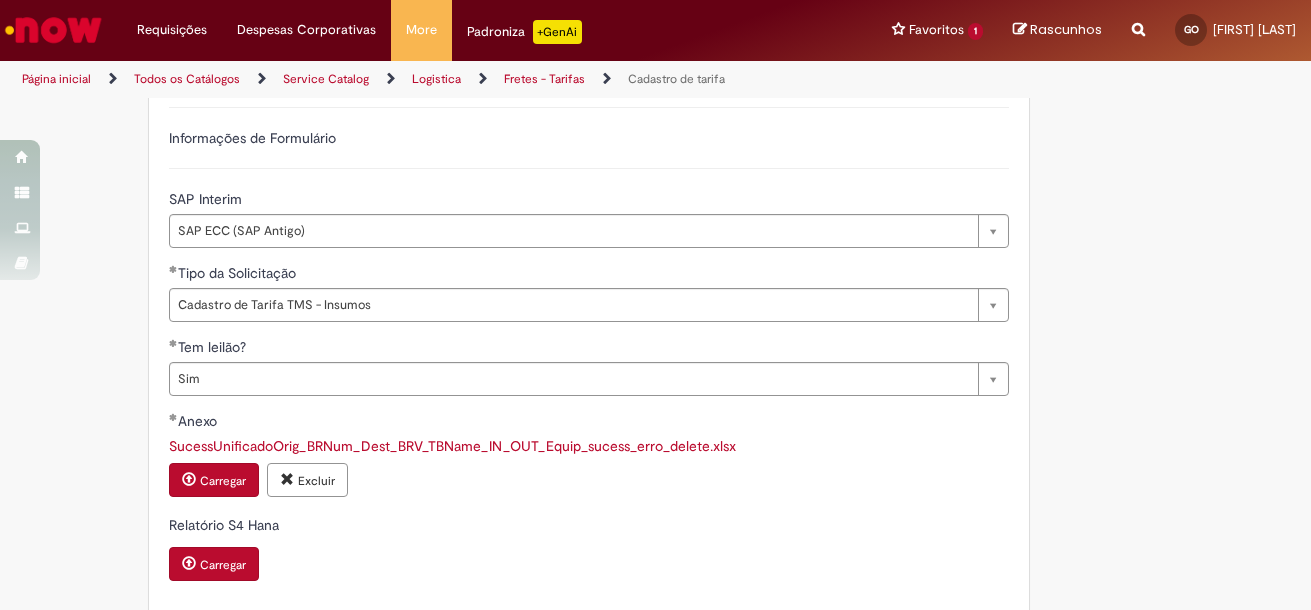 scroll, scrollTop: 783, scrollLeft: 0, axis: vertical 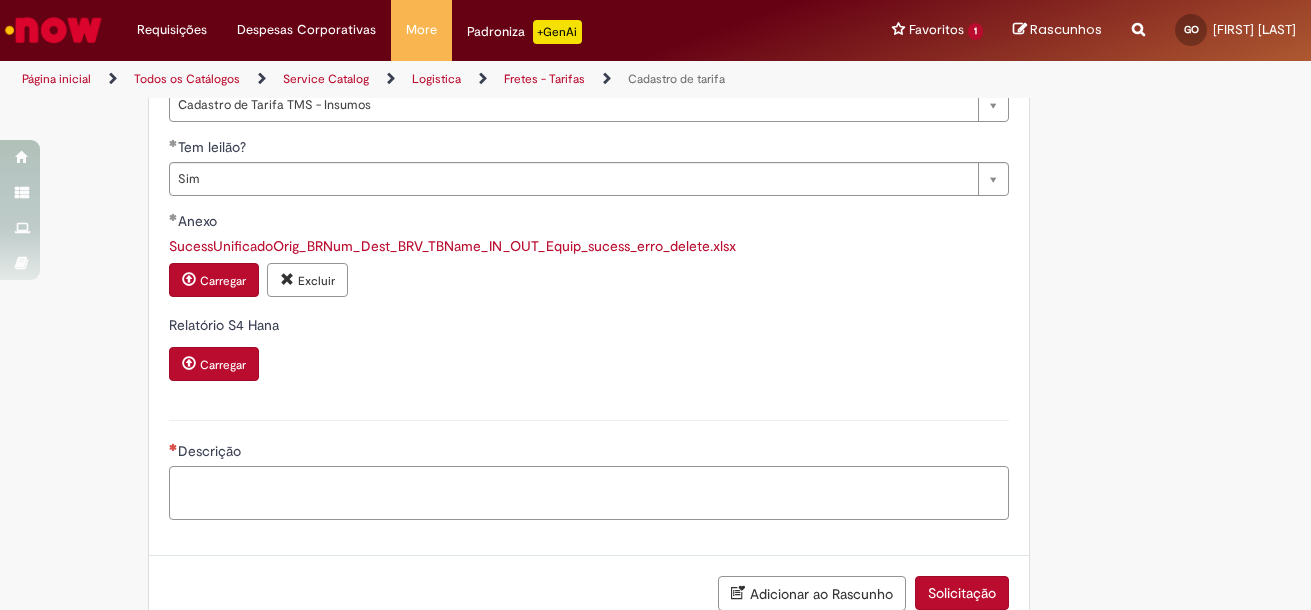 click on "Descrição" at bounding box center [589, 493] 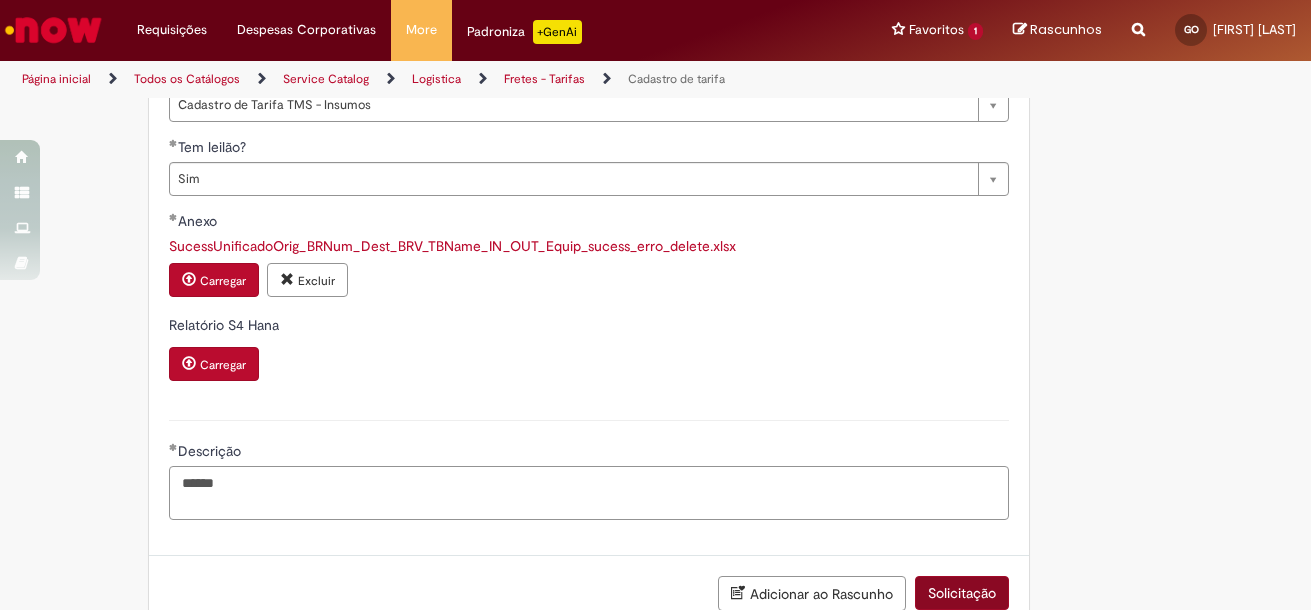 type on "******" 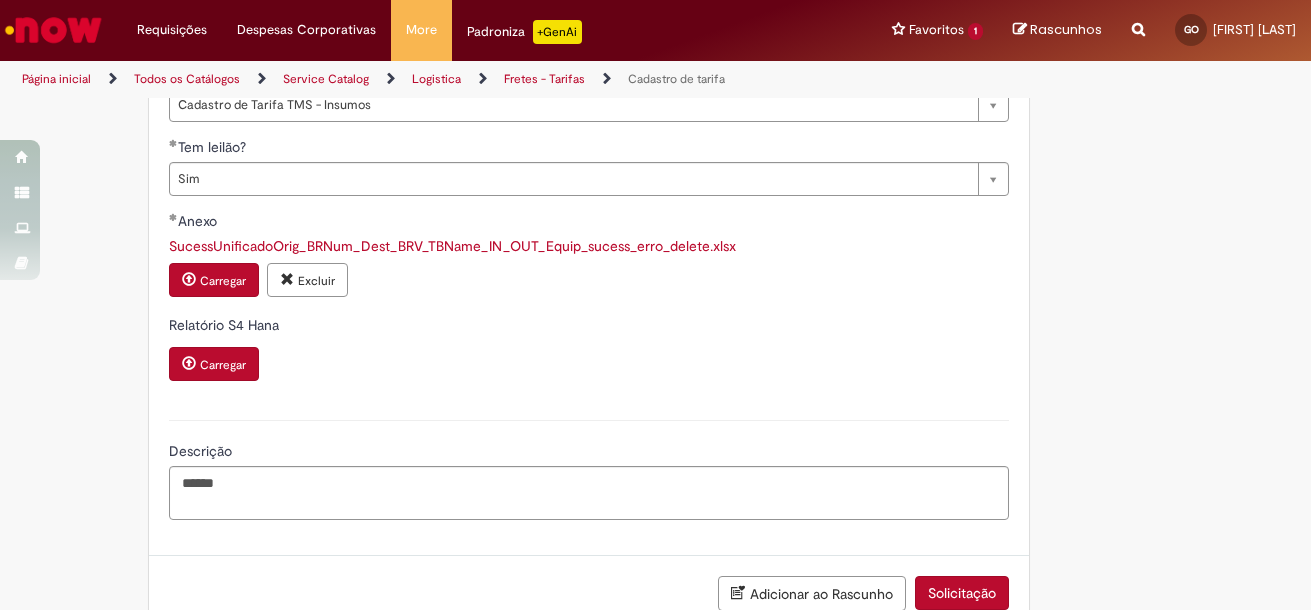 click on "Solicitação" at bounding box center [962, 593] 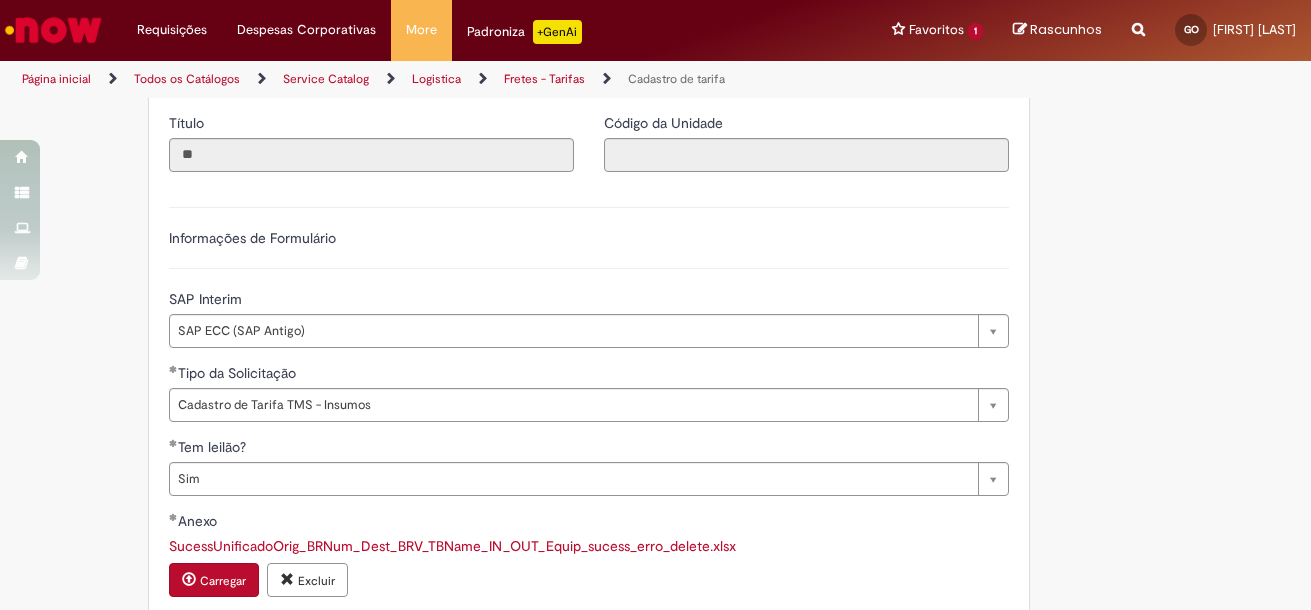 scroll, scrollTop: 283, scrollLeft: 0, axis: vertical 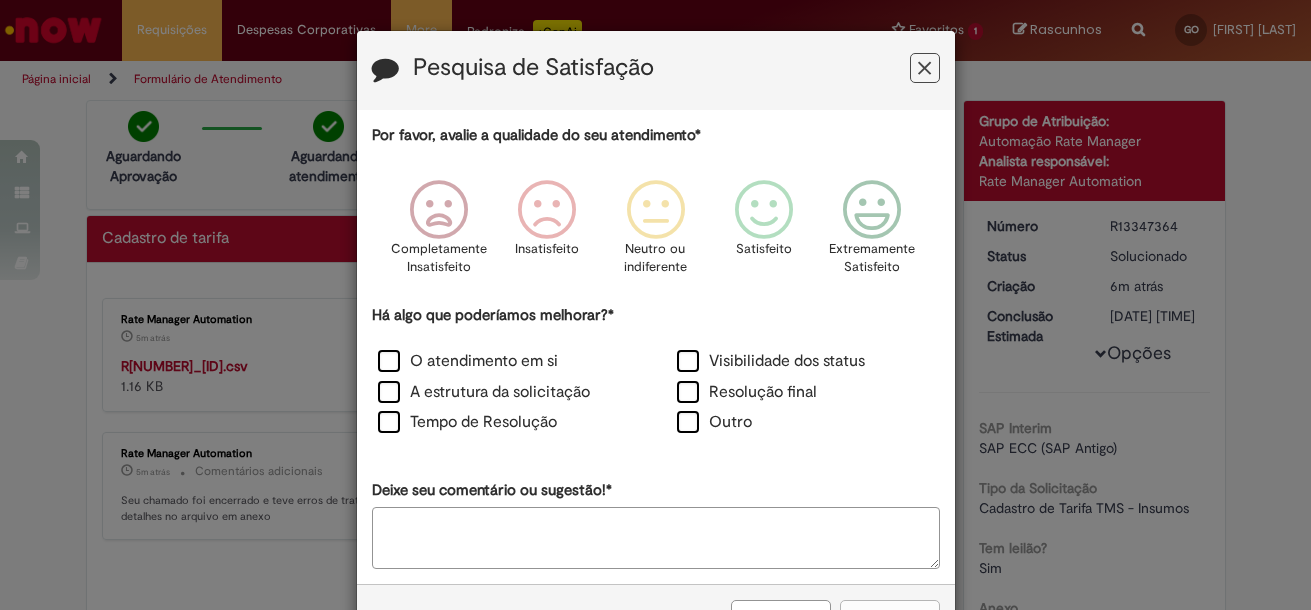 click at bounding box center [924, 68] 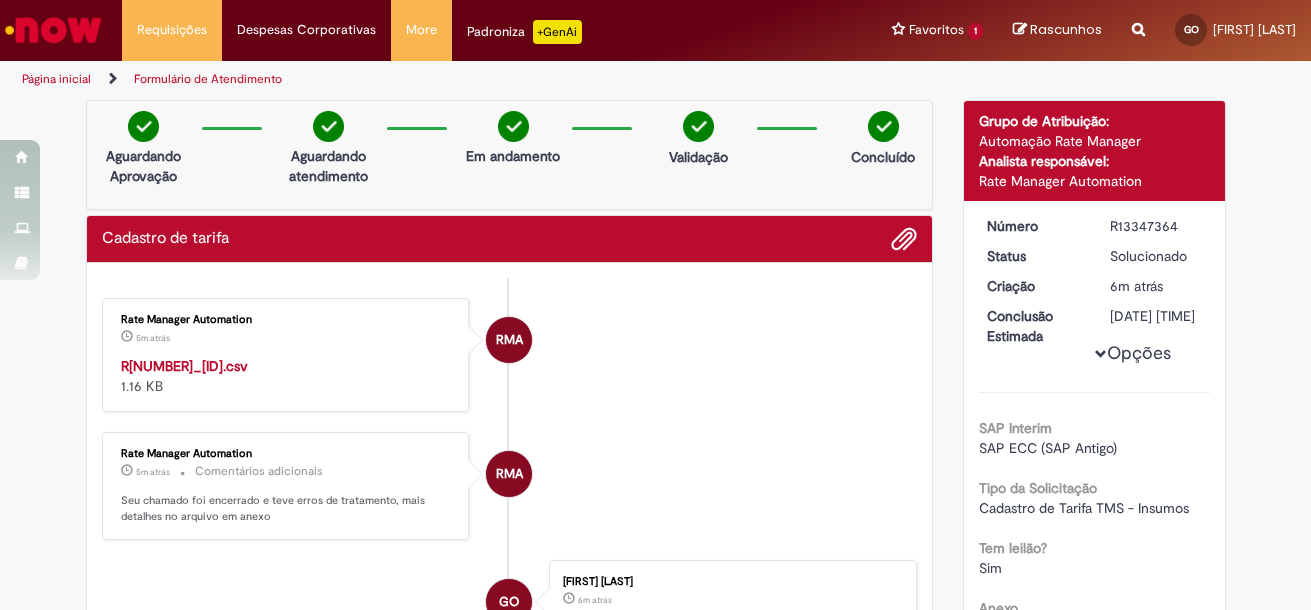 click on "R[NUMBER]_[ID].csv" at bounding box center (184, 366) 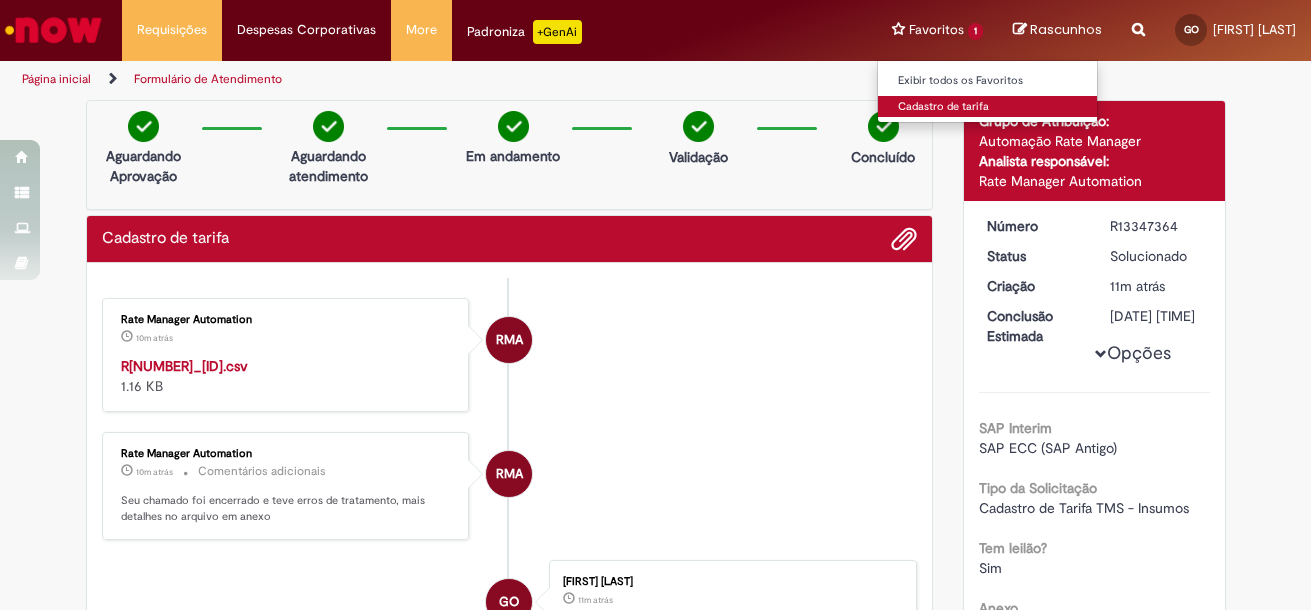 click on "Cadastro de tarifa" at bounding box center [988, 107] 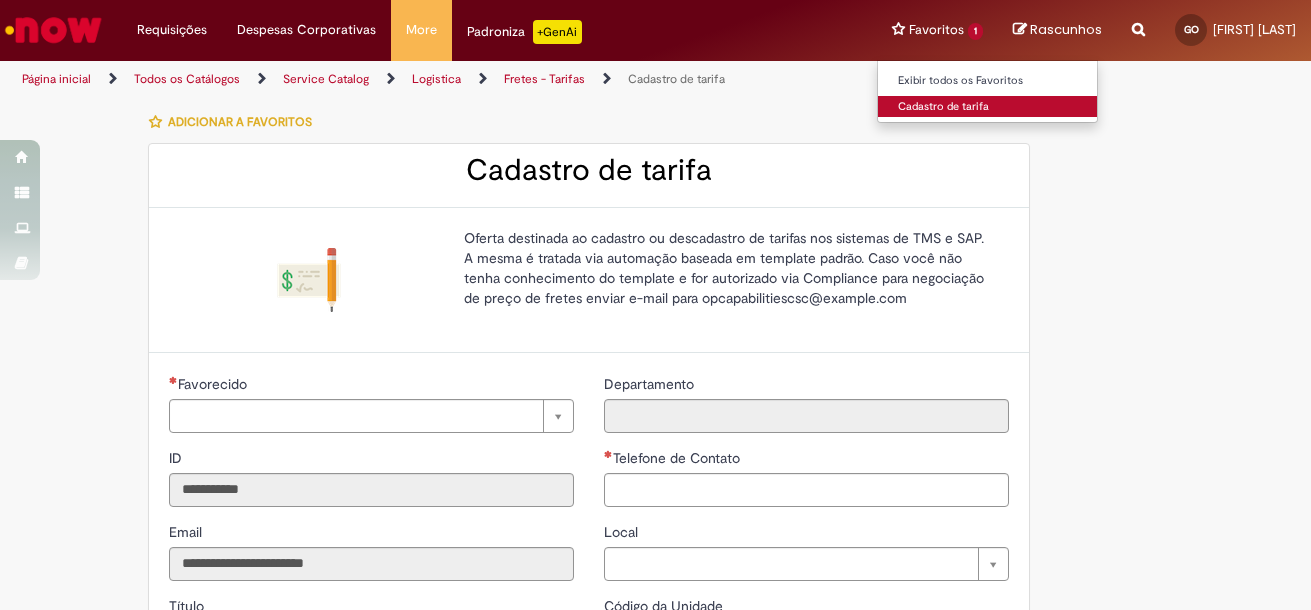 type on "**********" 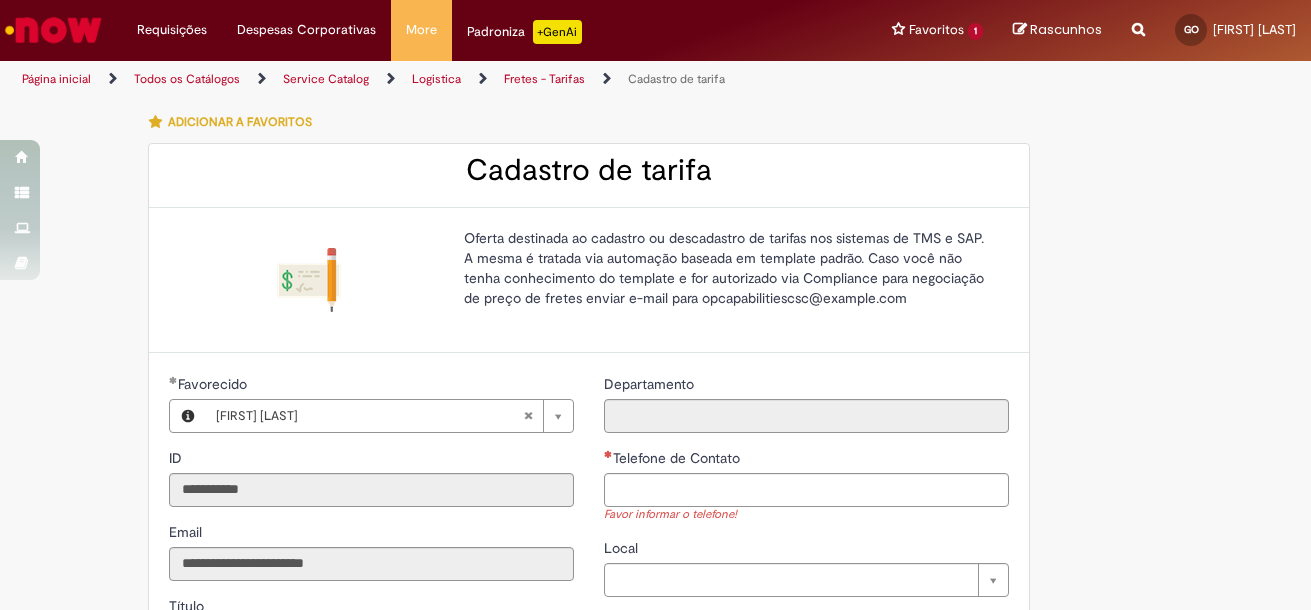 click on "**********" at bounding box center [656, 767] 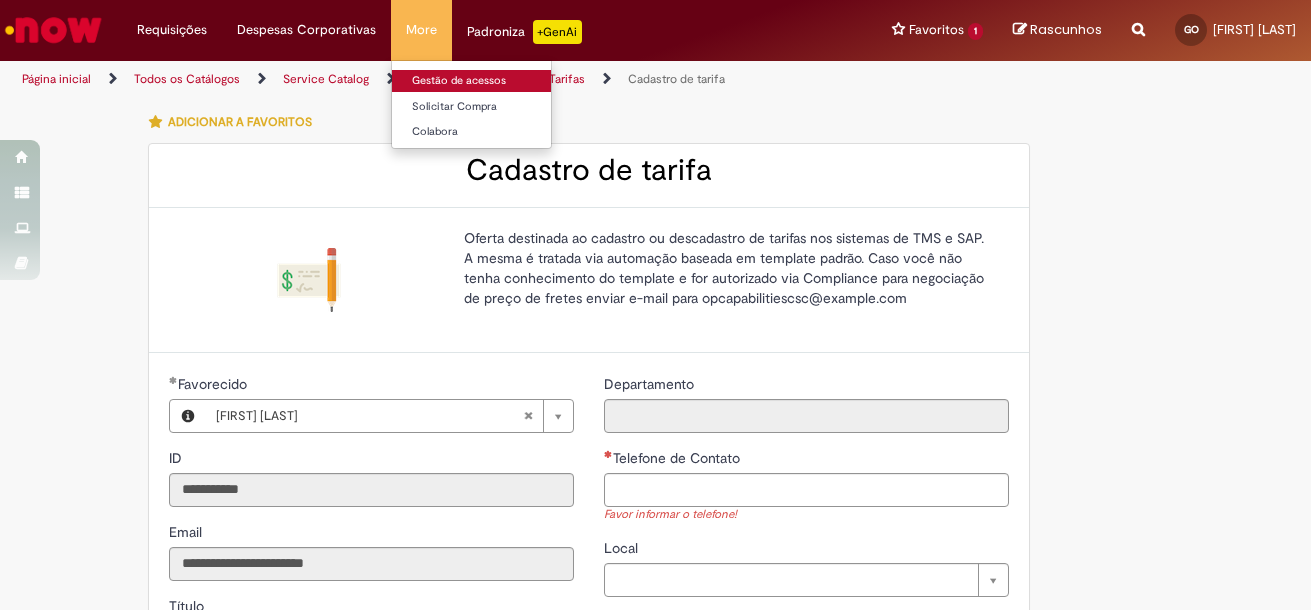 click on "Gestão de acessos" at bounding box center (502, 81) 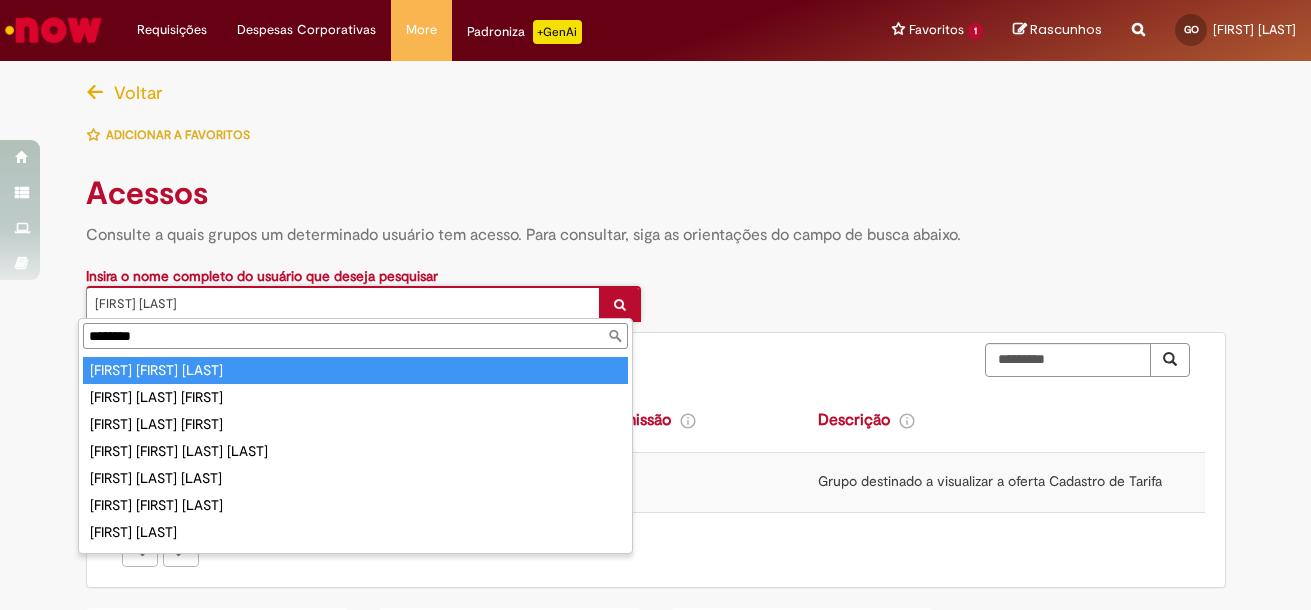 click on "*******" at bounding box center [355, 336] 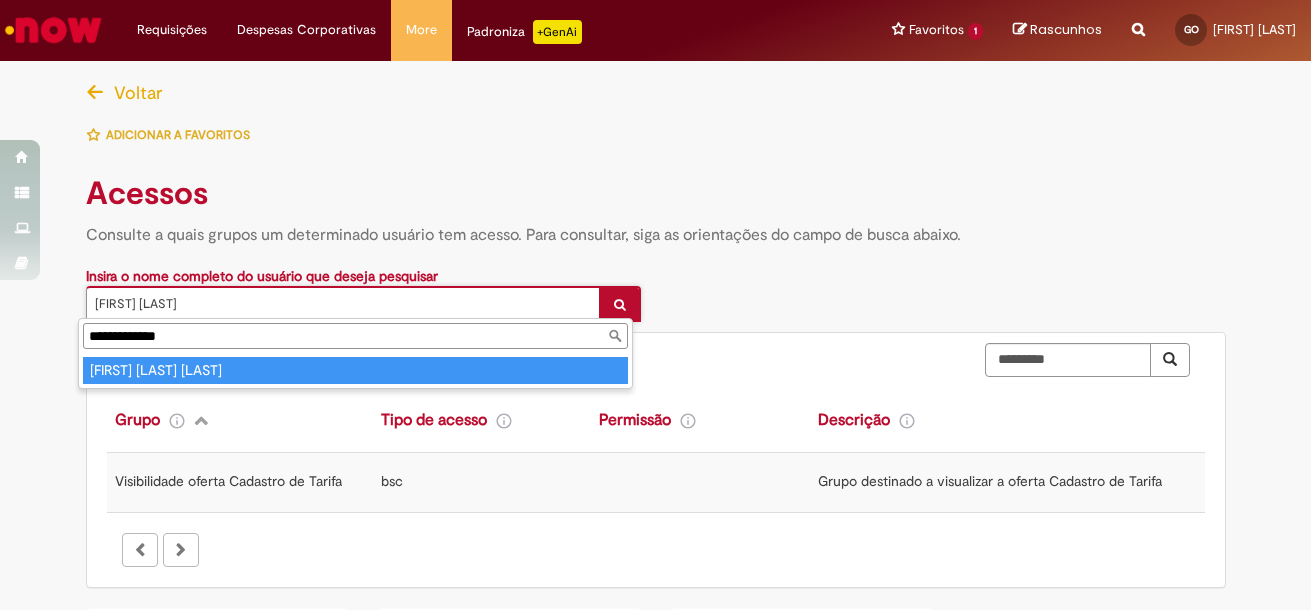 type on "**********" 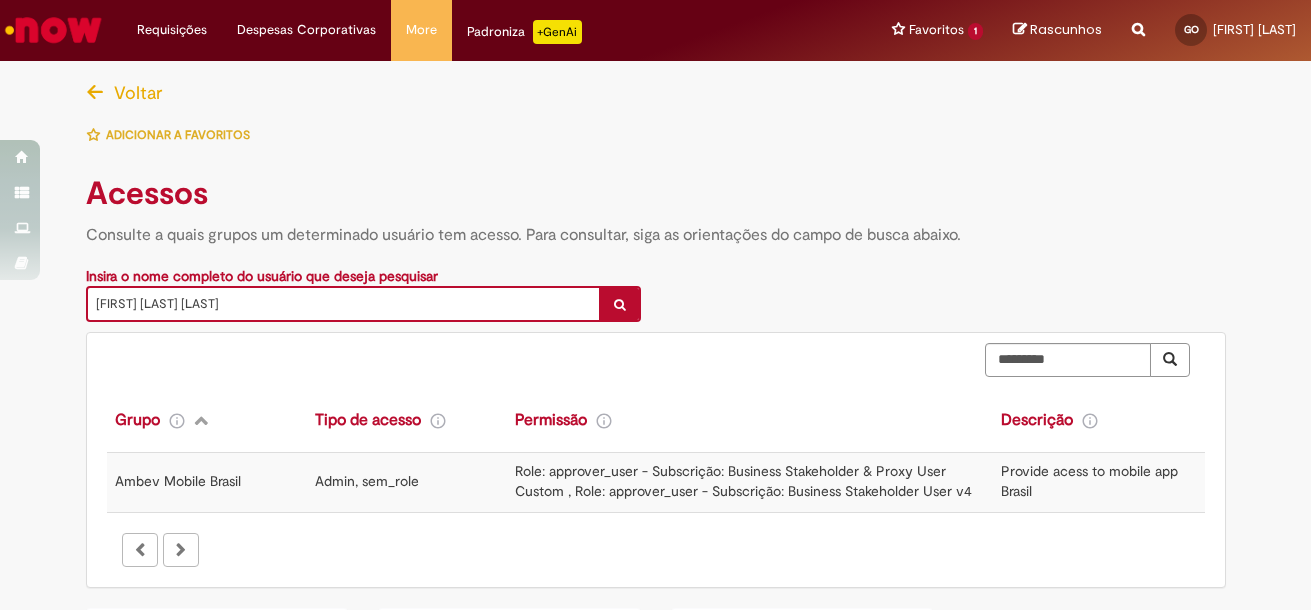 click on "Provide acess to mobile app Brasil" at bounding box center [1089, 481] 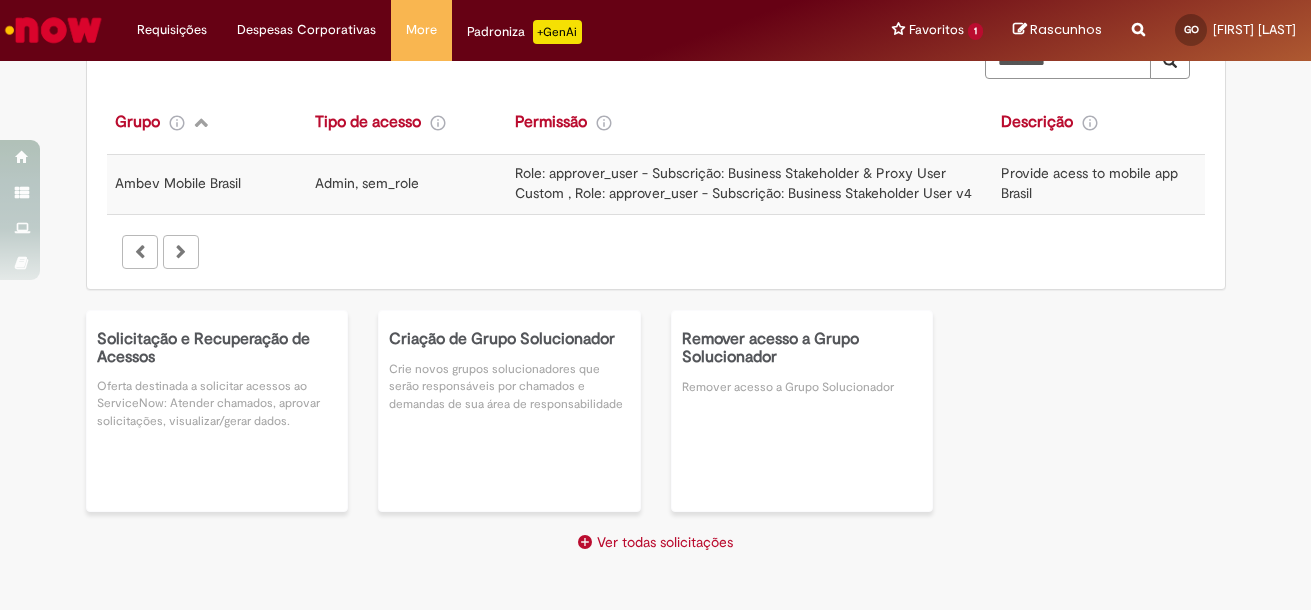 scroll, scrollTop: 0, scrollLeft: 0, axis: both 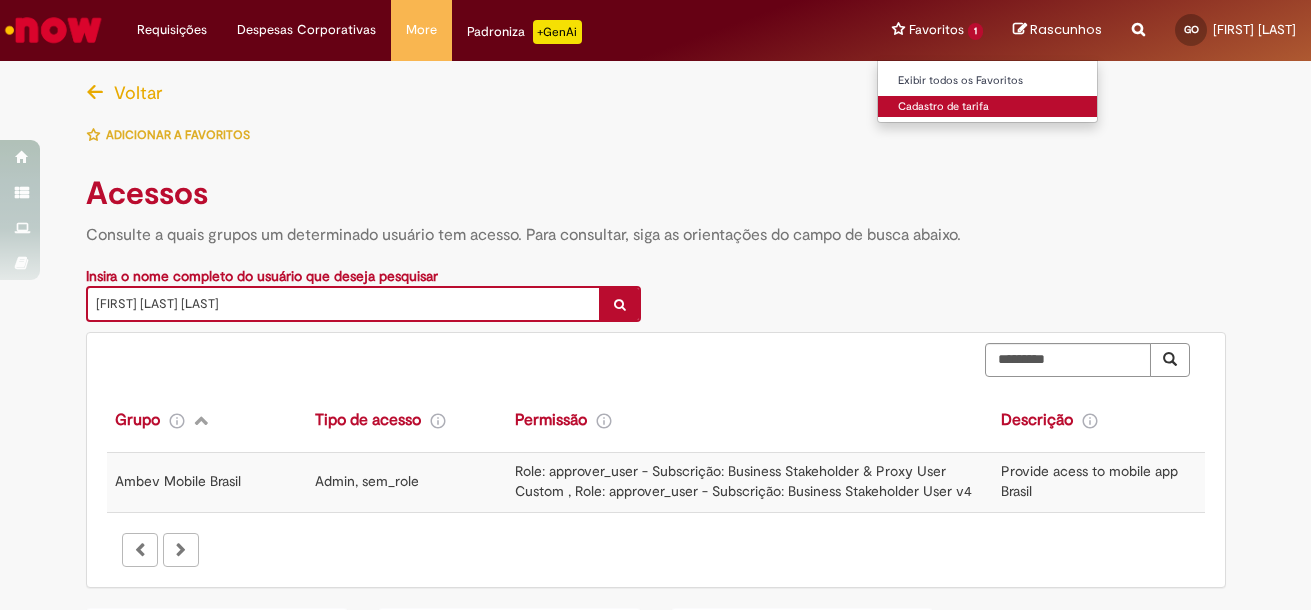 click on "Cadastro de tarifa" at bounding box center [988, 107] 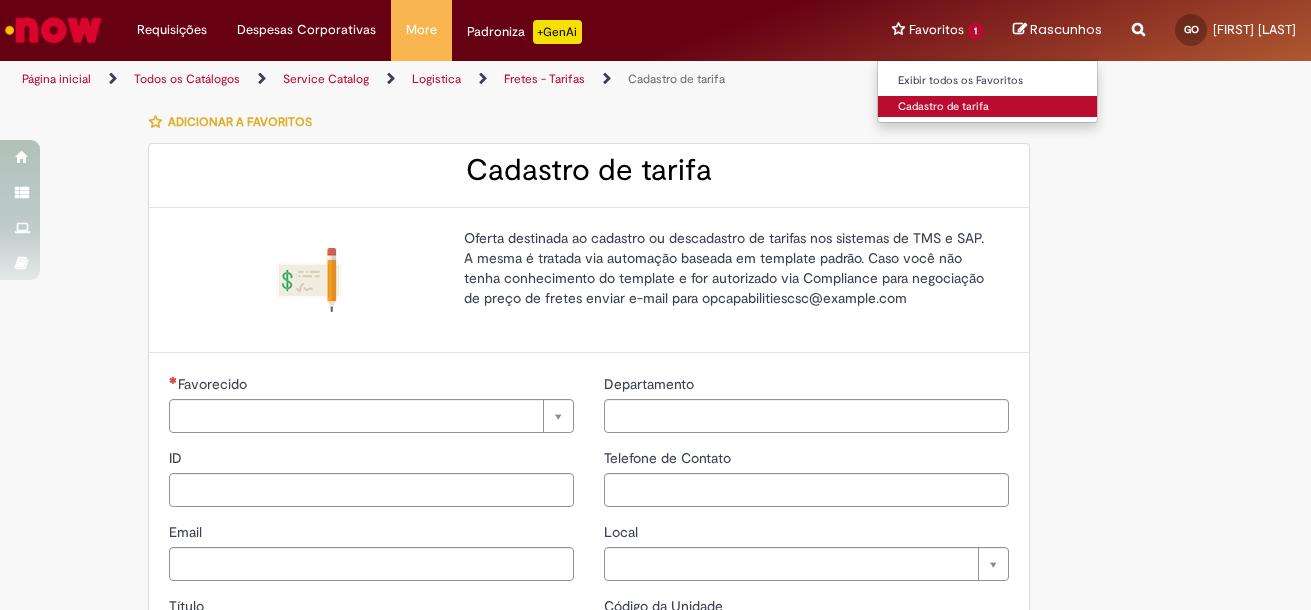 type on "**********" 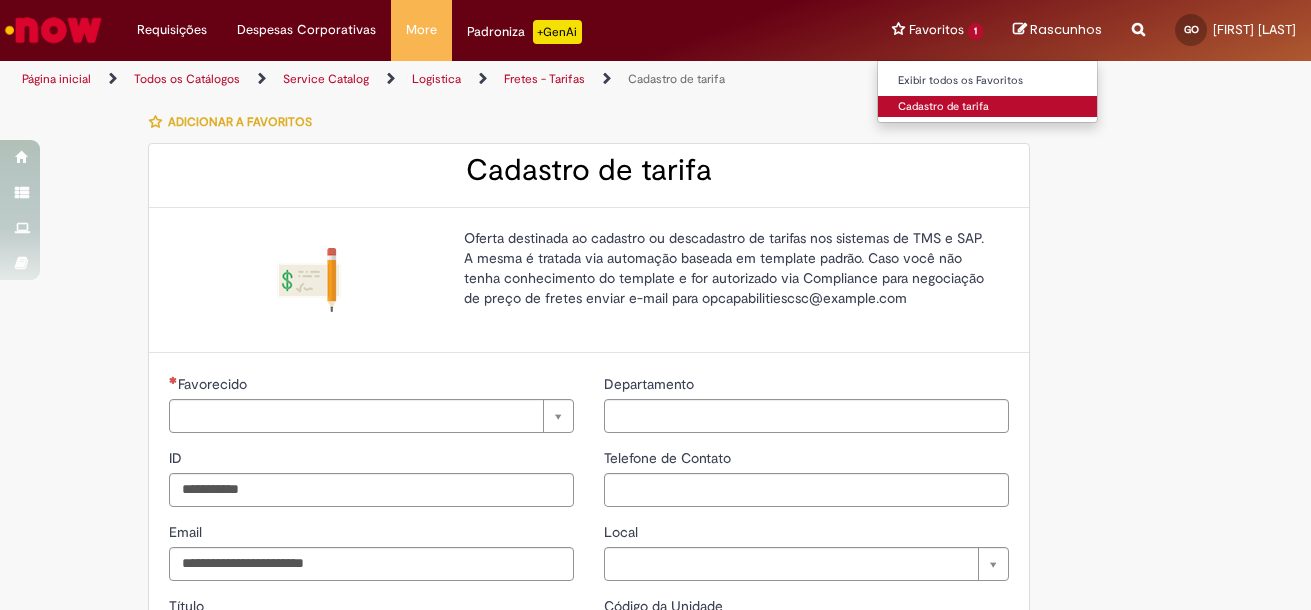 type on "**********" 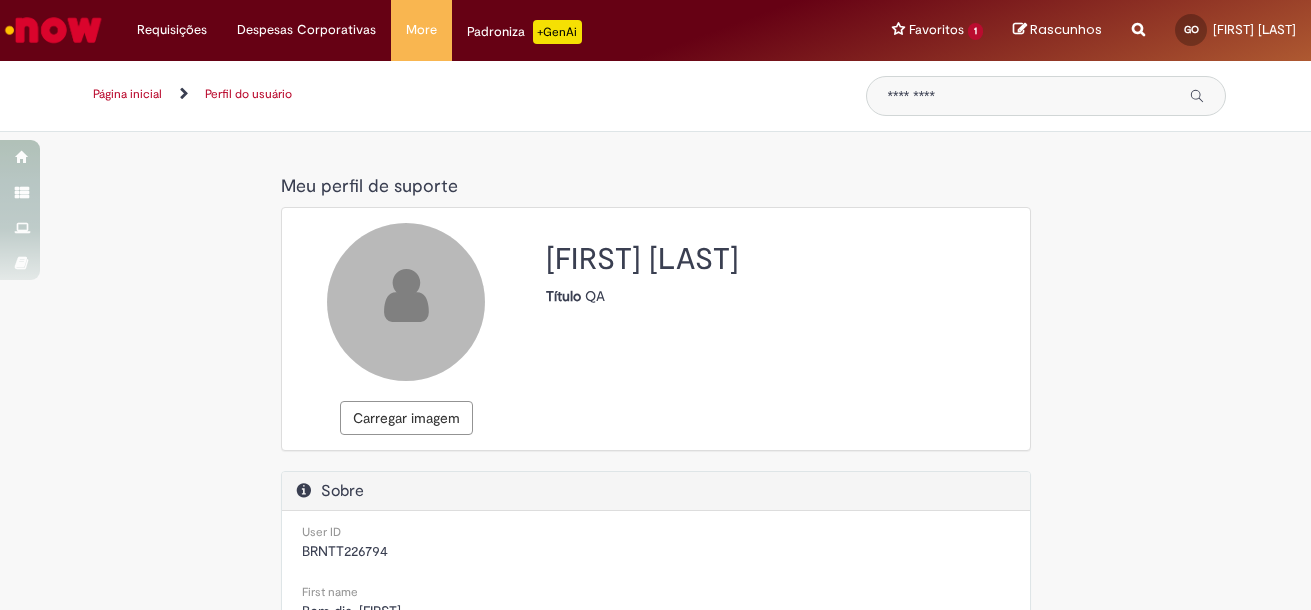 scroll, scrollTop: 0, scrollLeft: 0, axis: both 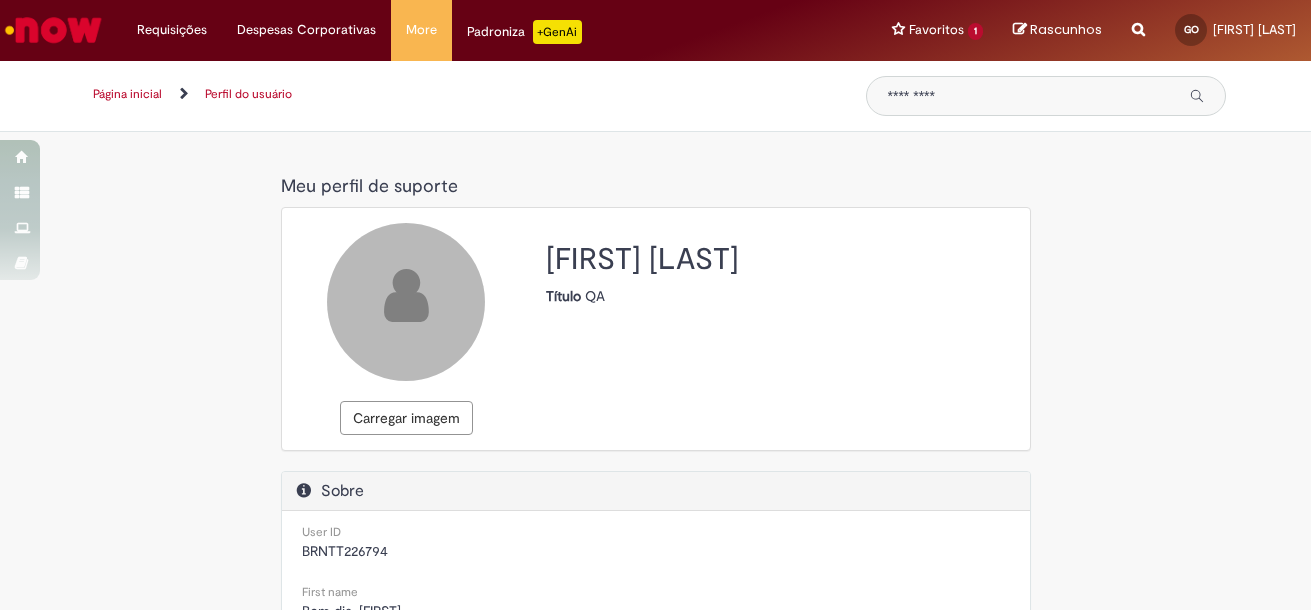 click on "Página inicial" at bounding box center [127, 94] 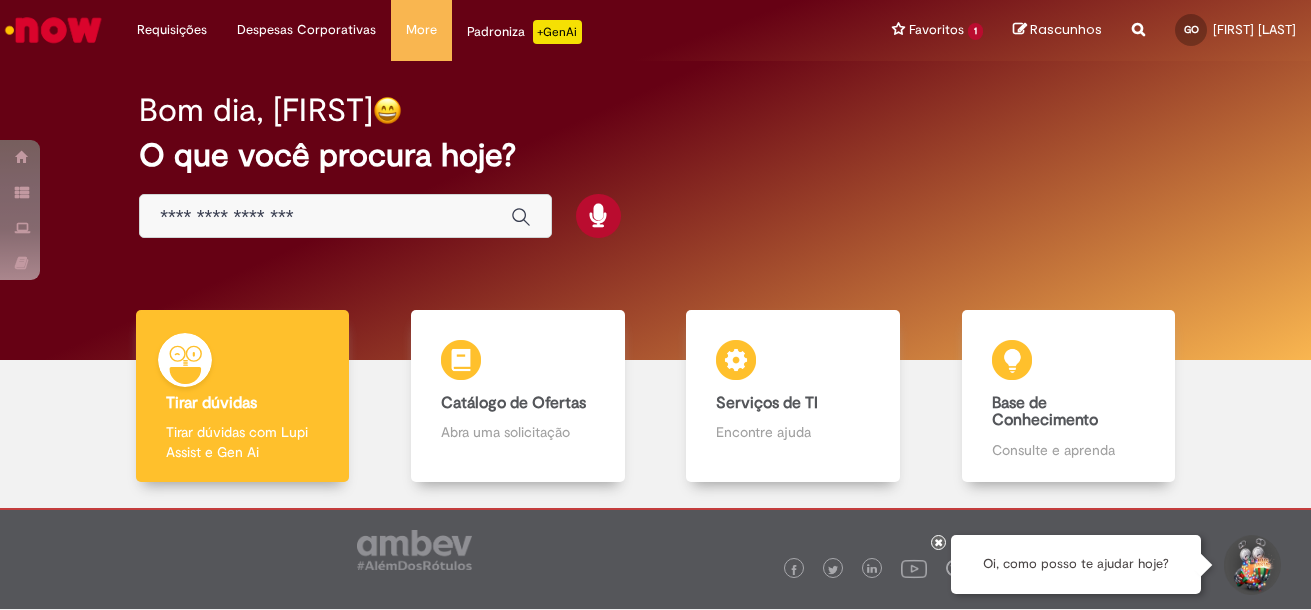 scroll, scrollTop: 0, scrollLeft: 0, axis: both 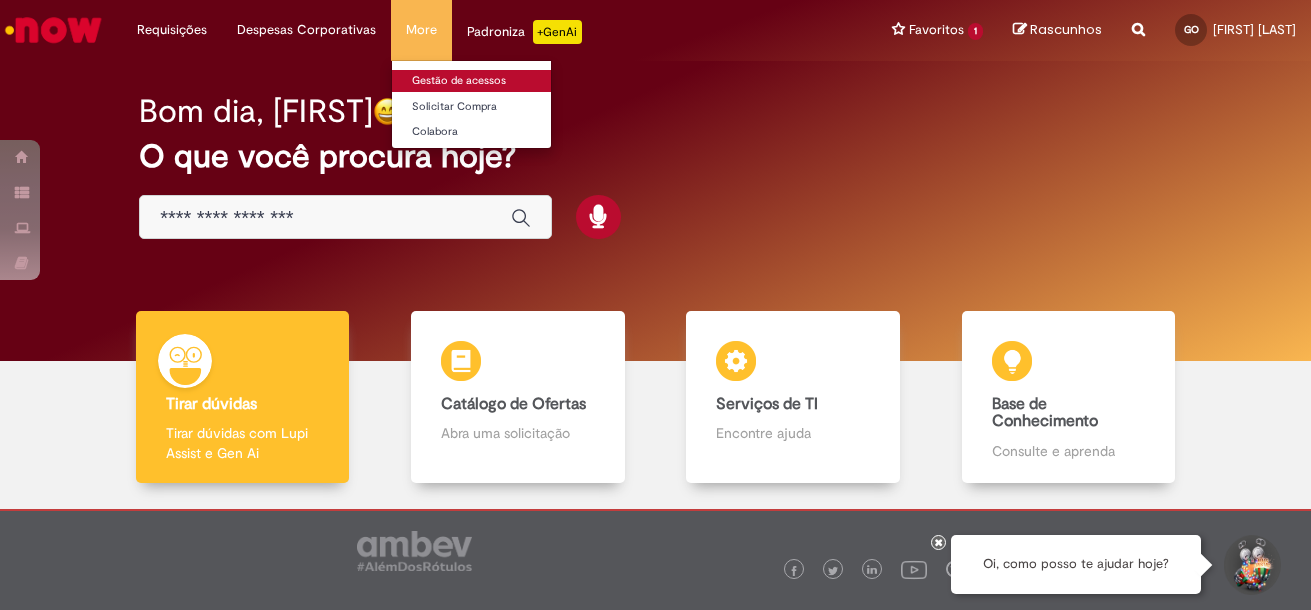 click on "Gestão de acessos" at bounding box center [502, 81] 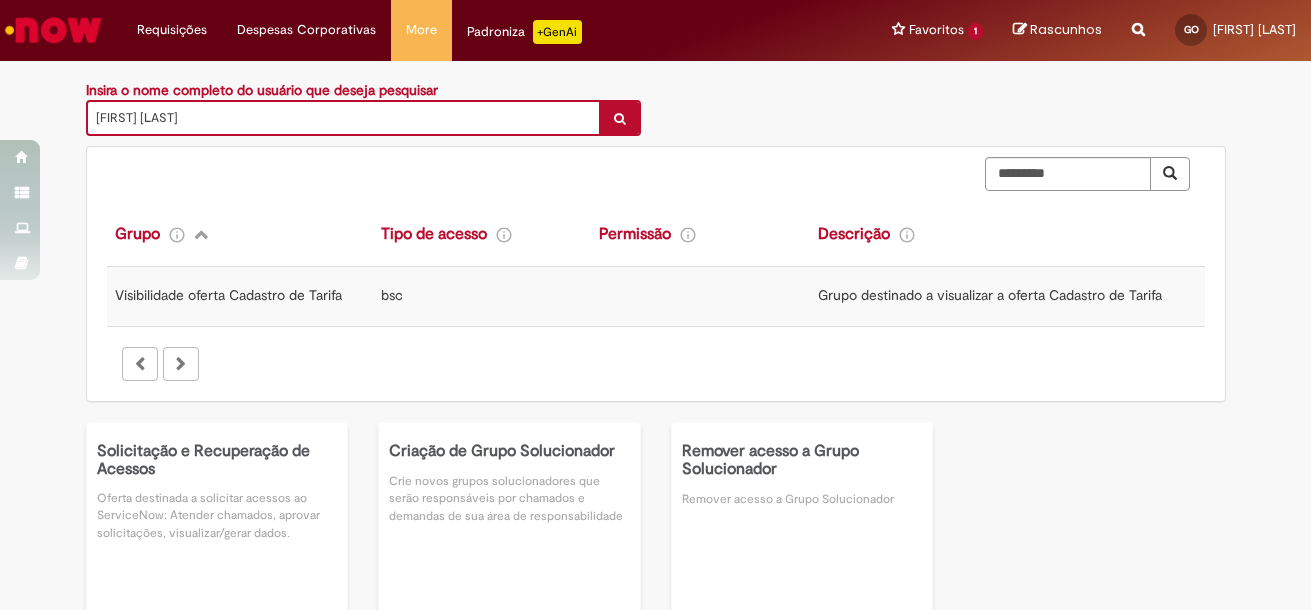 scroll, scrollTop: 0, scrollLeft: 0, axis: both 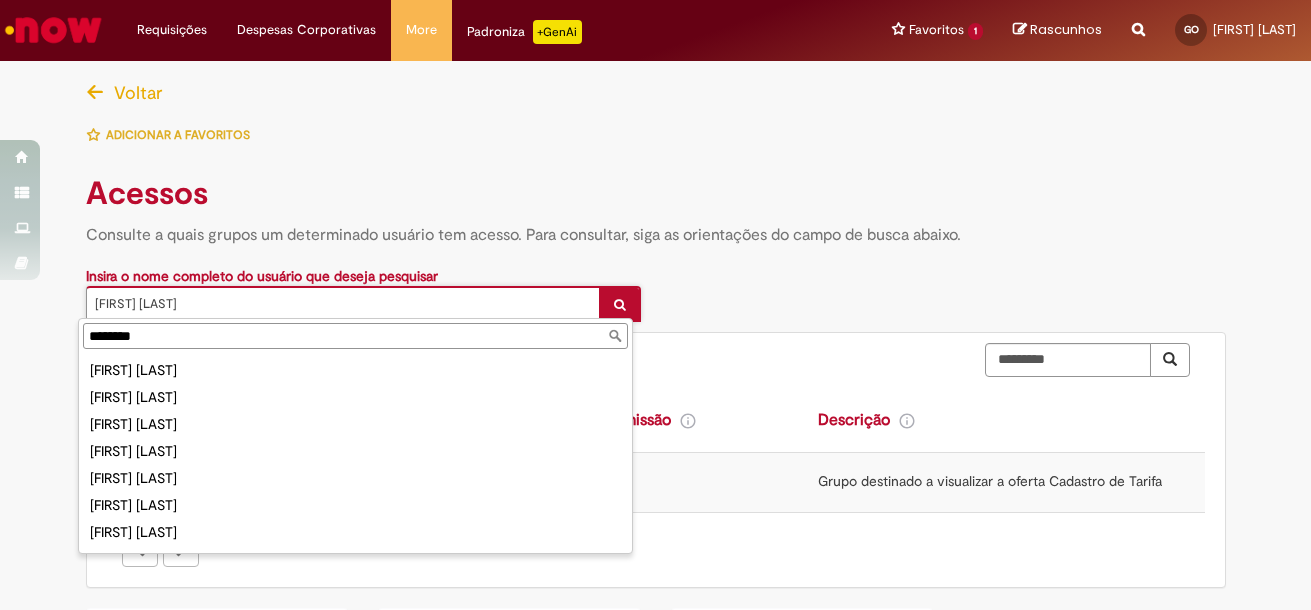 click on "*******" at bounding box center (355, 336) 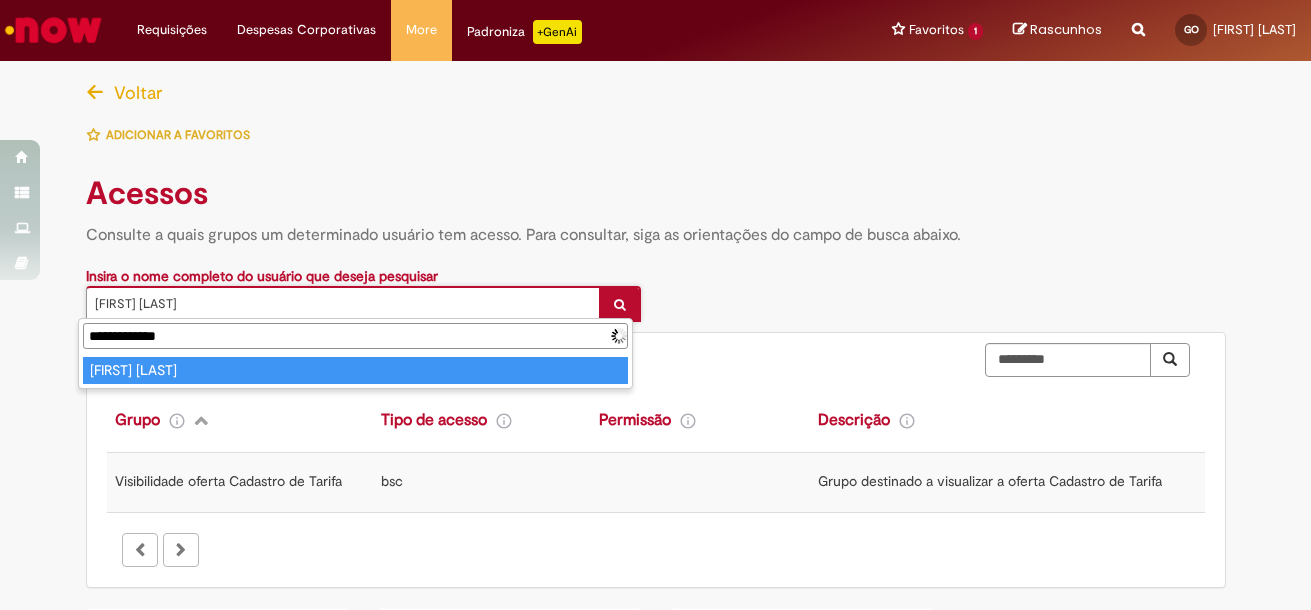 type on "**********" 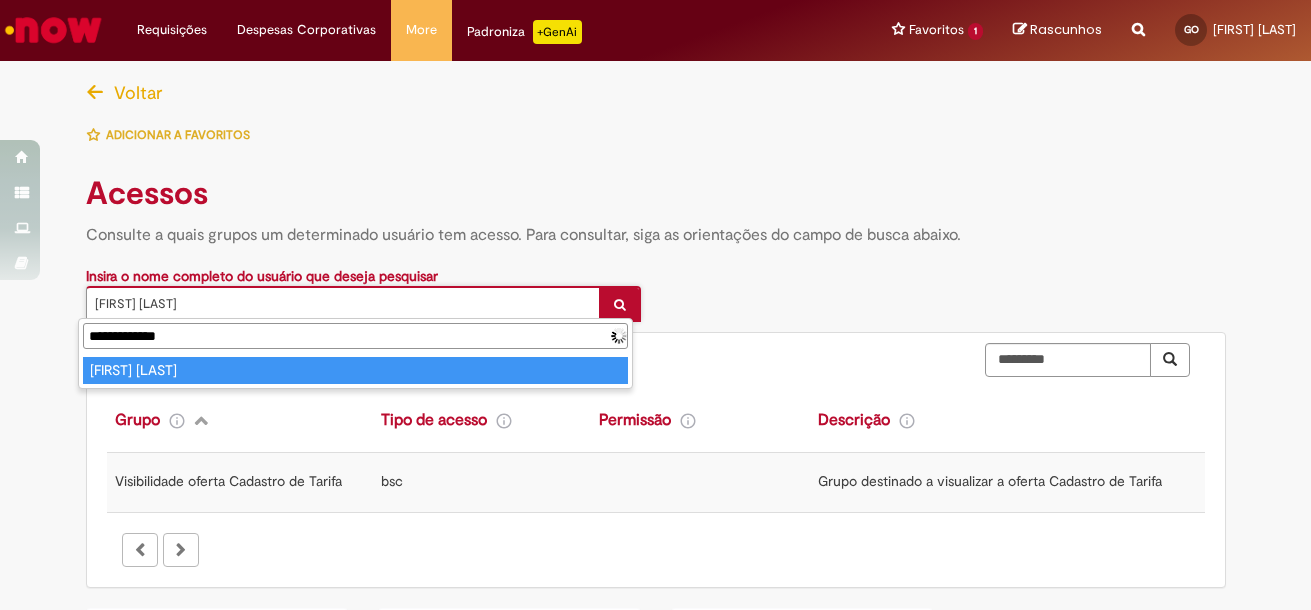 type on "**********" 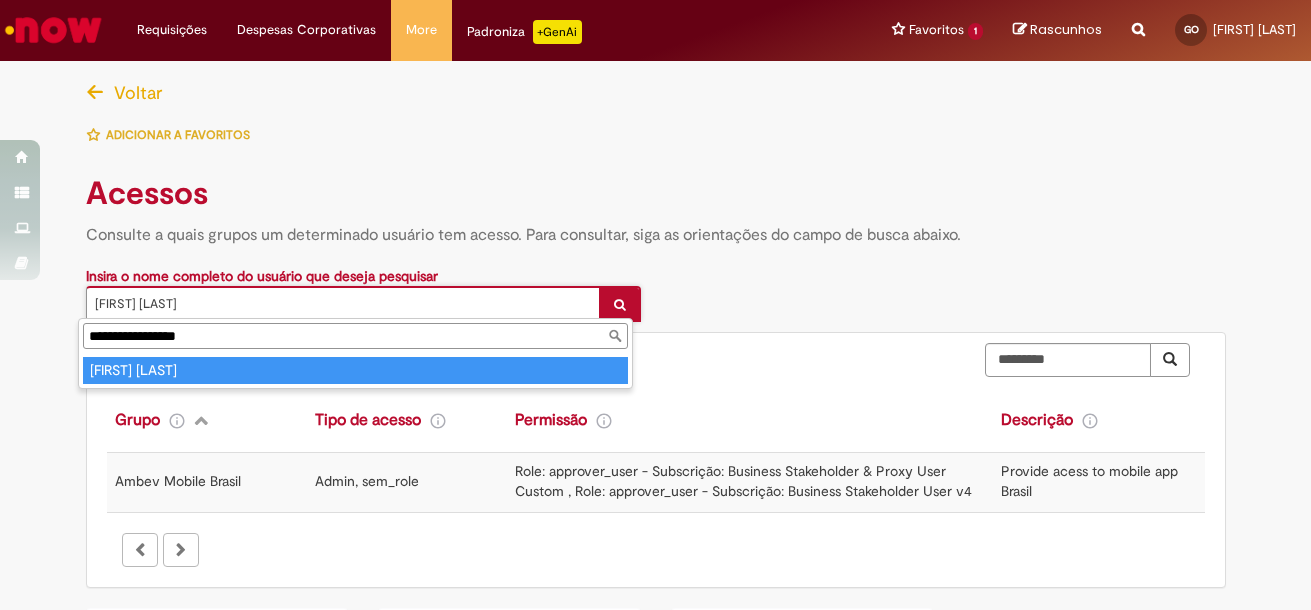 type on "**********" 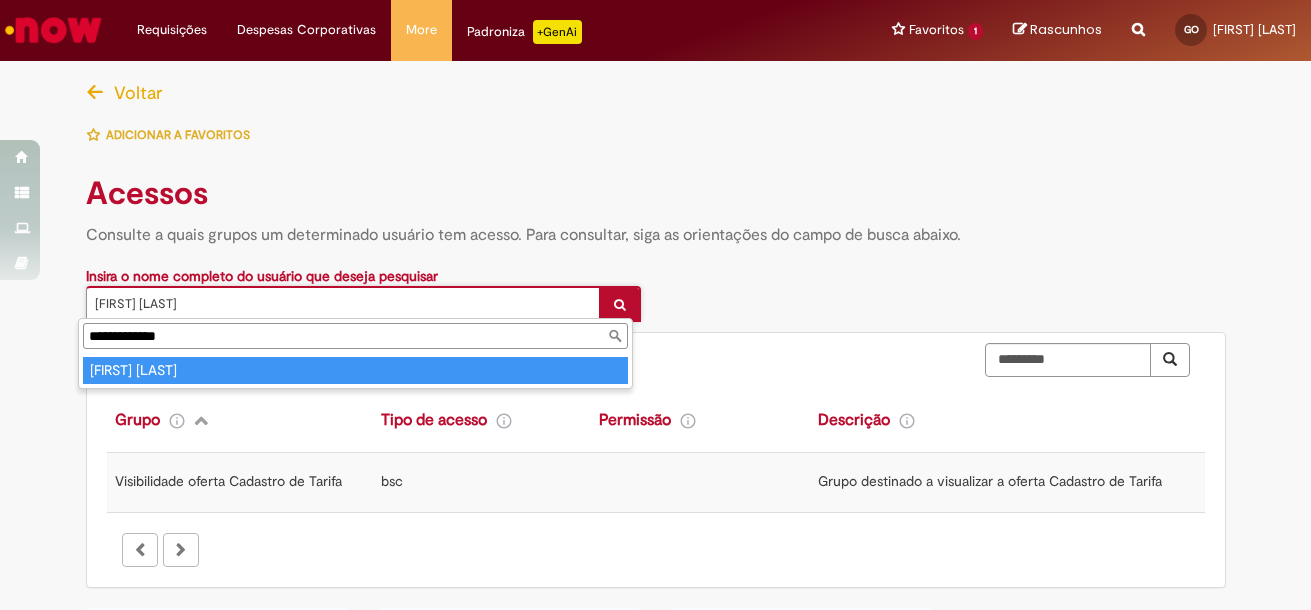 type on "**********" 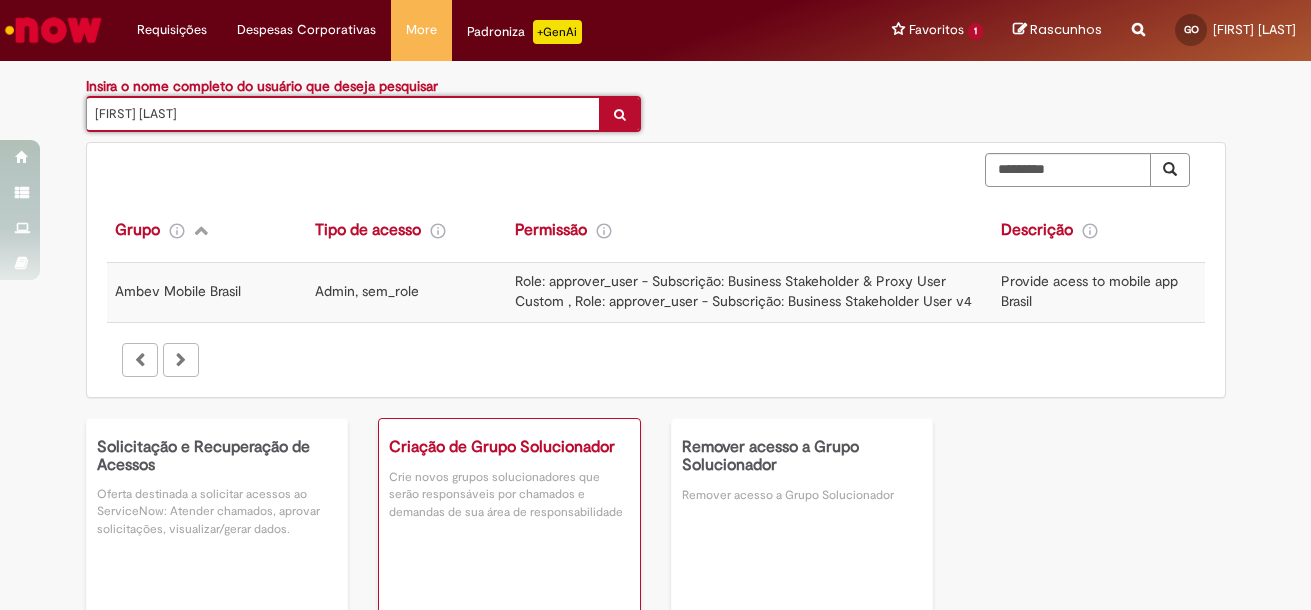 scroll, scrollTop: 200, scrollLeft: 0, axis: vertical 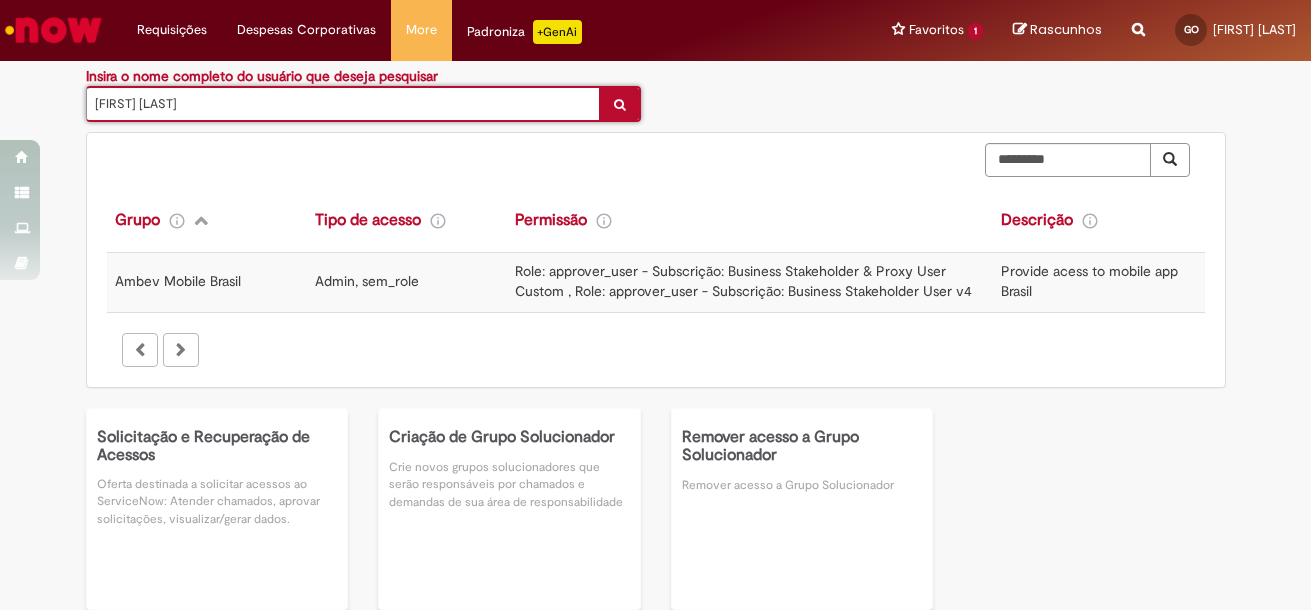 click on "Role: approver_user - Subscrição: Business Stakeholder & Proxy User Custom , Role: approver_user - Subscrição: Business Stakeholder User v4" at bounding box center [743, 281] 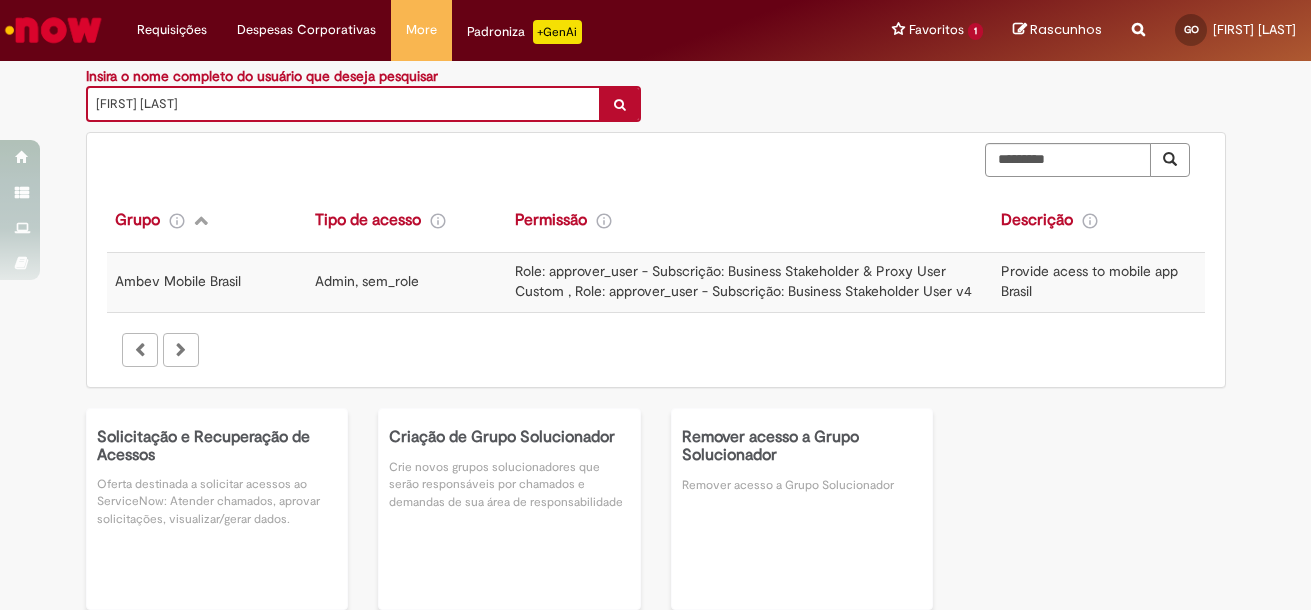 click on "Role: approver_user - Subscrição: Business Stakeholder & Proxy User Custom , Role: approver_user - Subscrição: Business Stakeholder User v4" at bounding box center [743, 281] 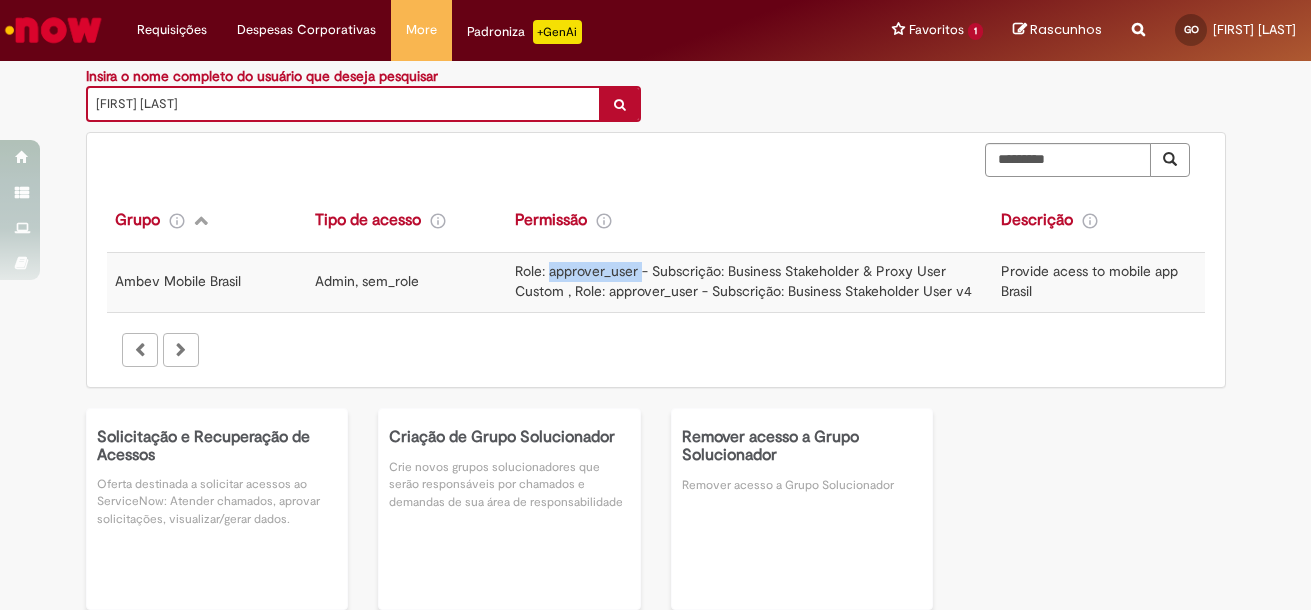 click on "Role: approver_user - Subscrição: Business Stakeholder & Proxy User Custom , Role: approver_user - Subscrição: Business Stakeholder User v4" at bounding box center (743, 281) 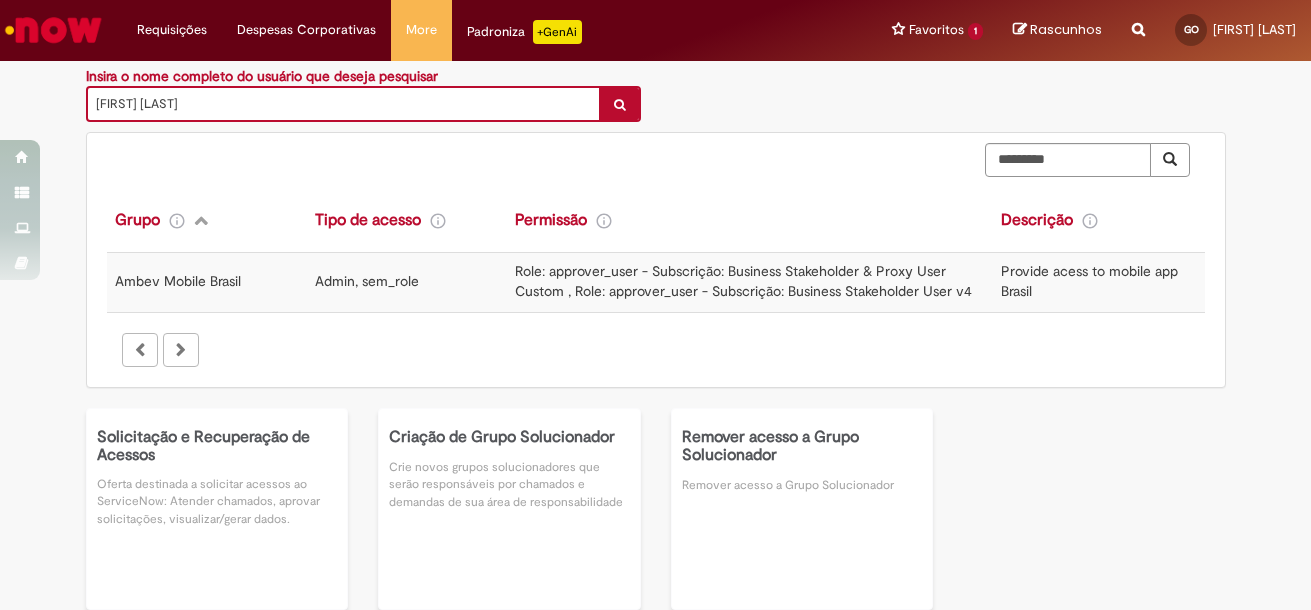 drag, startPoint x: 626, startPoint y: 282, endPoint x: 559, endPoint y: 305, distance: 70.837845 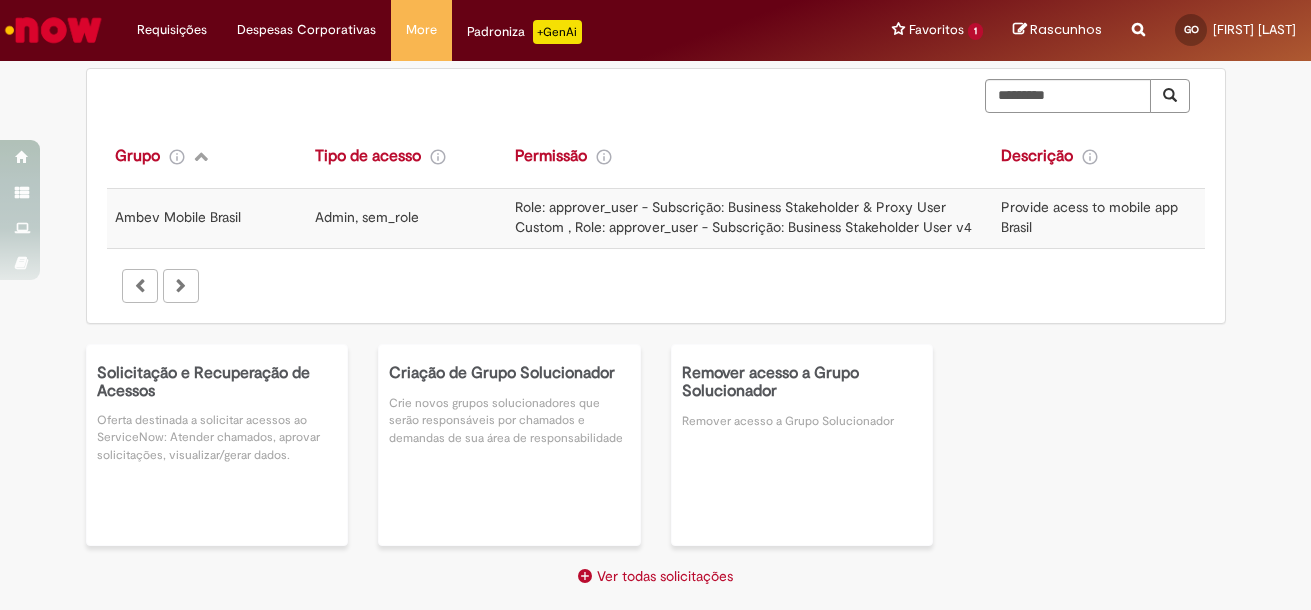 scroll, scrollTop: 298, scrollLeft: 0, axis: vertical 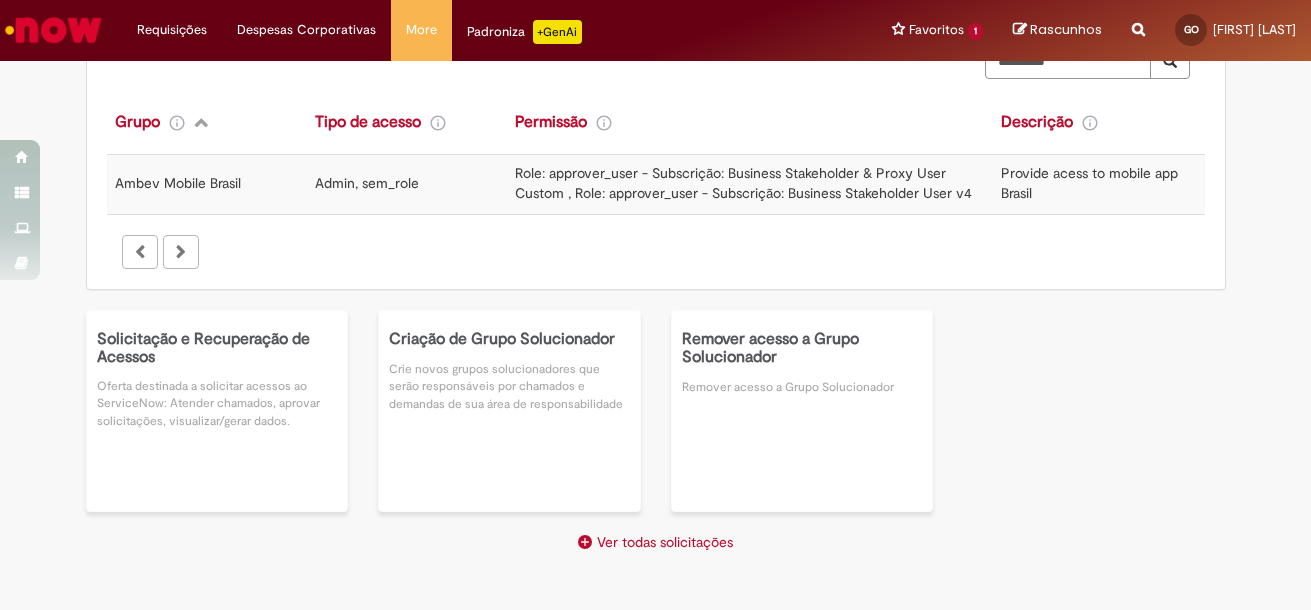 click on "Provide acess to mobile app Brasil" at bounding box center (1089, 183) 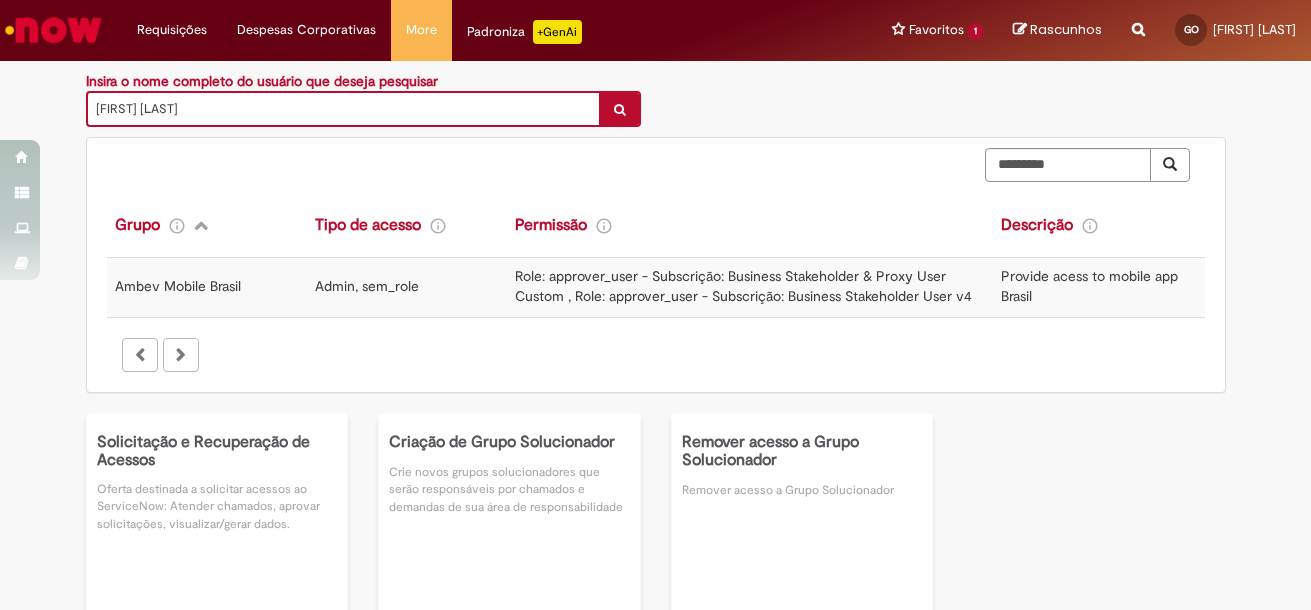 scroll, scrollTop: 98, scrollLeft: 0, axis: vertical 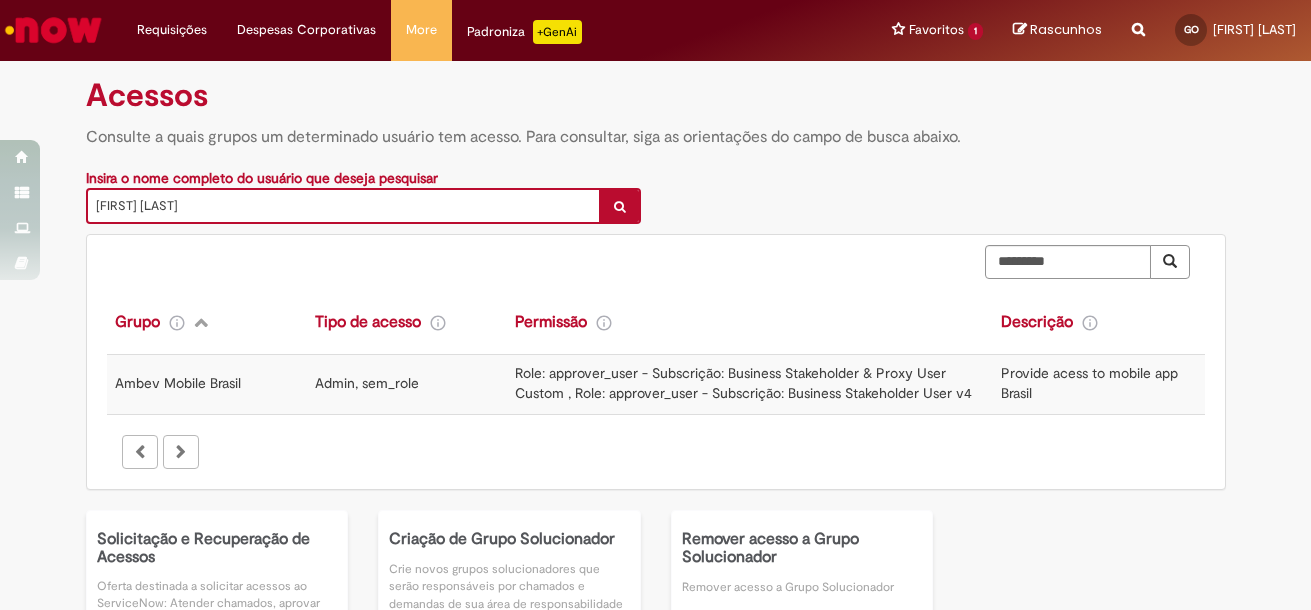 click on "Ambev Mobile Brasil" at bounding box center [207, 384] 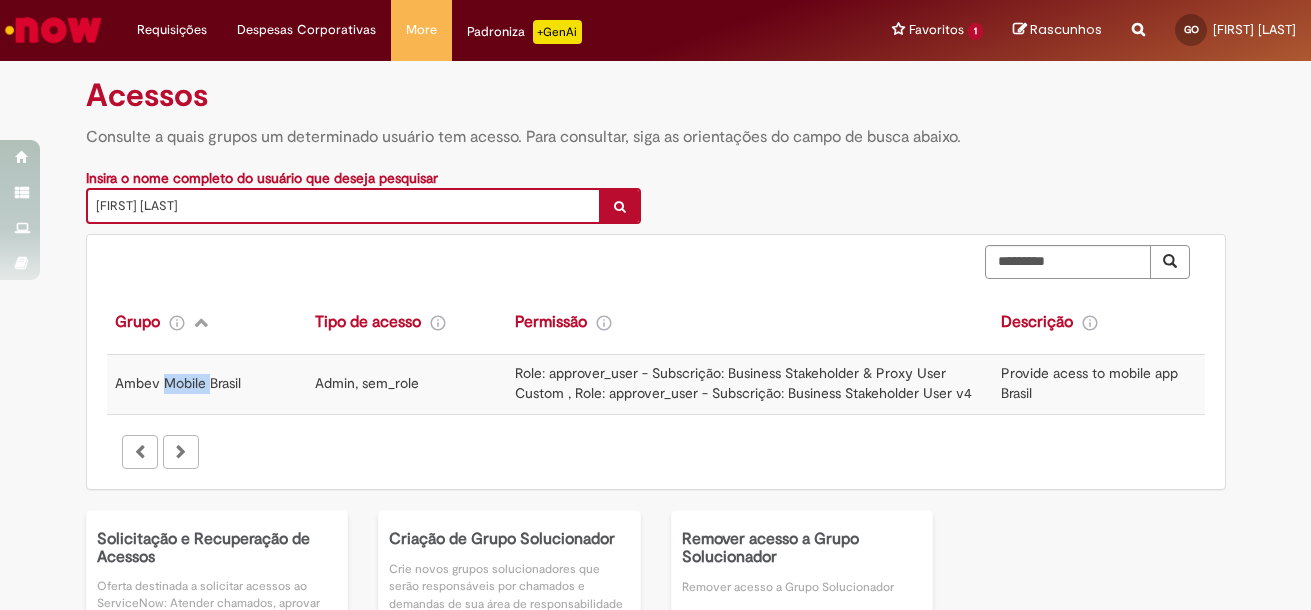 click on "Ambev Mobile Brasil" at bounding box center [178, 383] 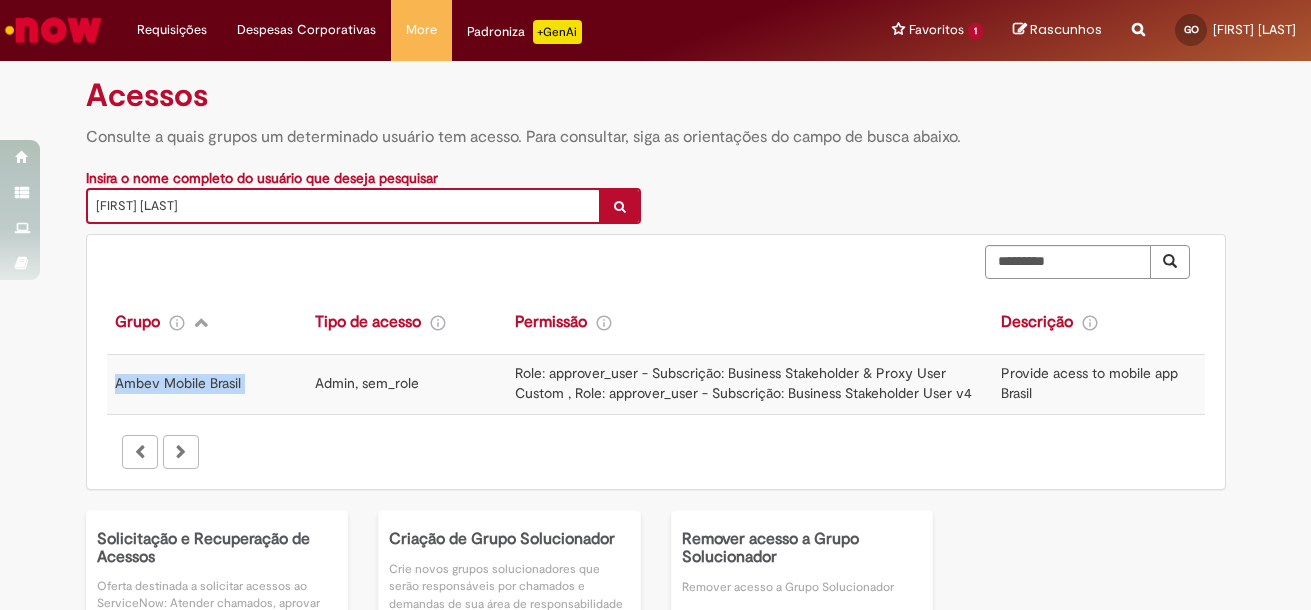 click on "Ambev Mobile Brasil" at bounding box center [178, 383] 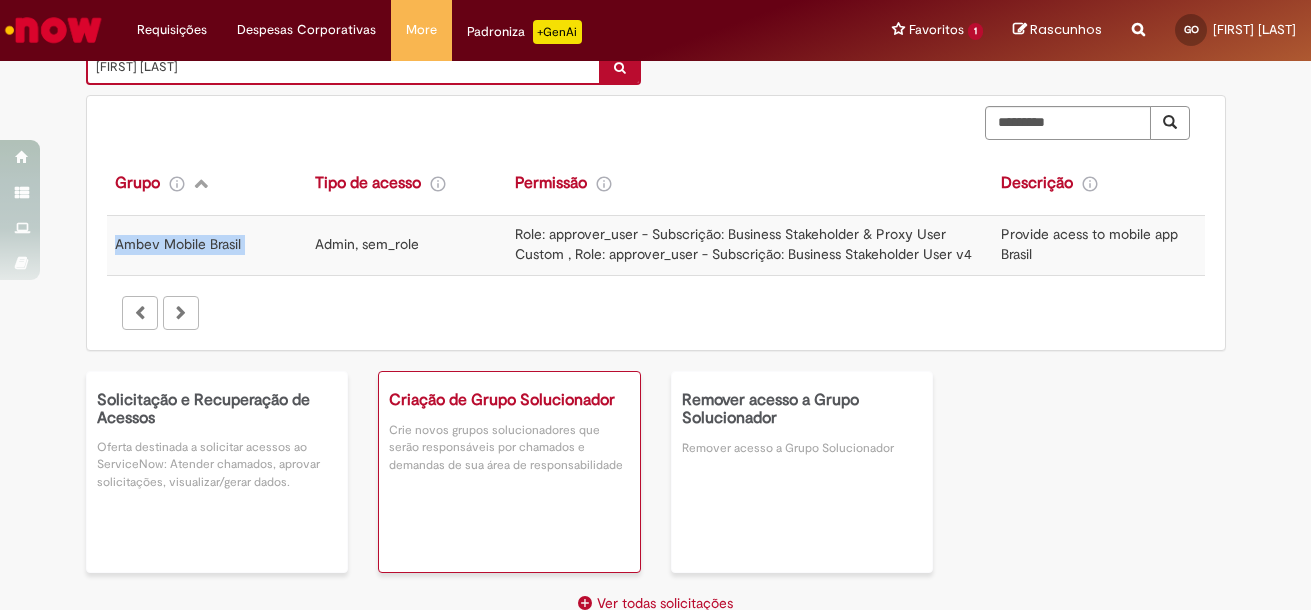 scroll, scrollTop: 298, scrollLeft: 0, axis: vertical 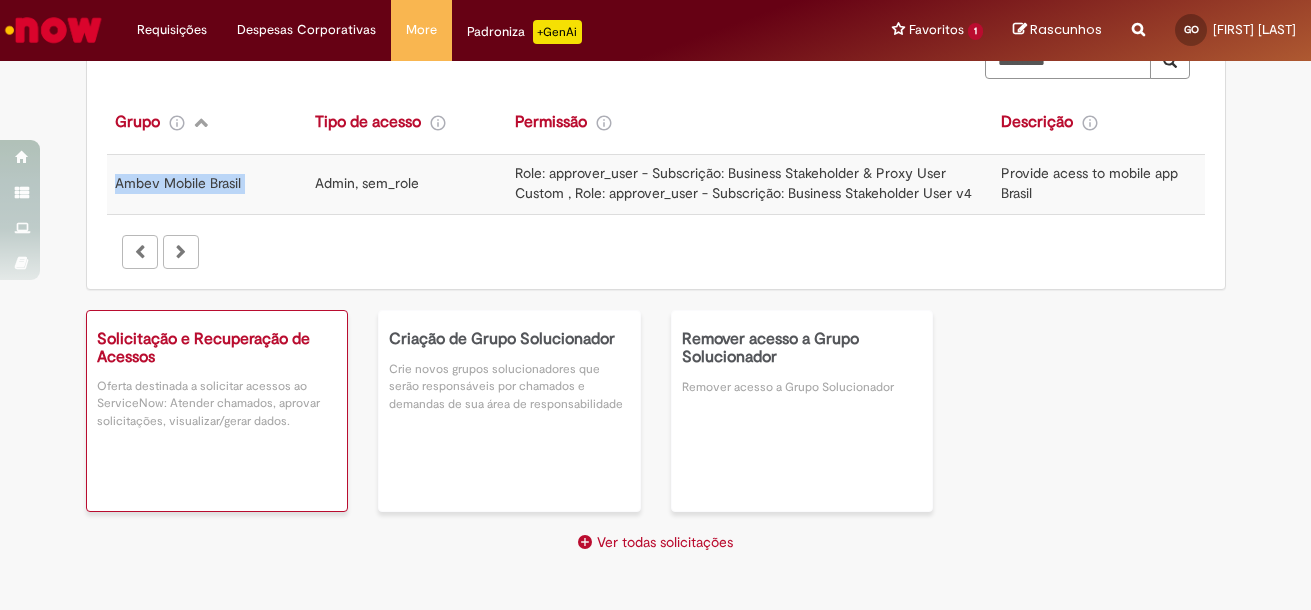 click on "Oferta destinada a solicitar acessos ao ServiceNow: Atender chamados, aprovar solicitações, visualizar/gerar dados." at bounding box center (217, 439) 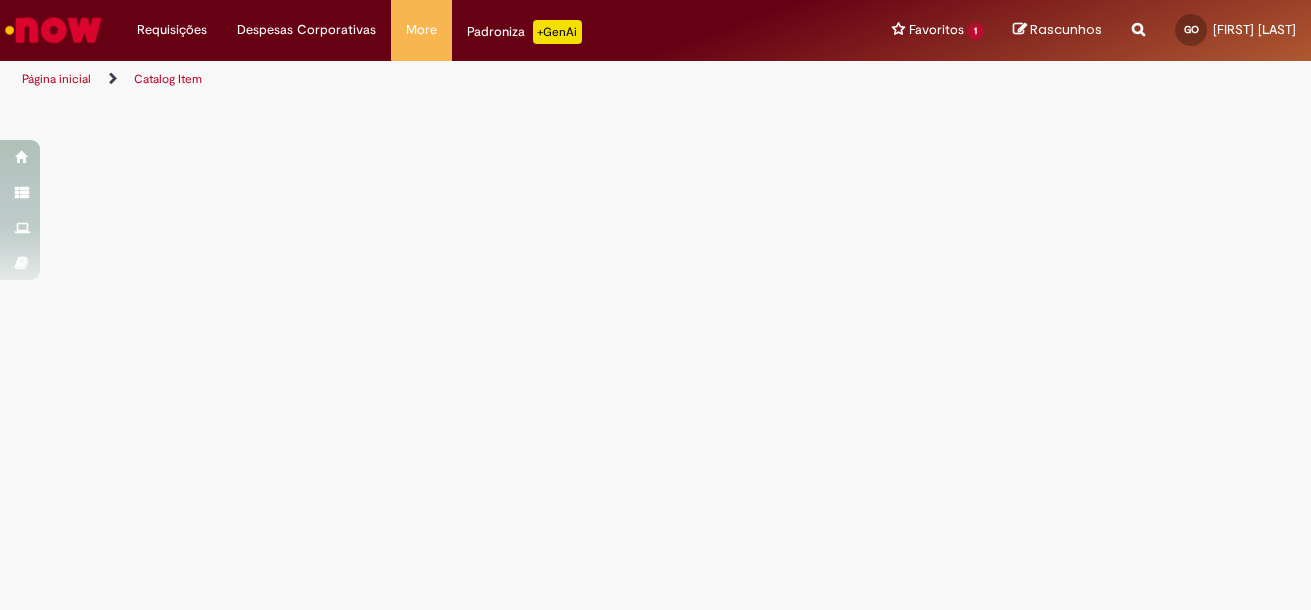 scroll, scrollTop: 0, scrollLeft: 0, axis: both 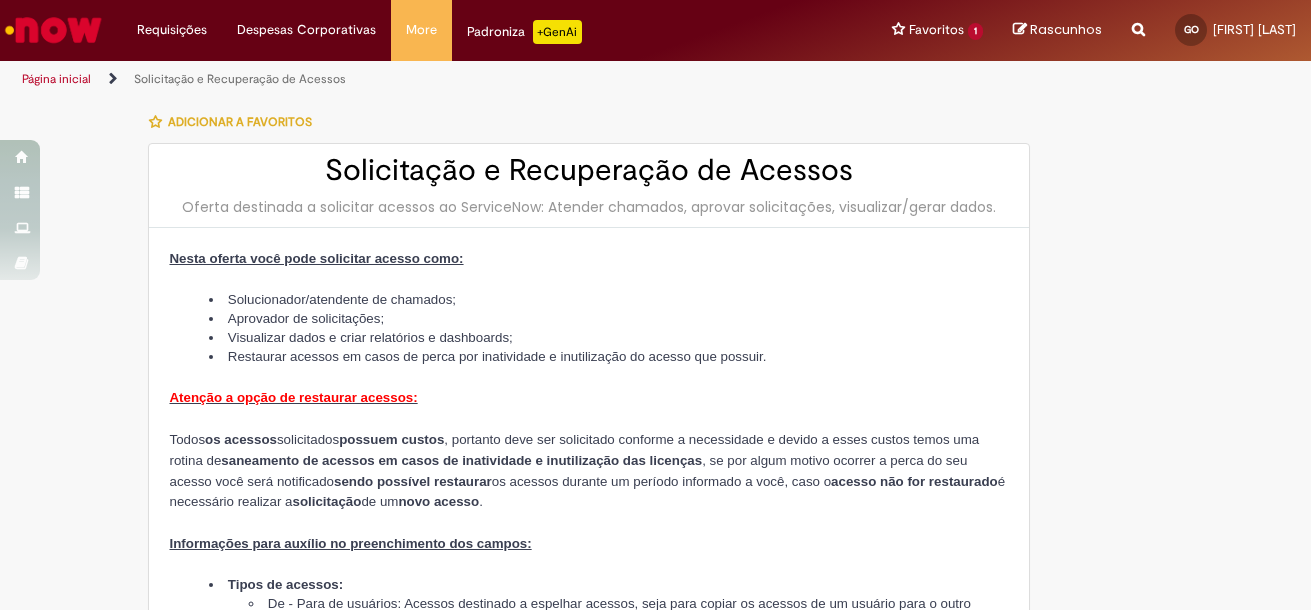 type on "**********" 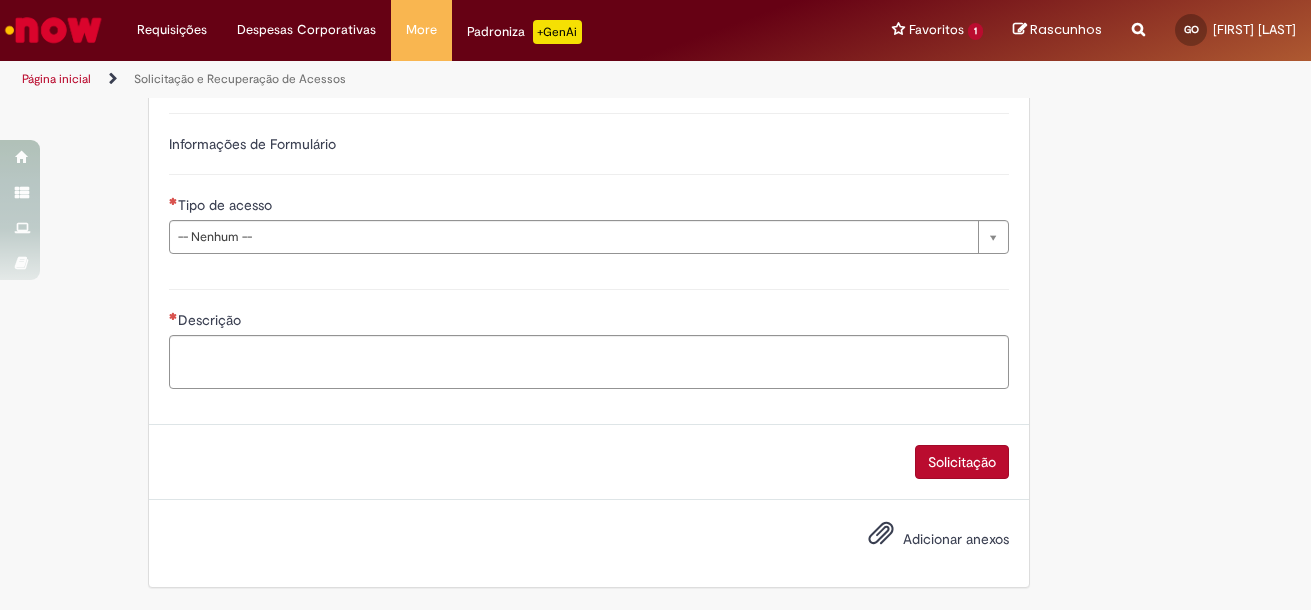 scroll, scrollTop: 1298, scrollLeft: 0, axis: vertical 